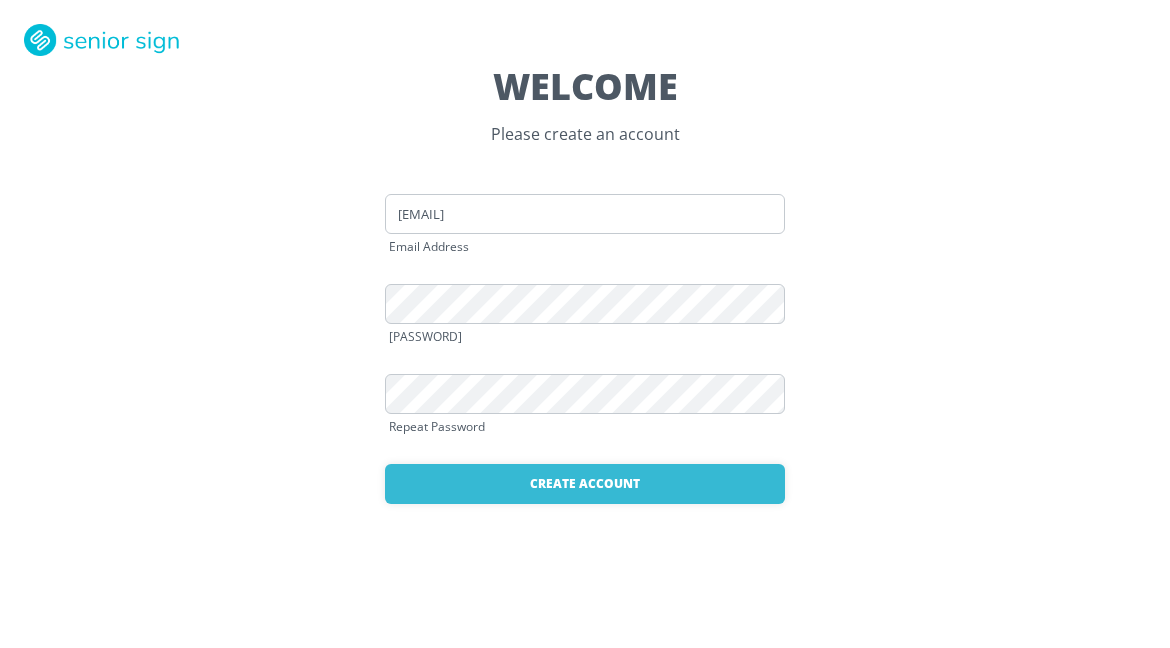 scroll, scrollTop: 0, scrollLeft: 0, axis: both 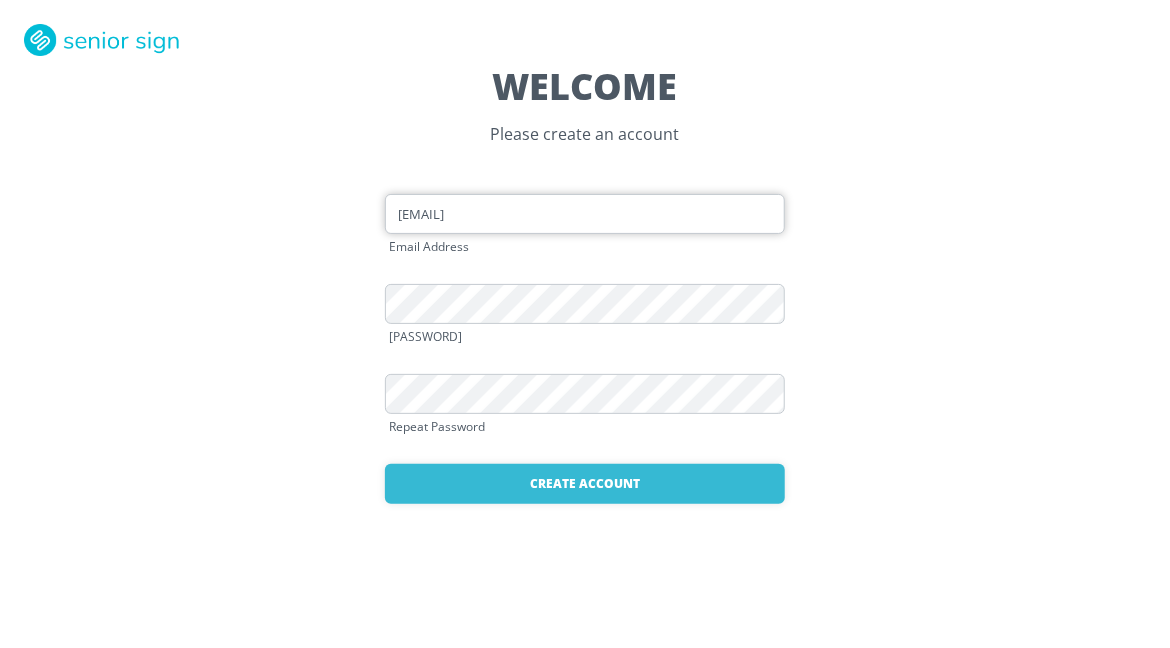 click on "[EMAIL]" at bounding box center [585, 214] 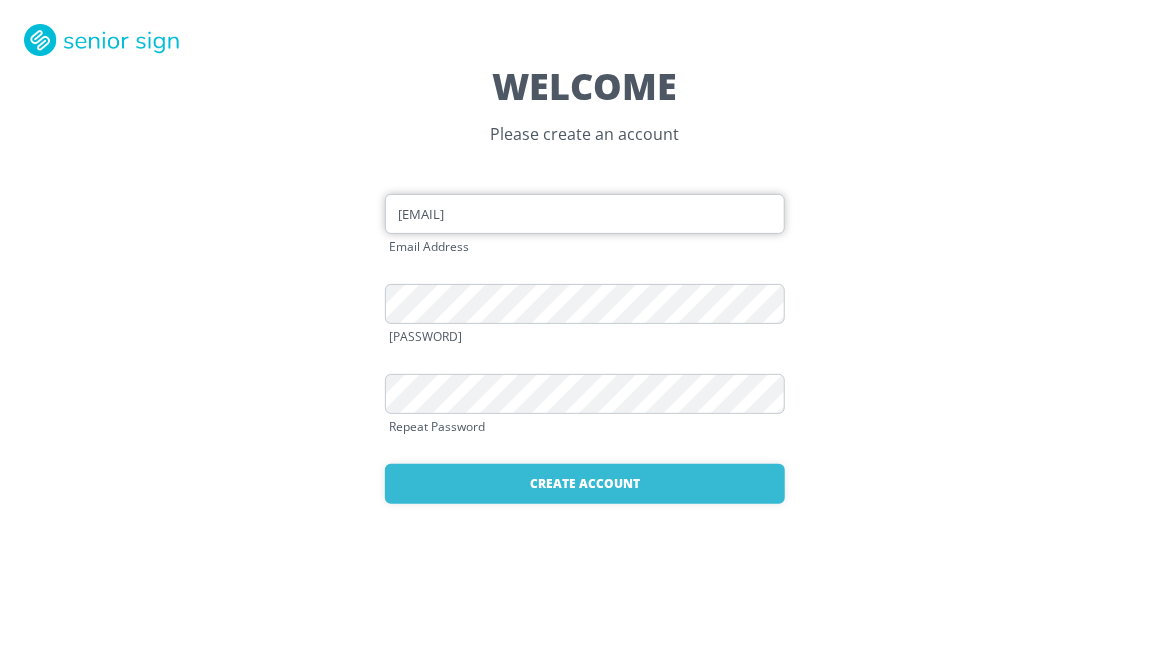 type on "pegmeisel2@gmail.com" 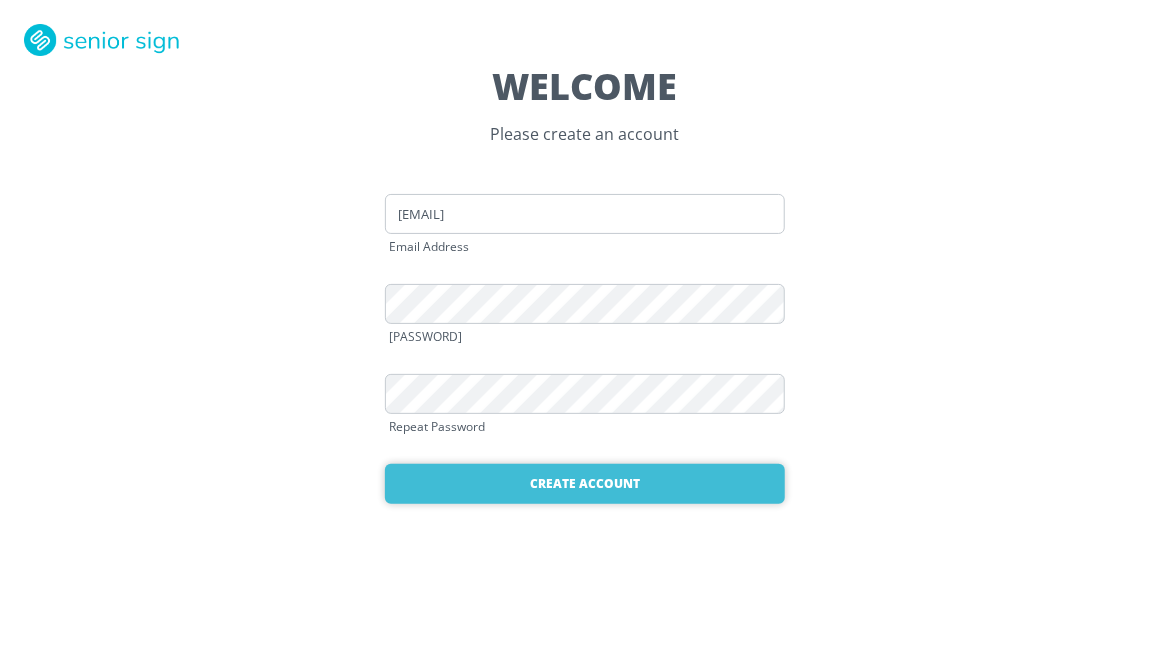 click on "Create Account" at bounding box center [585, 484] 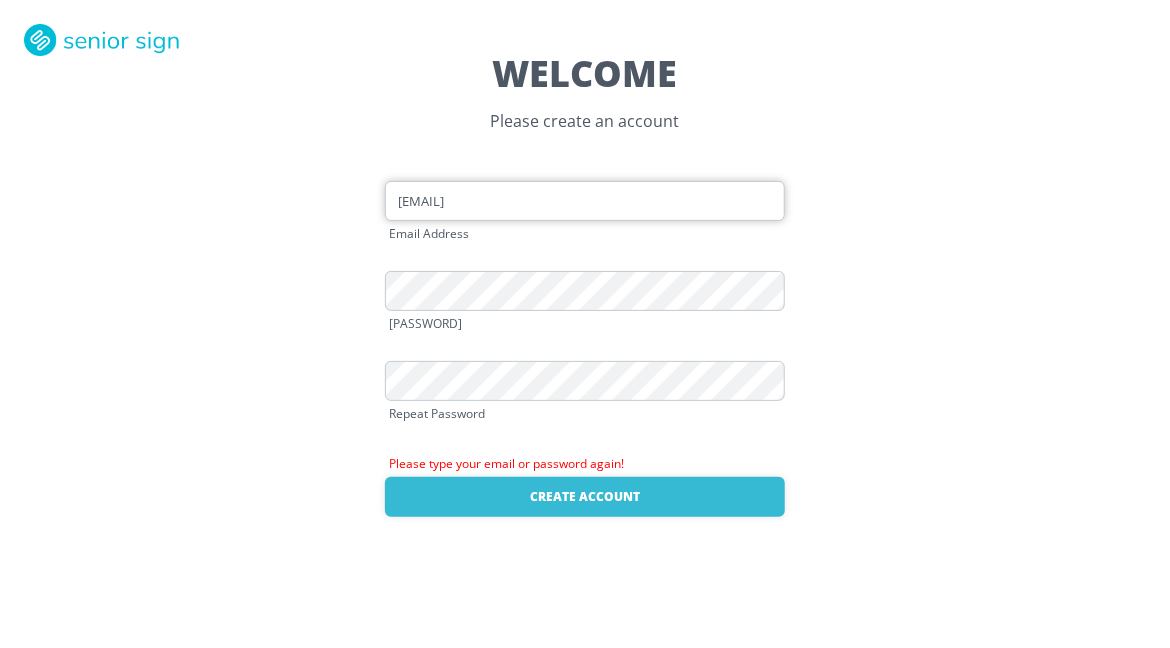 click on "[EMAIL]" at bounding box center (585, 201) 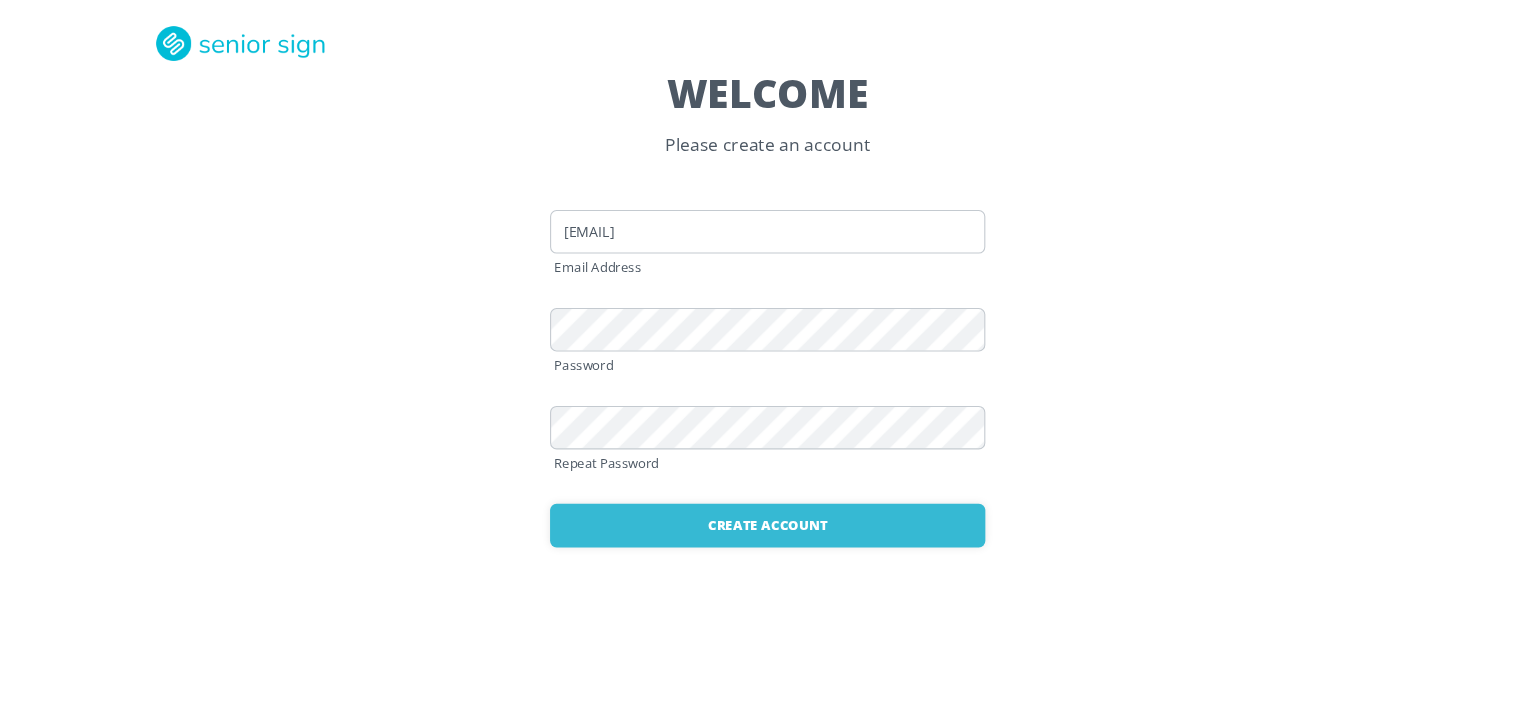 scroll, scrollTop: 0, scrollLeft: 0, axis: both 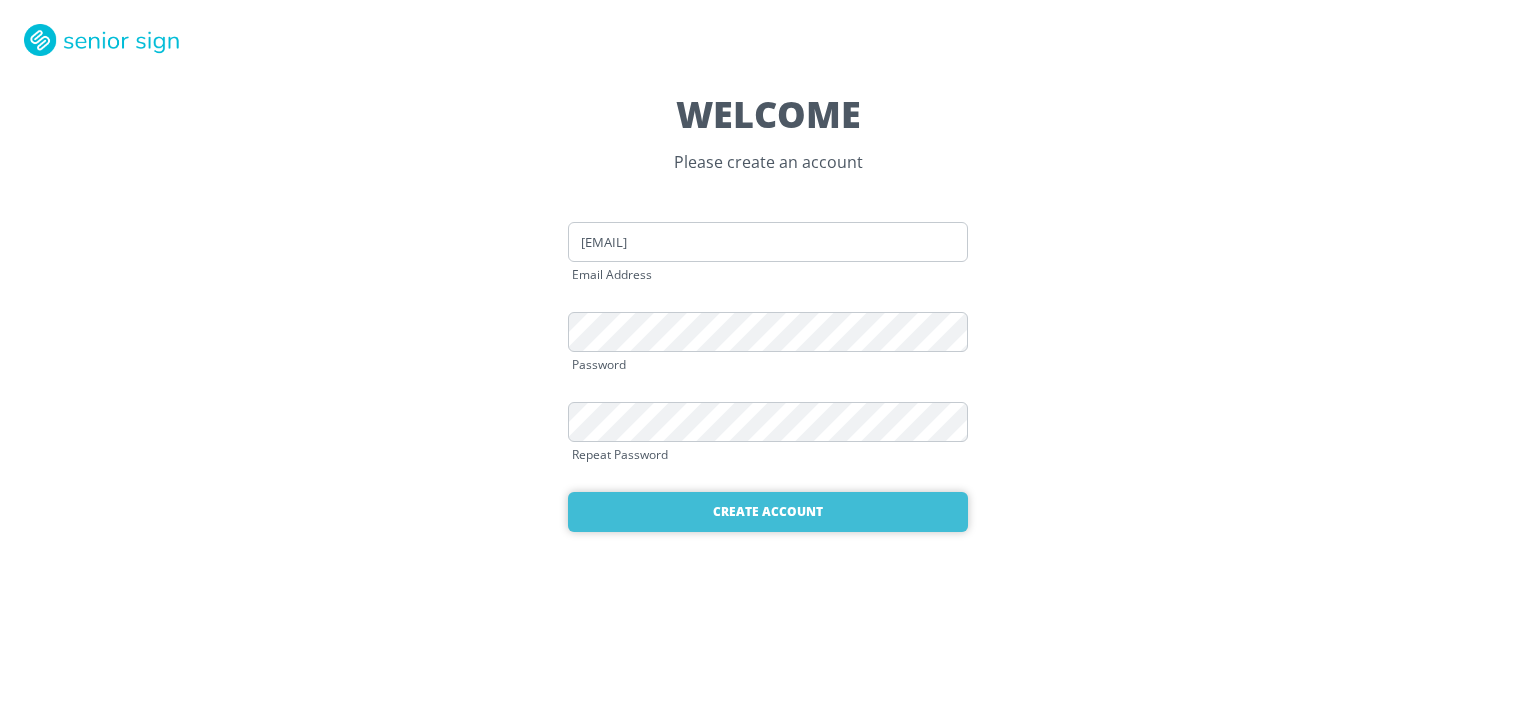 click on "Create Account" at bounding box center (768, 512) 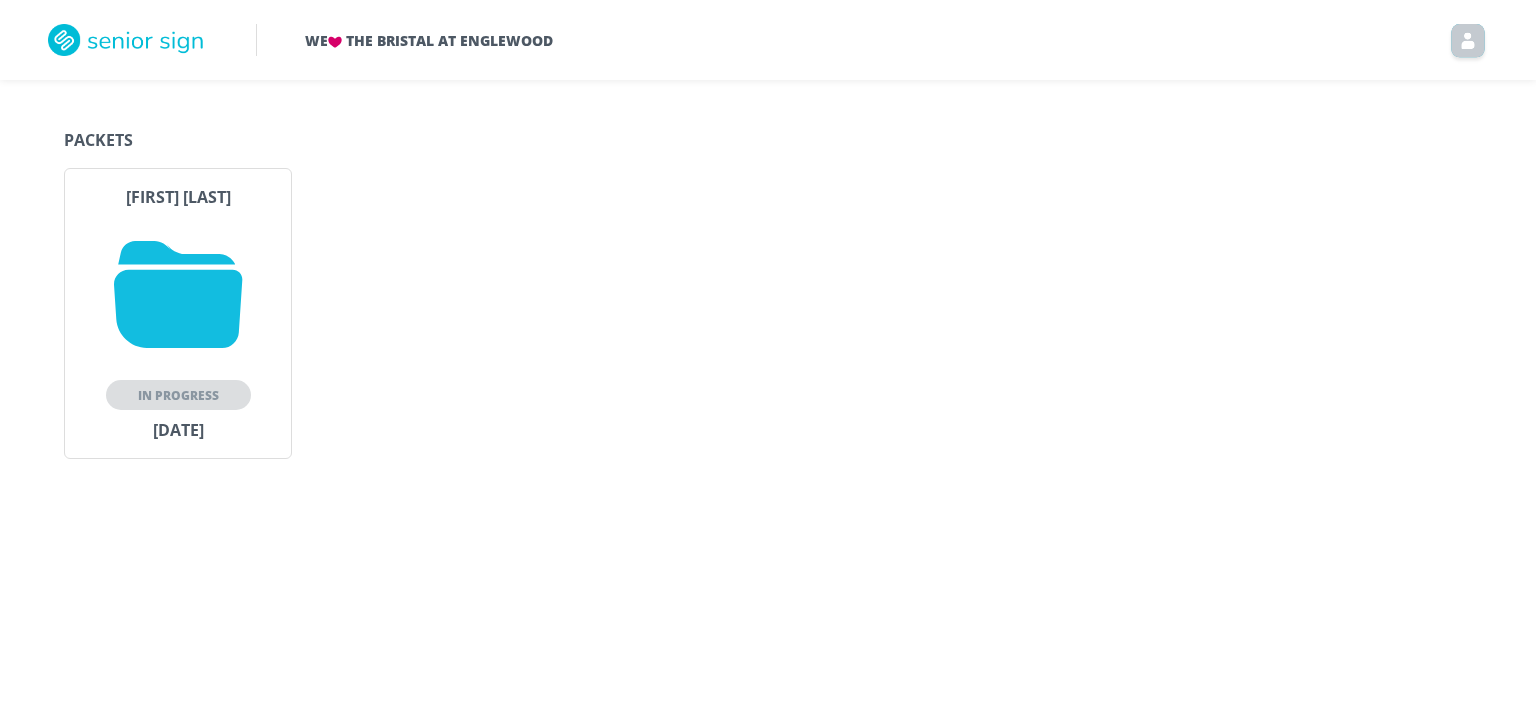 click on "In Progress" at bounding box center (178, 395) 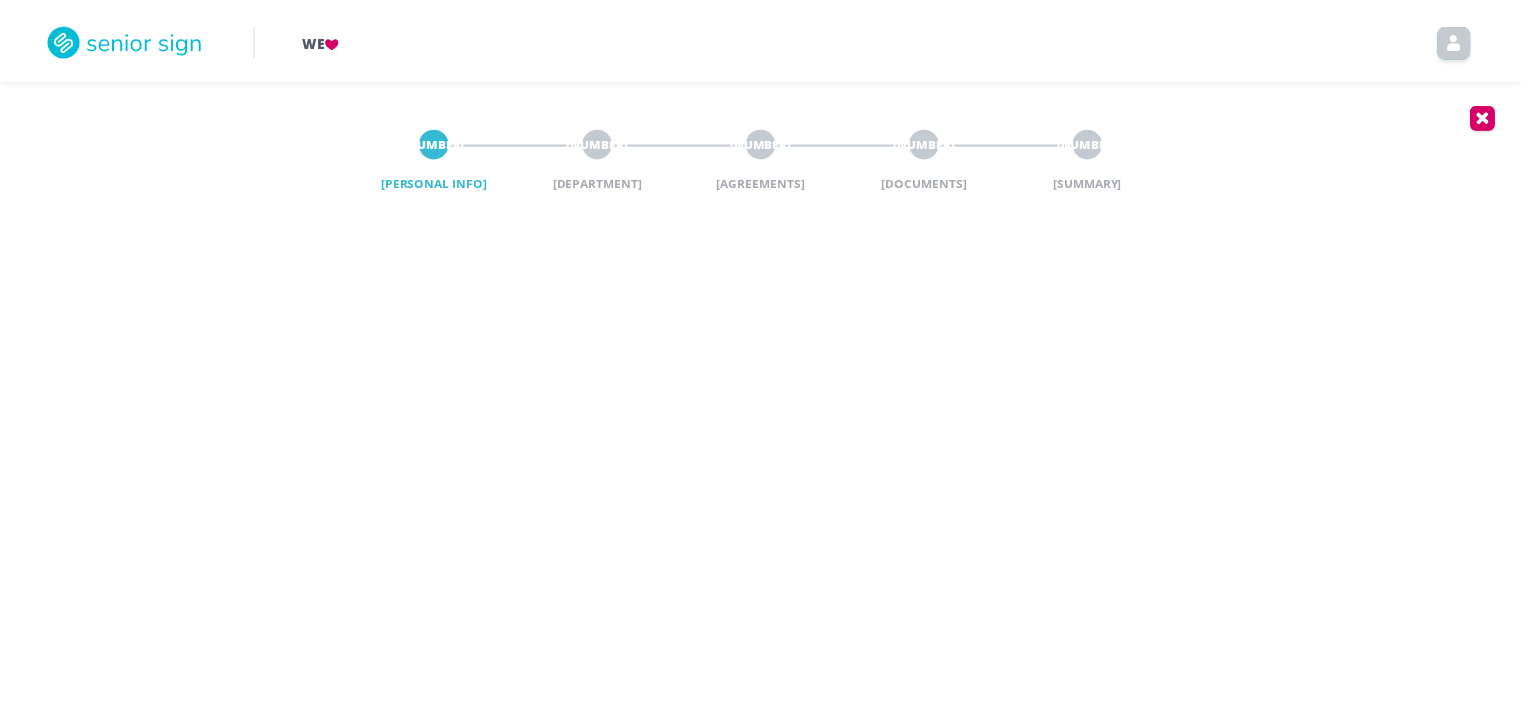 scroll, scrollTop: 0, scrollLeft: 0, axis: both 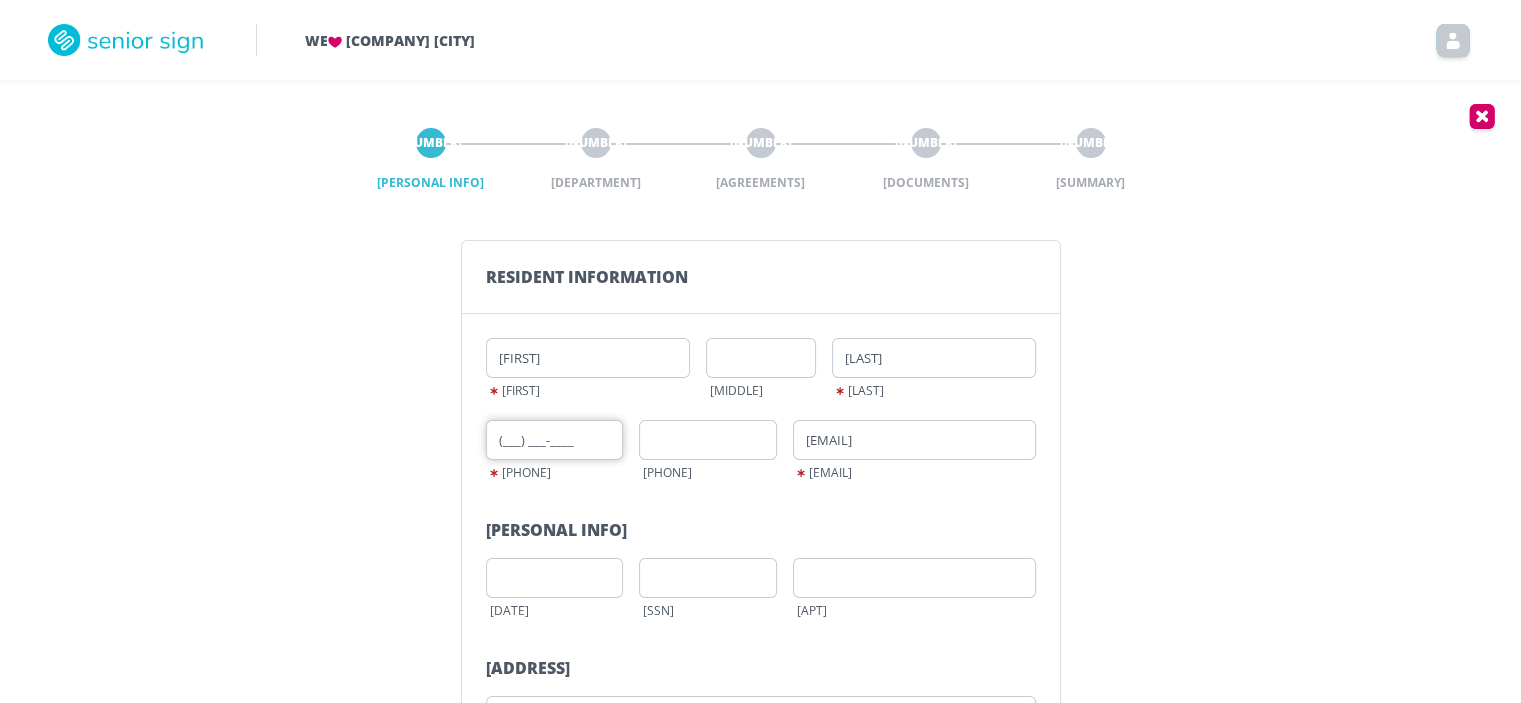 click on "(___) ___-____" at bounding box center (555, 440) 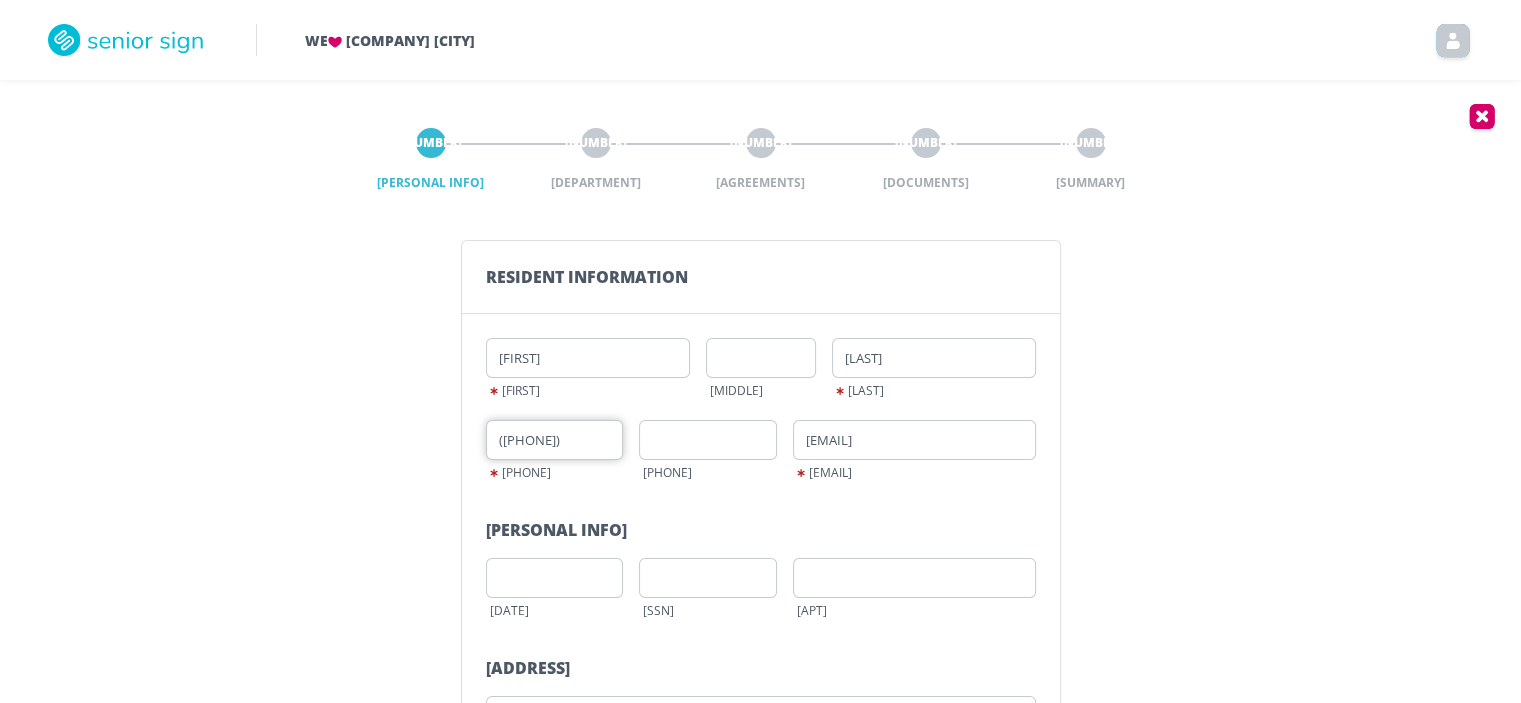 type on "([PHONE])" 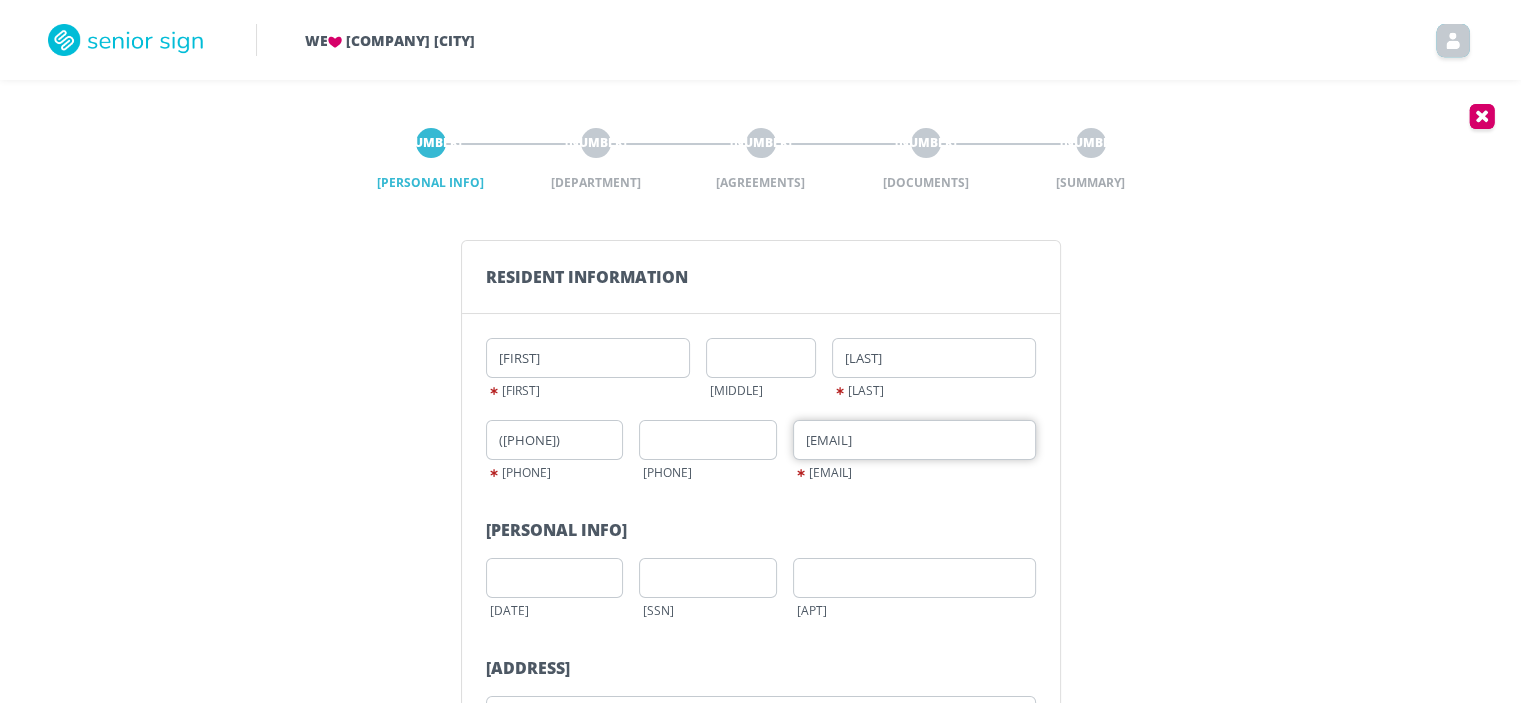 click on "[EMAIL]" at bounding box center (914, 440) 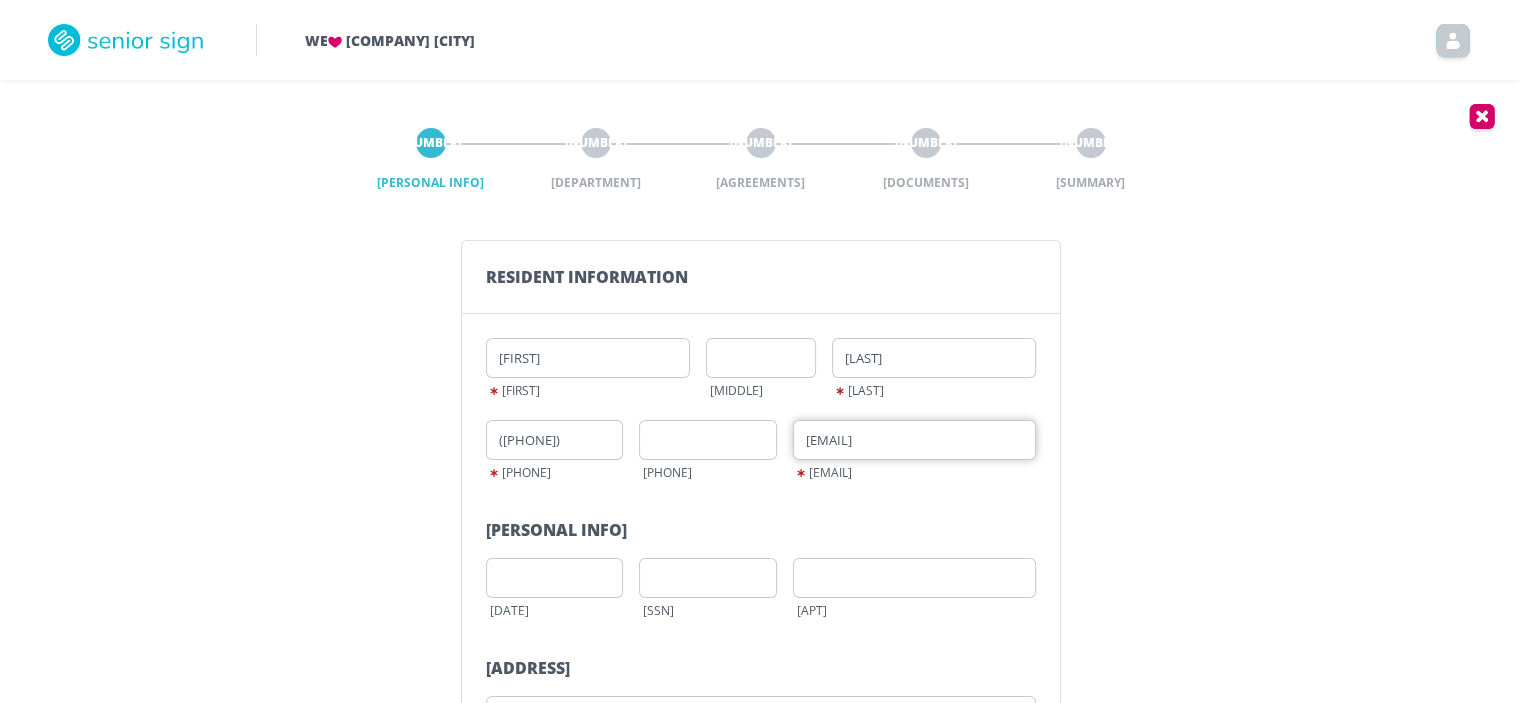 type on "[EMAIL]" 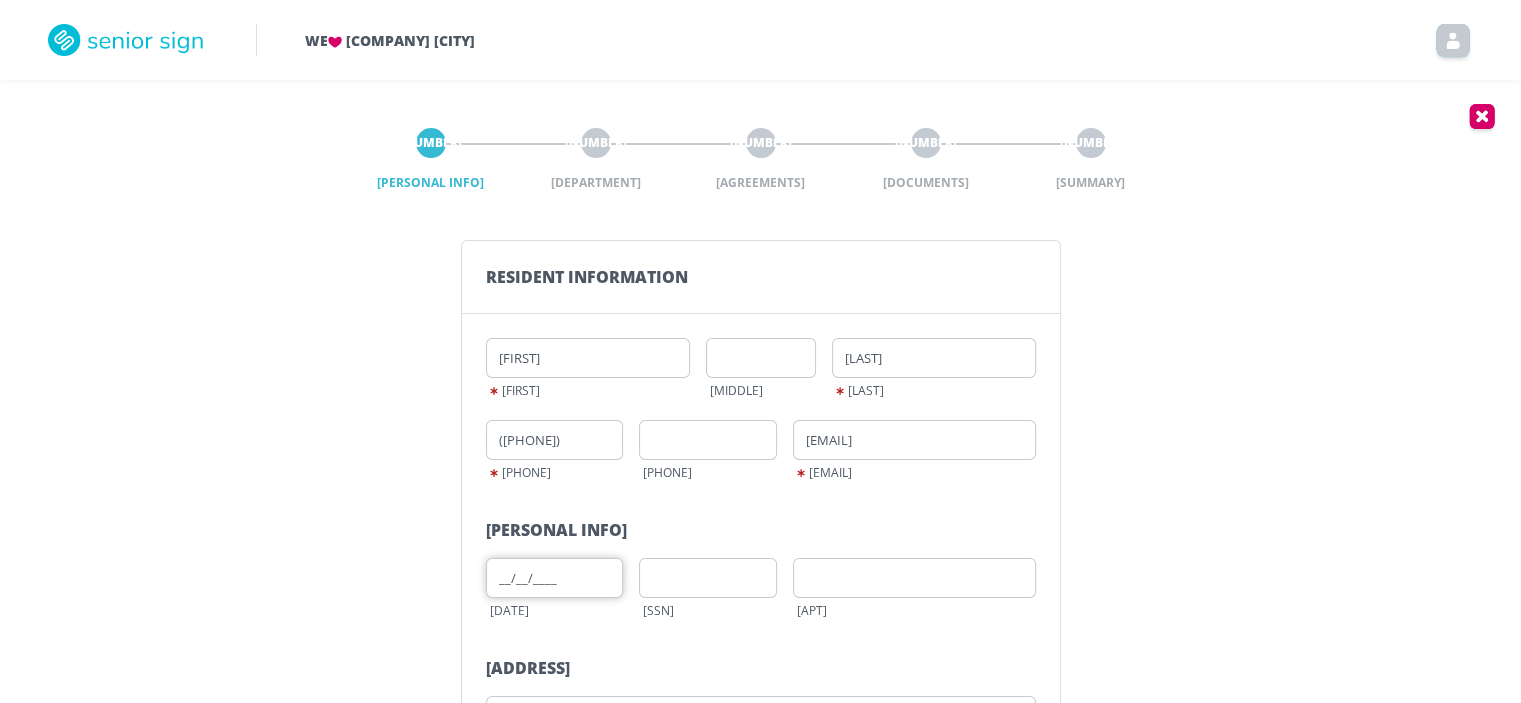 click on "__/__/____" at bounding box center [555, 578] 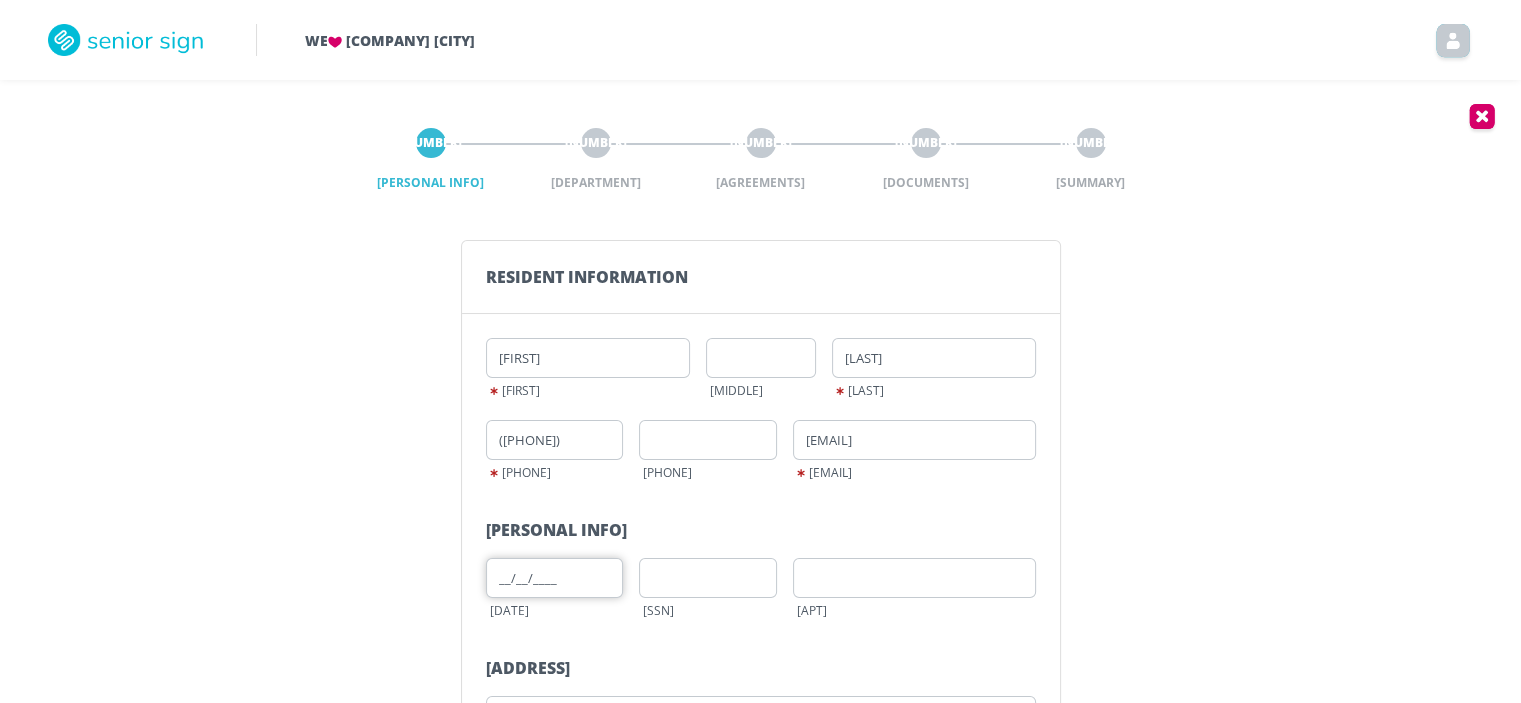 click on "__/__/____" at bounding box center [555, 578] 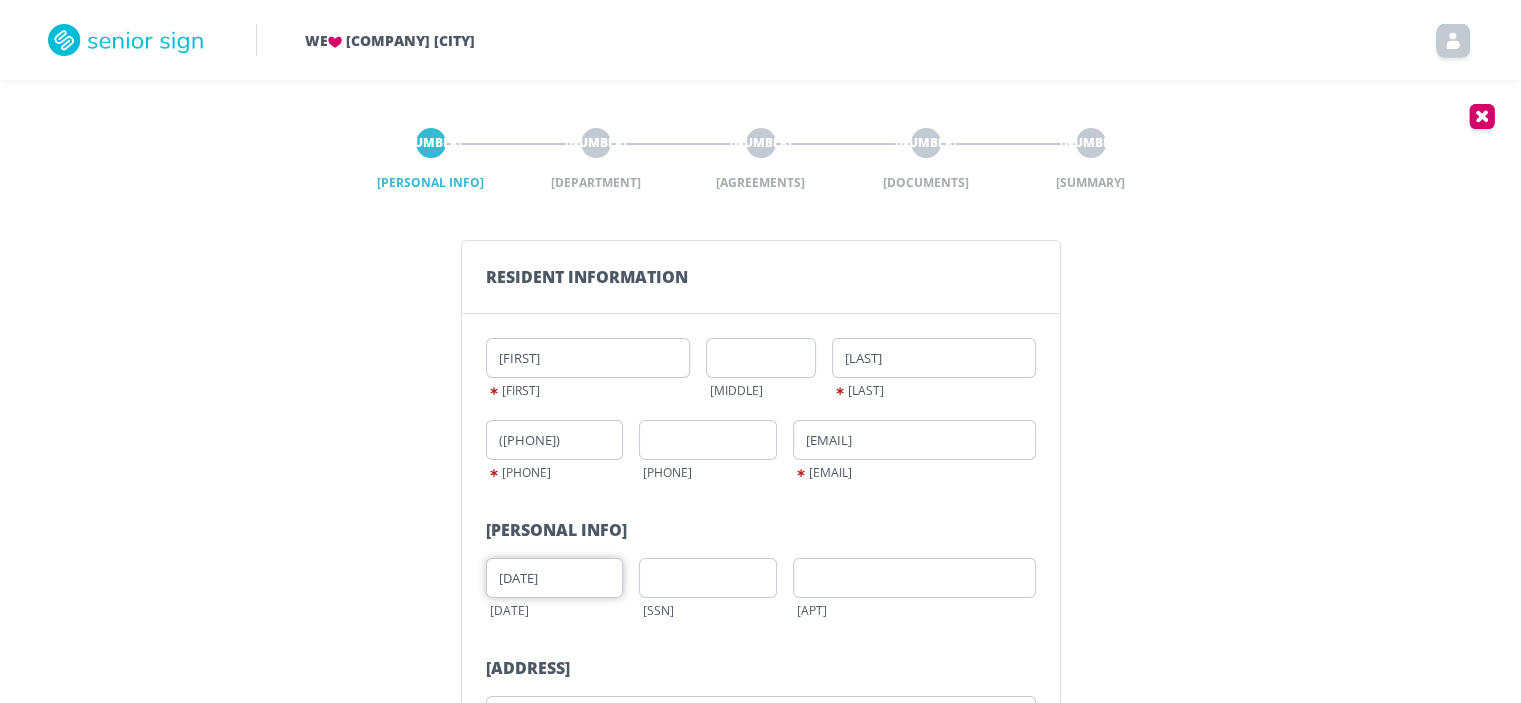click on "[DATE]" at bounding box center [555, 578] 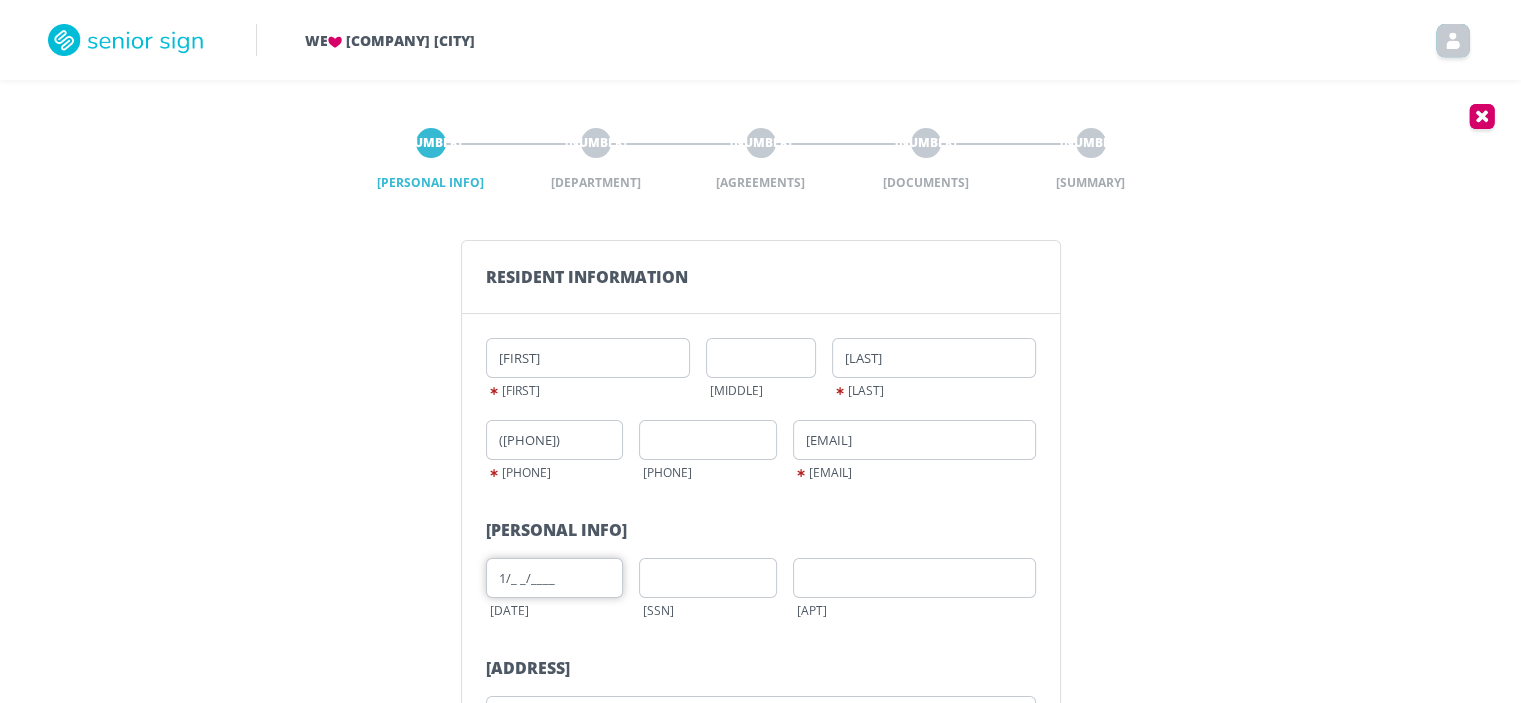 type on "1/_ _/____" 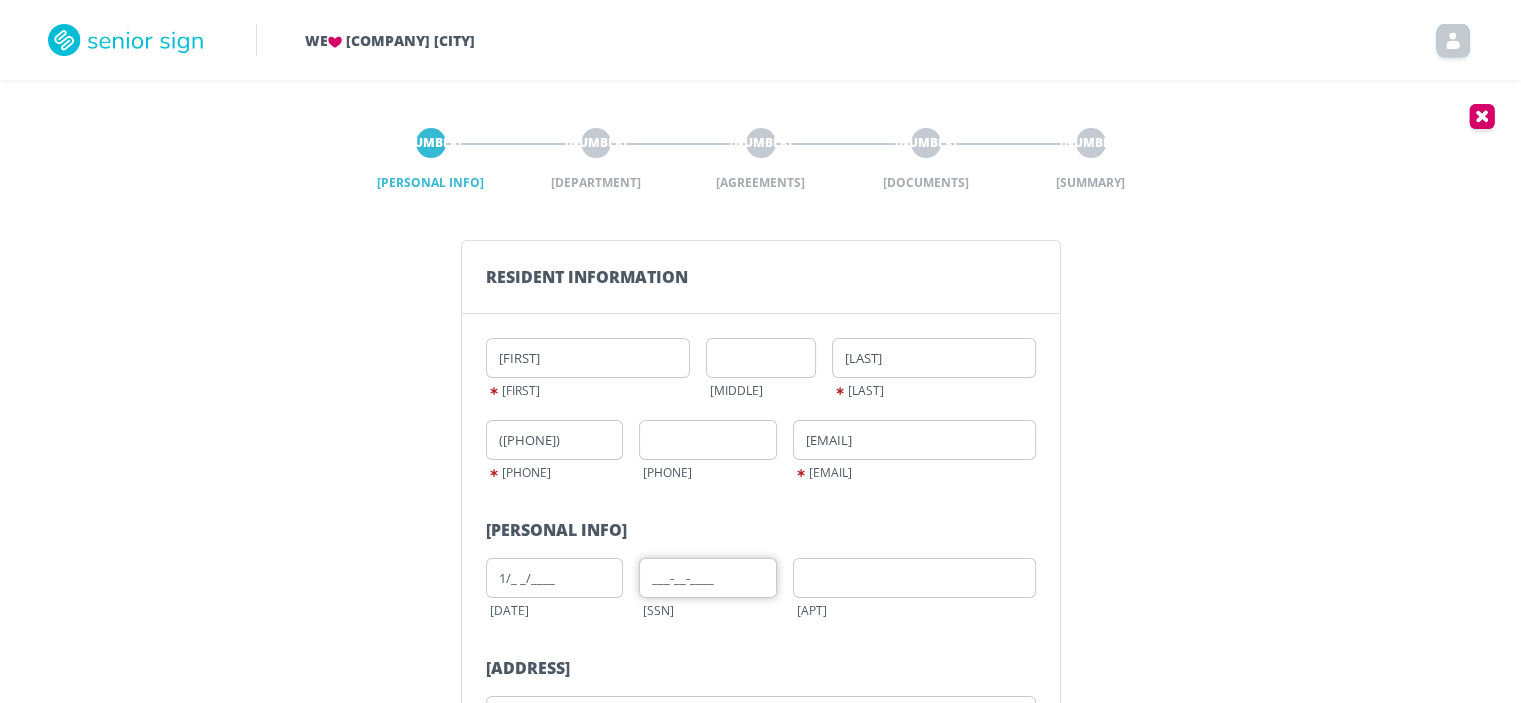 click on "___-__-____" at bounding box center [708, 578] 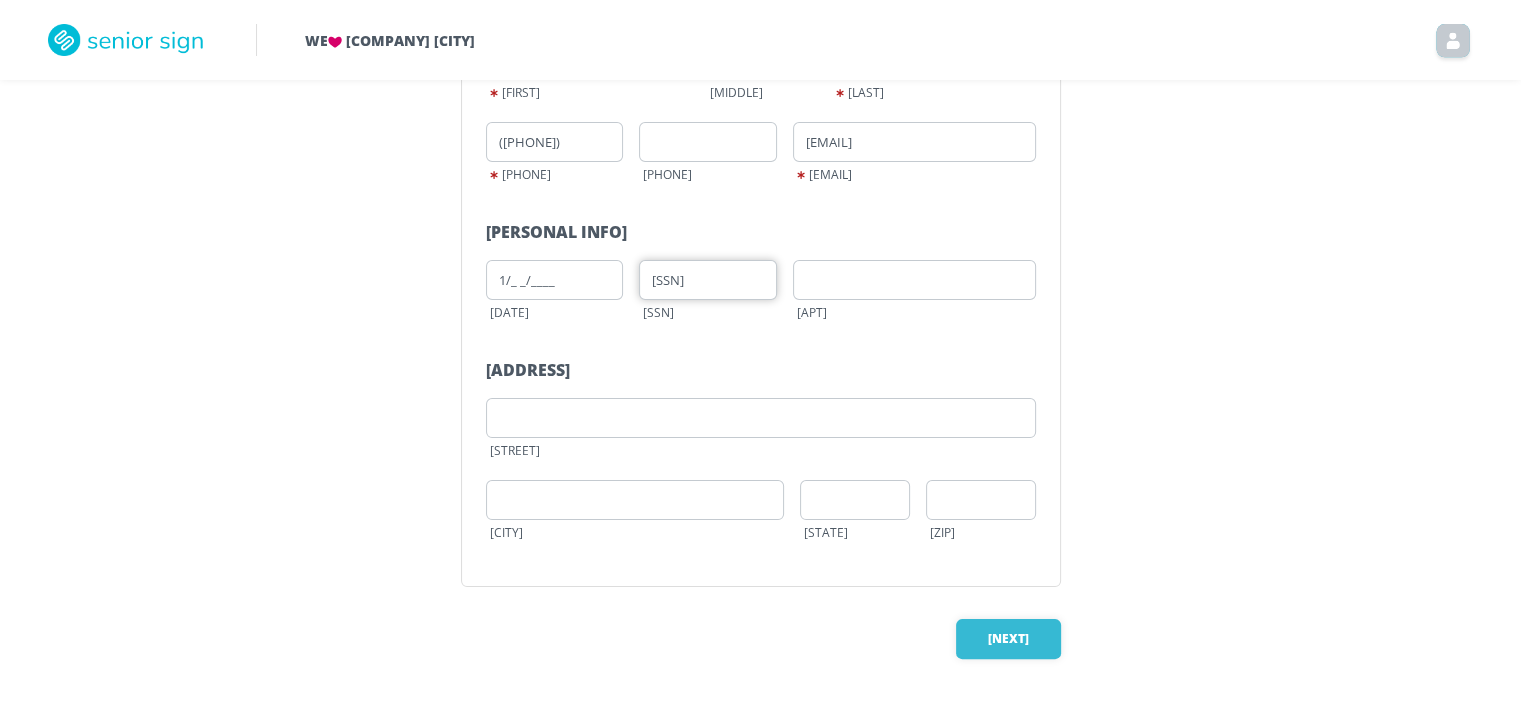 type on "[SSN]" 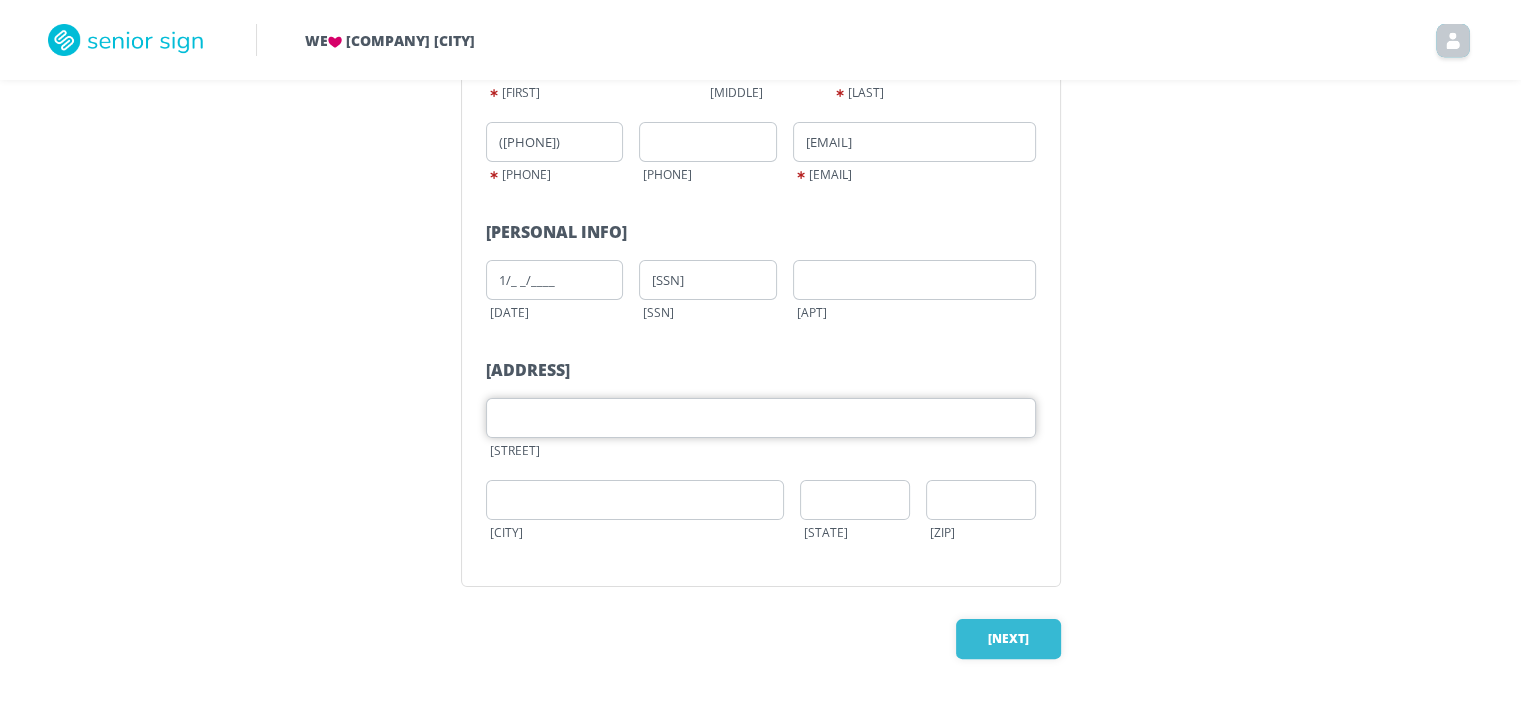 scroll, scrollTop: 299, scrollLeft: 0, axis: vertical 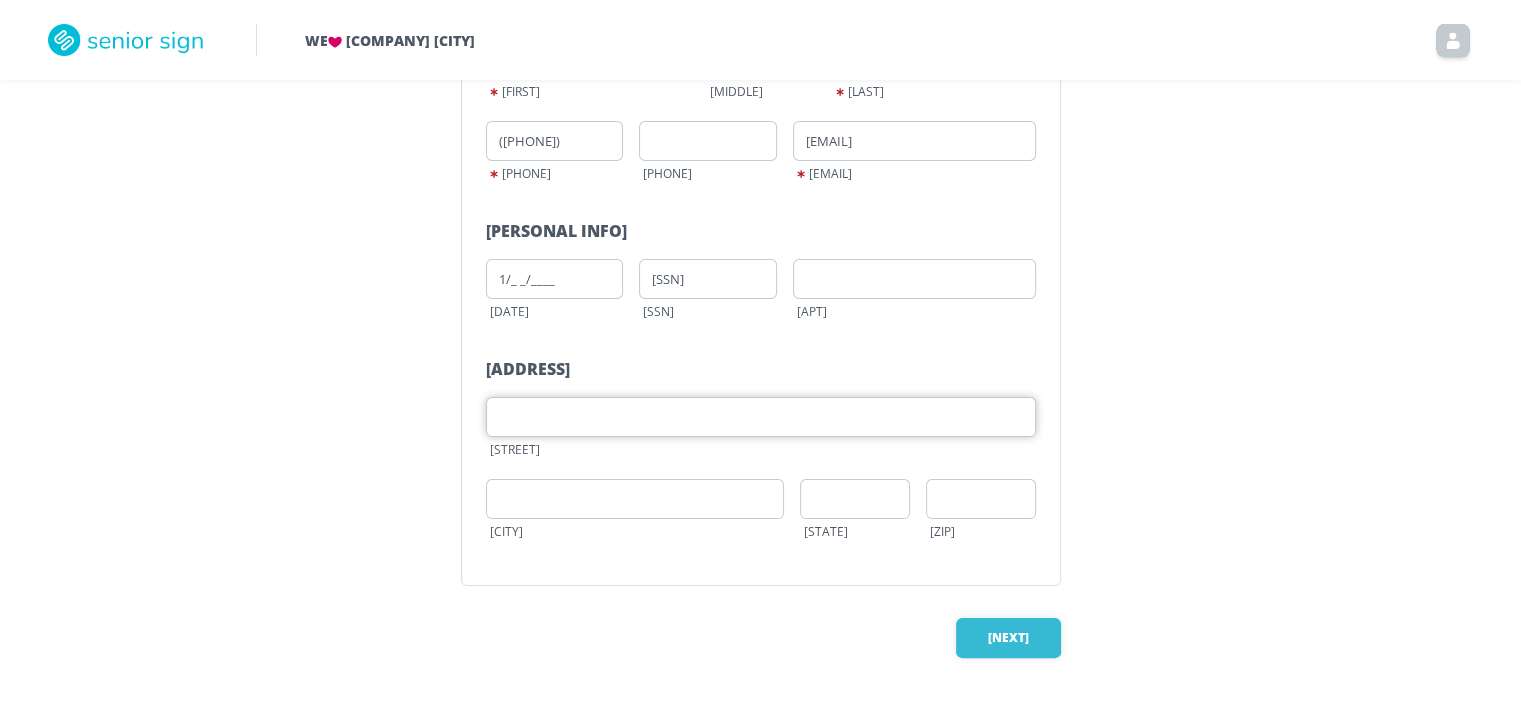 click at bounding box center (761, 417) 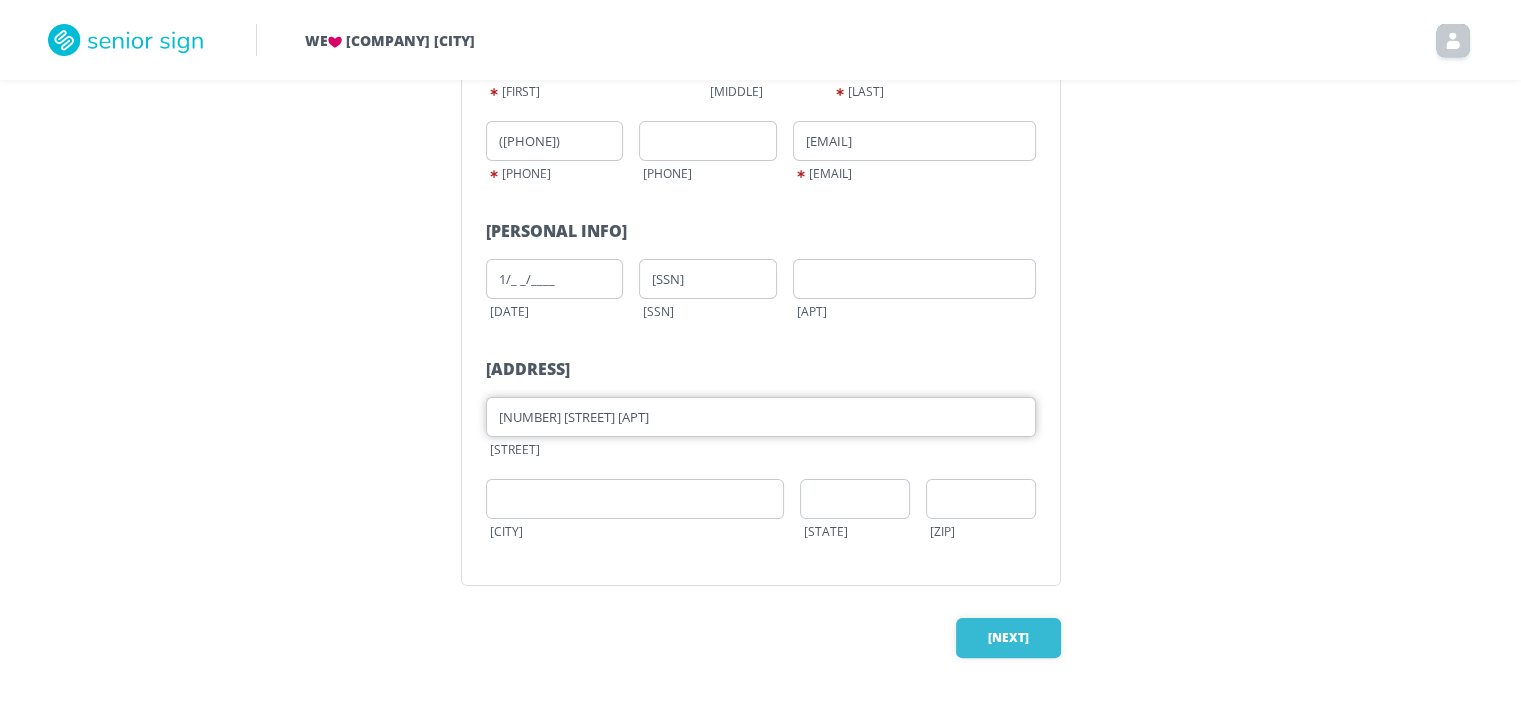 type on "[NUMBER] [STREET] [APT]" 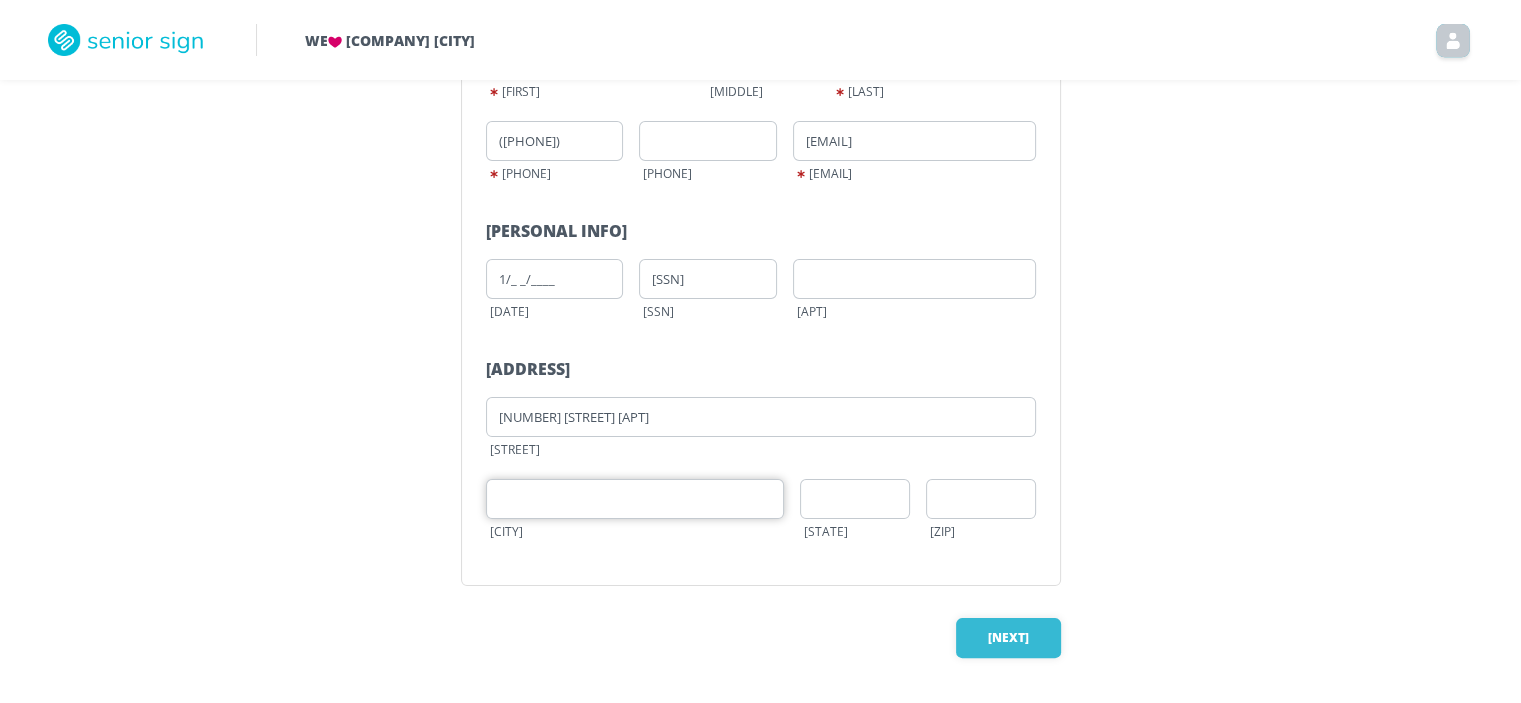 click at bounding box center [635, 499] 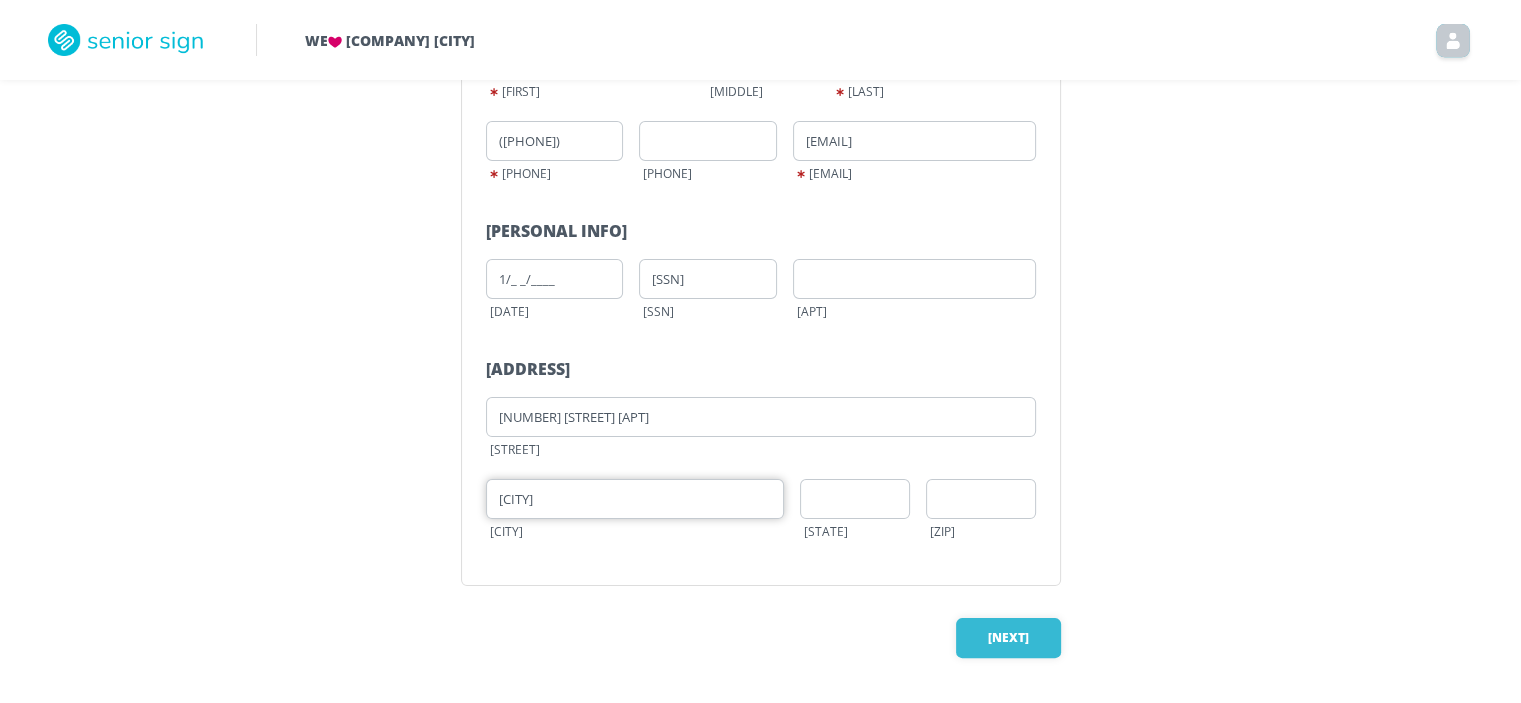 type on "[CITY]" 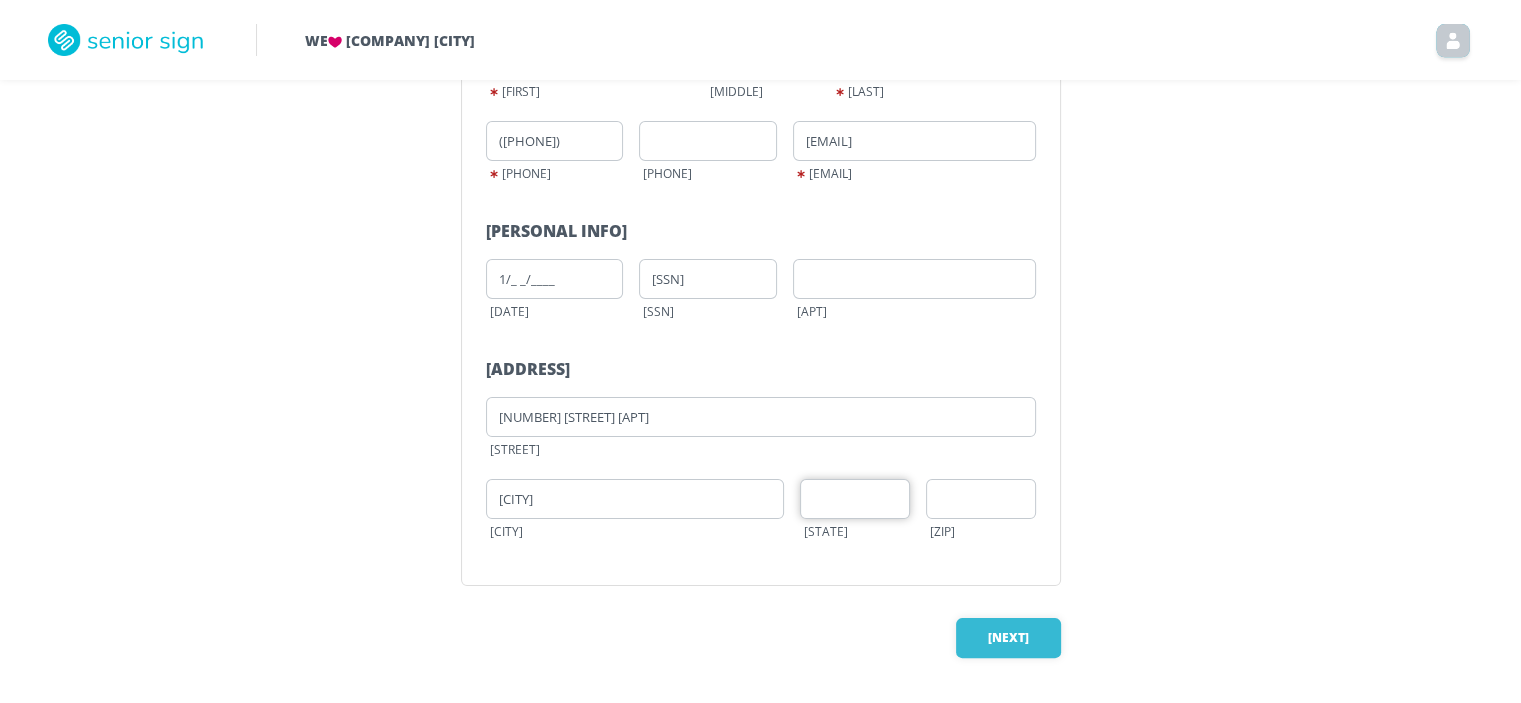 click at bounding box center [855, 499] 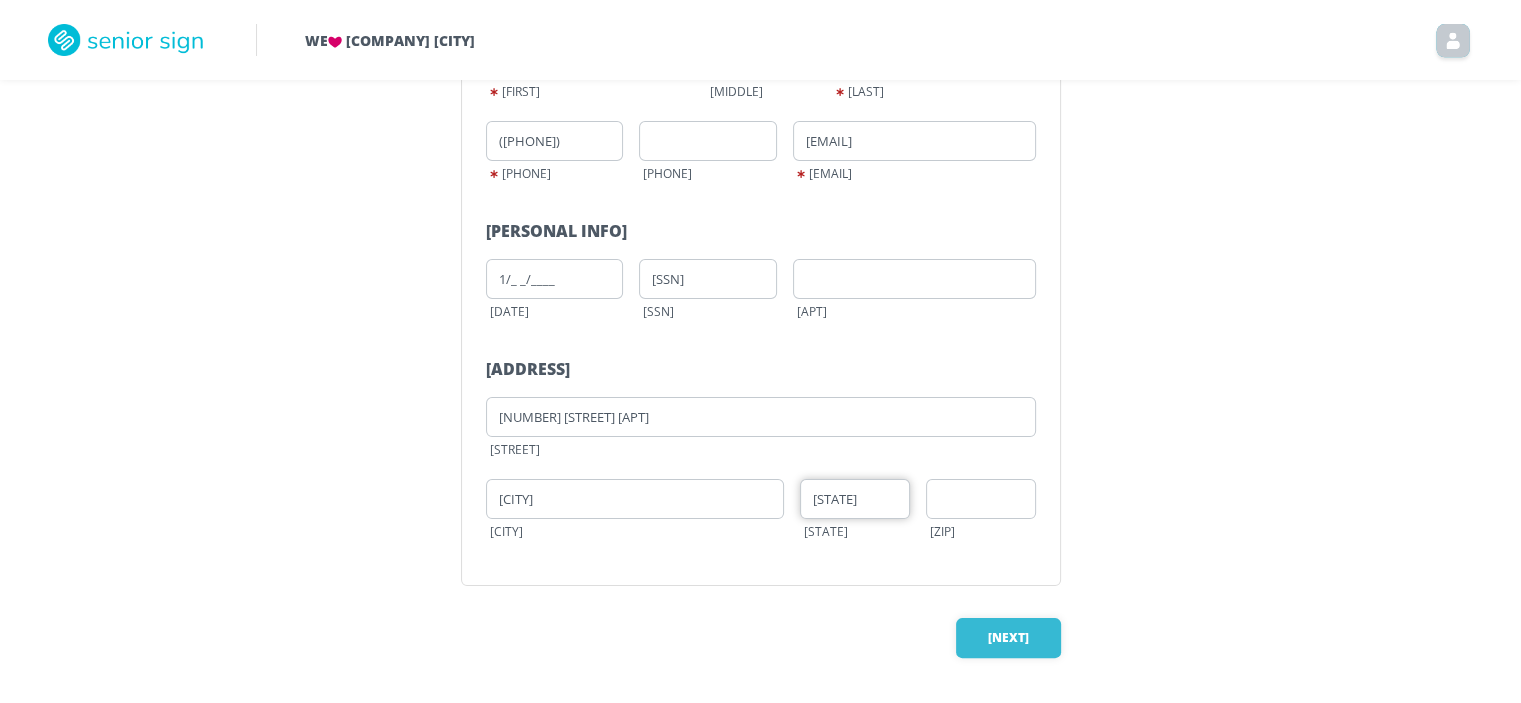 type on "[STATE]" 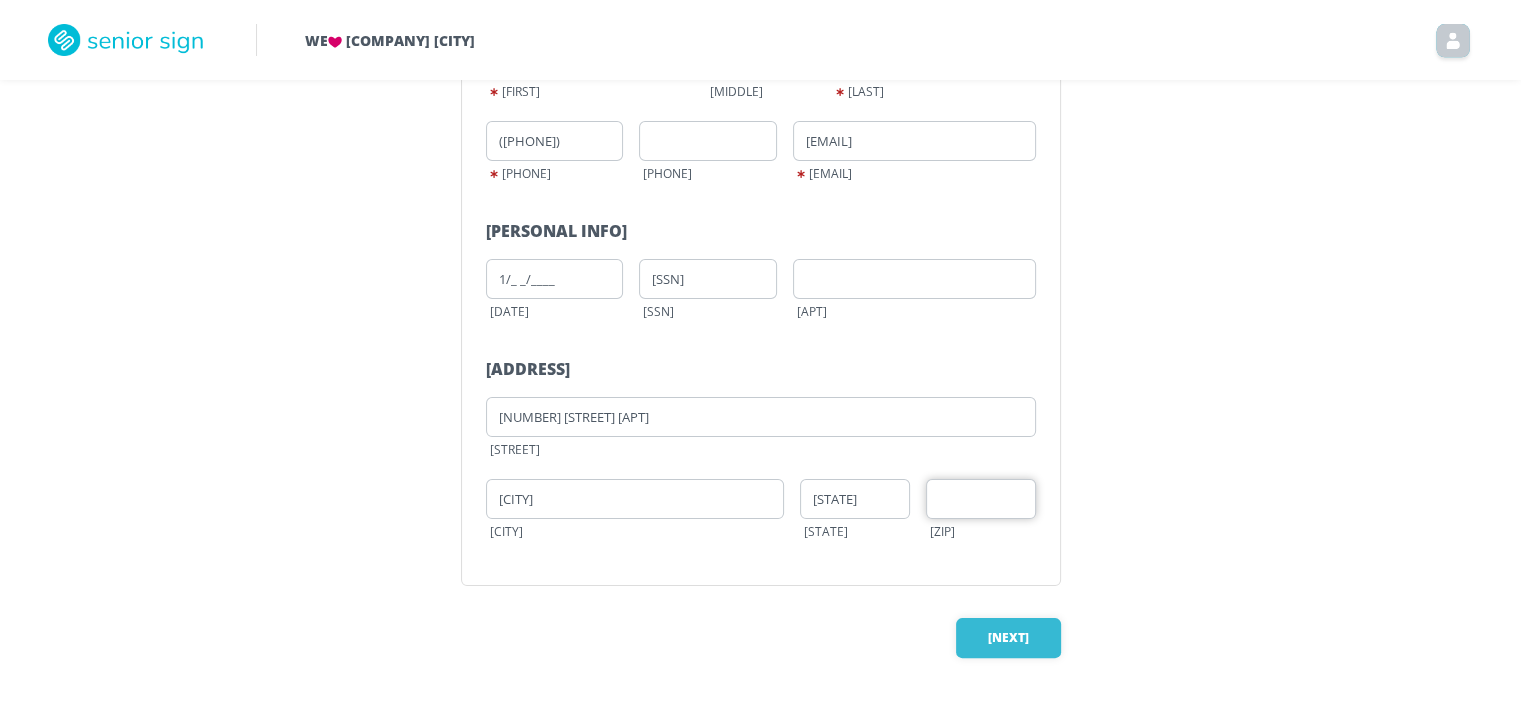 click at bounding box center (981, 499) 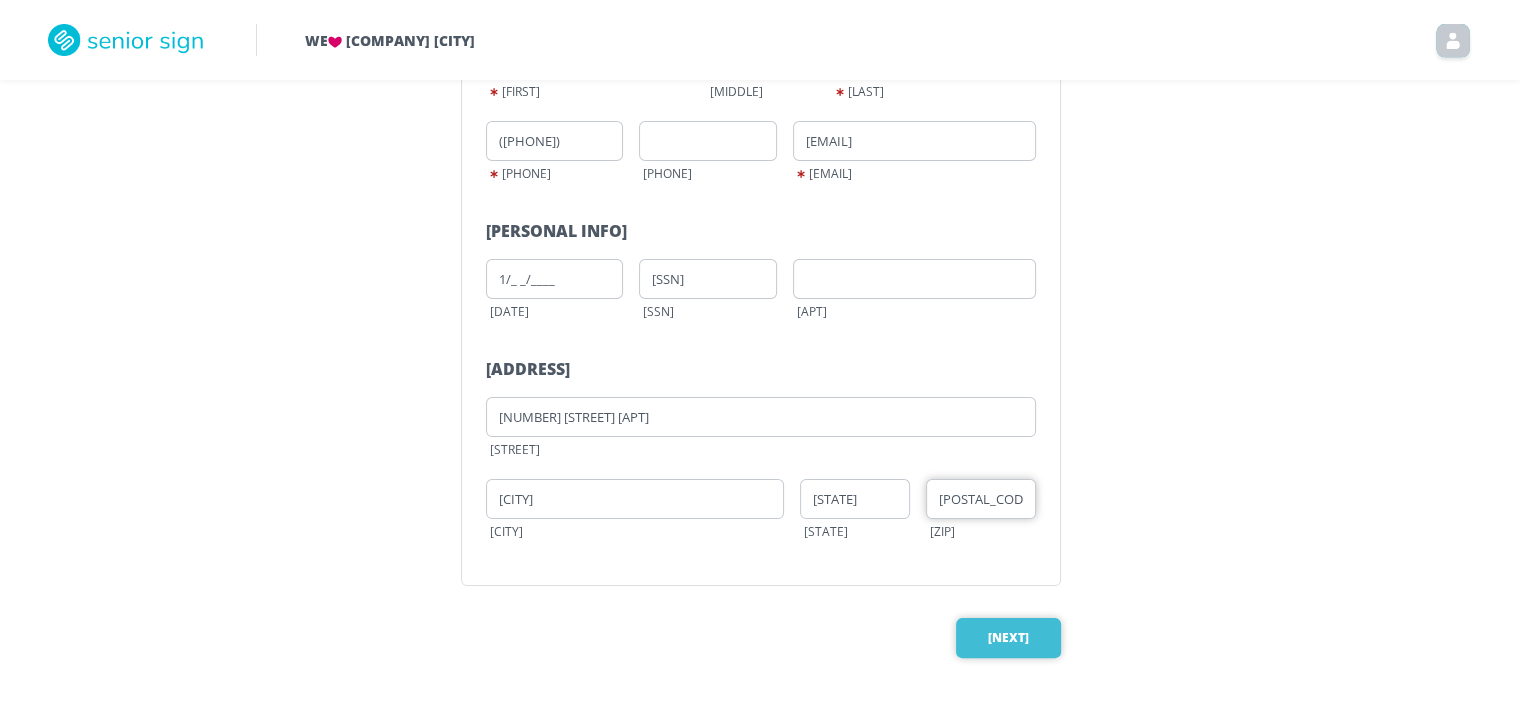 type on "[POSTAL_CODE]" 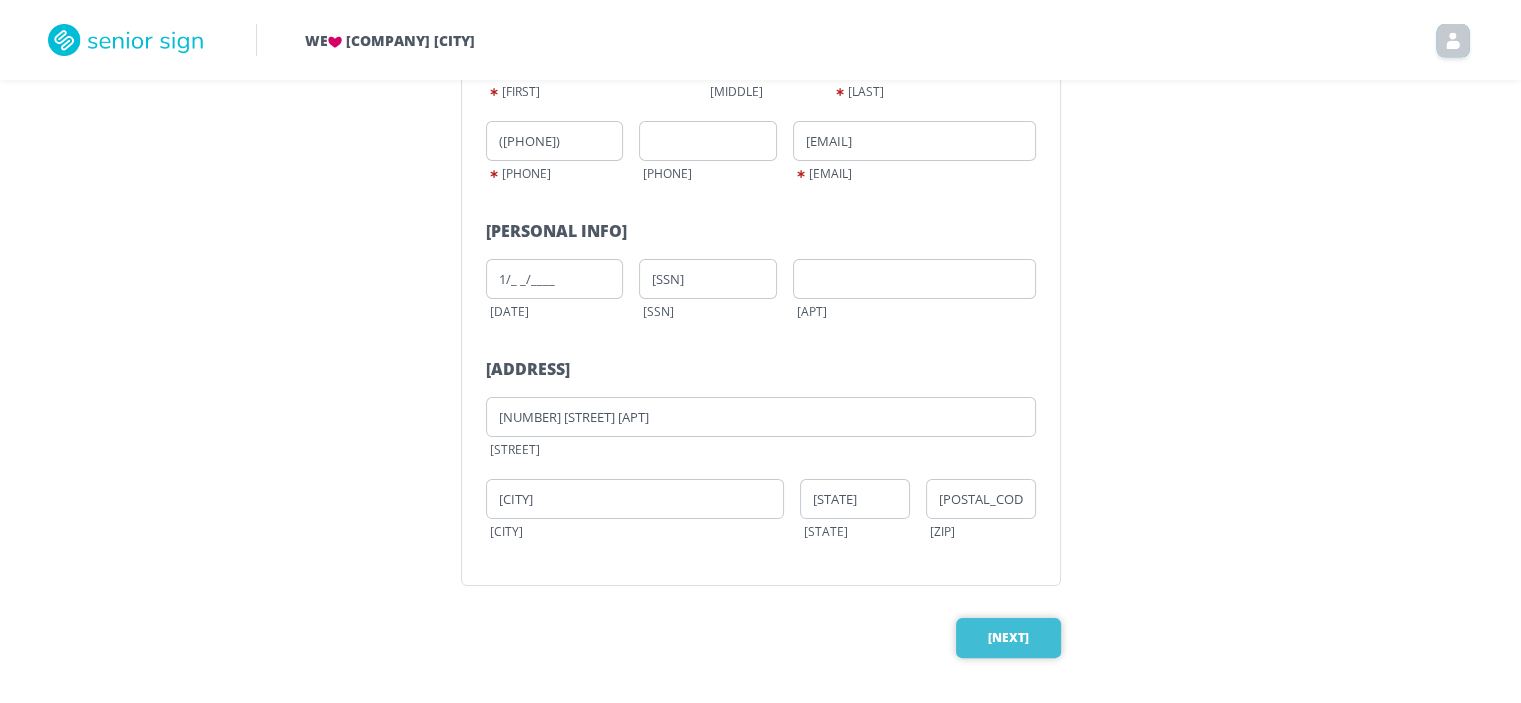 click on "[NEXT]" at bounding box center (1008, 638) 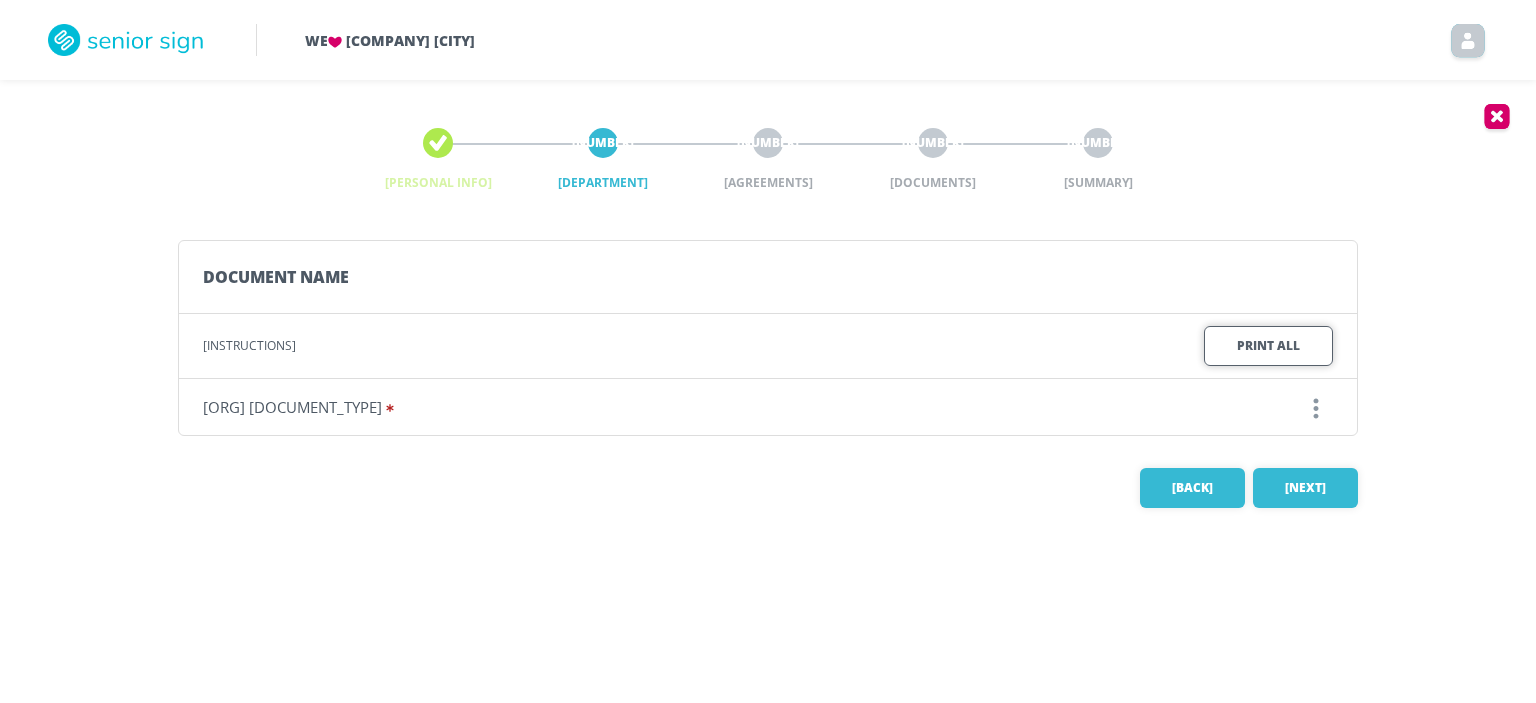 click on "Print All" at bounding box center (1268, 346) 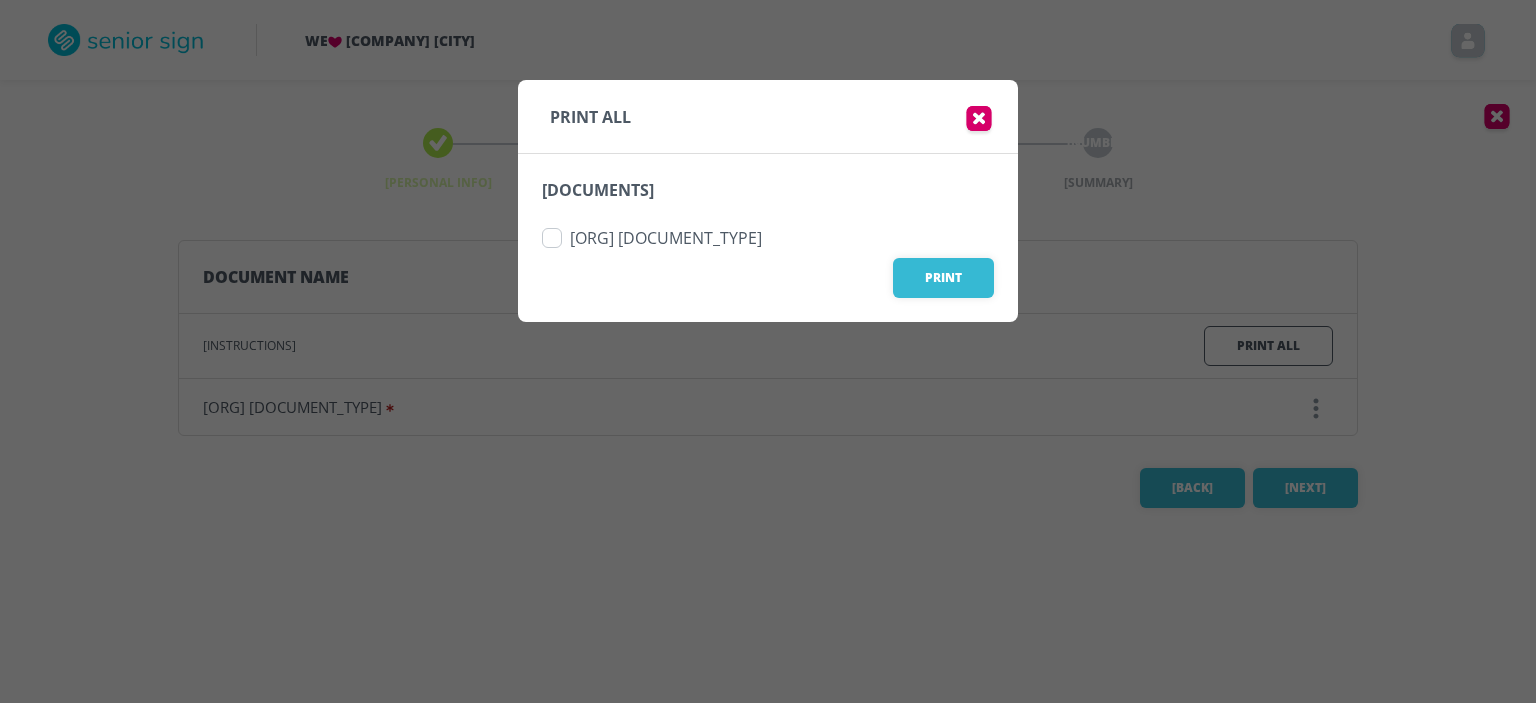click on "[DOCUMENTS] [DEPARTMENT] [STATE] [DEPARTMENT] [DEPARTMENT]" at bounding box center (768, 238) 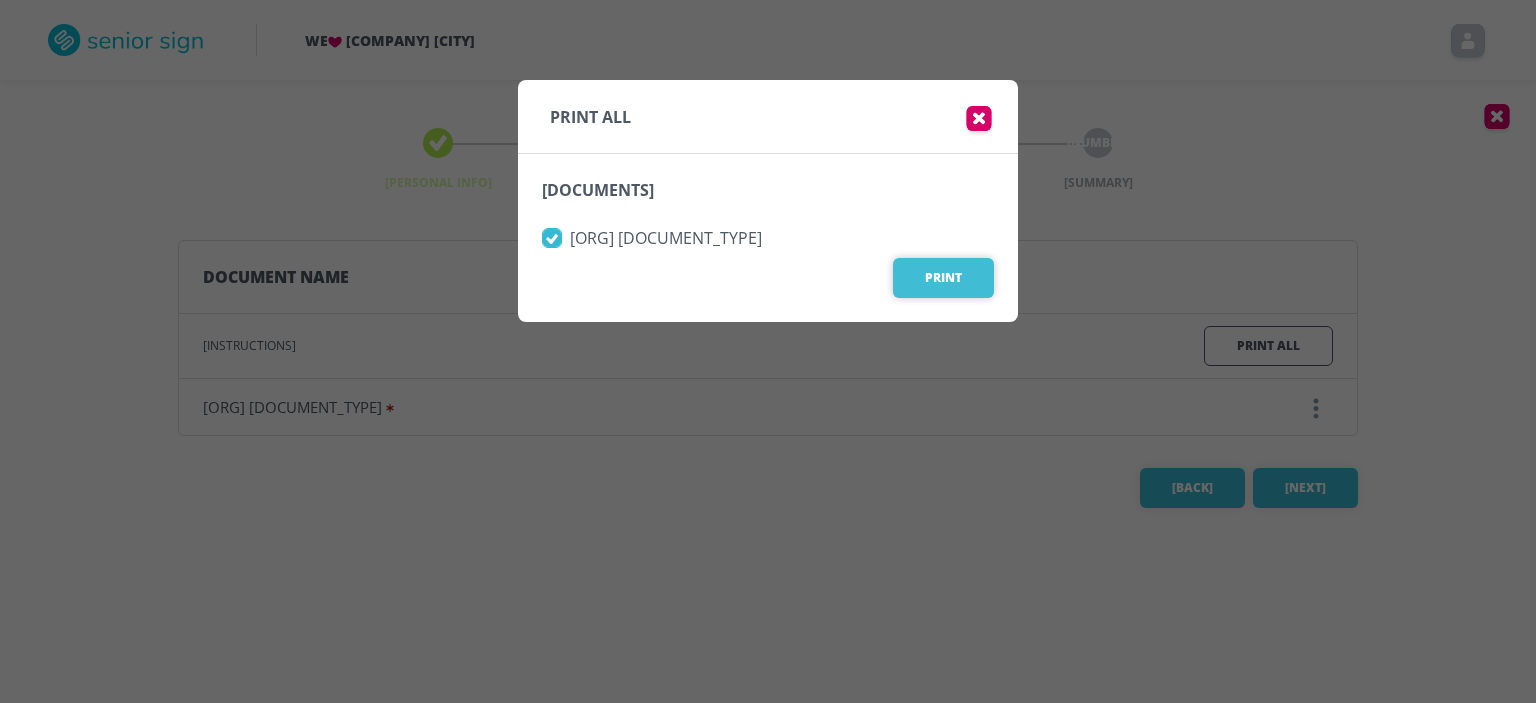 click on "Print" at bounding box center (943, 278) 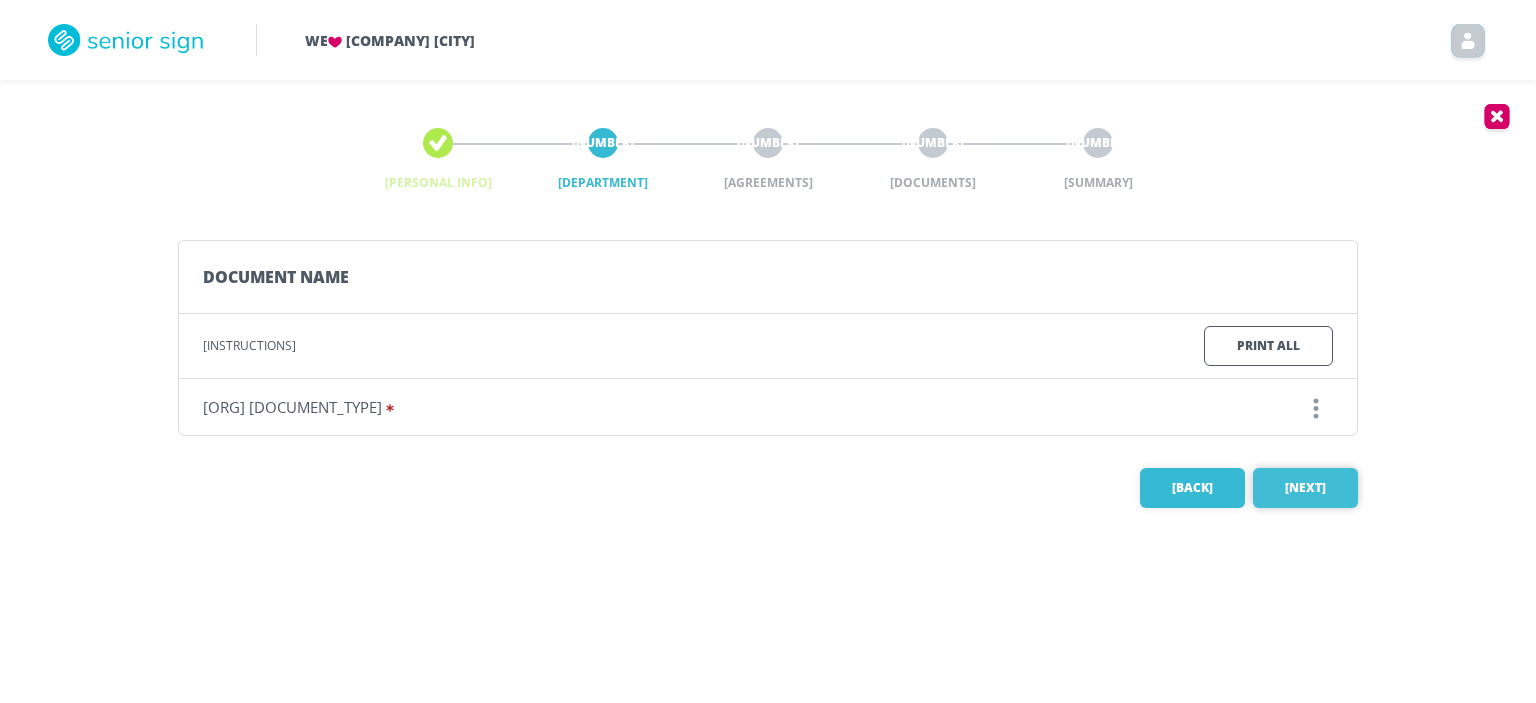 click on "[NEXT]" at bounding box center [1305, 488] 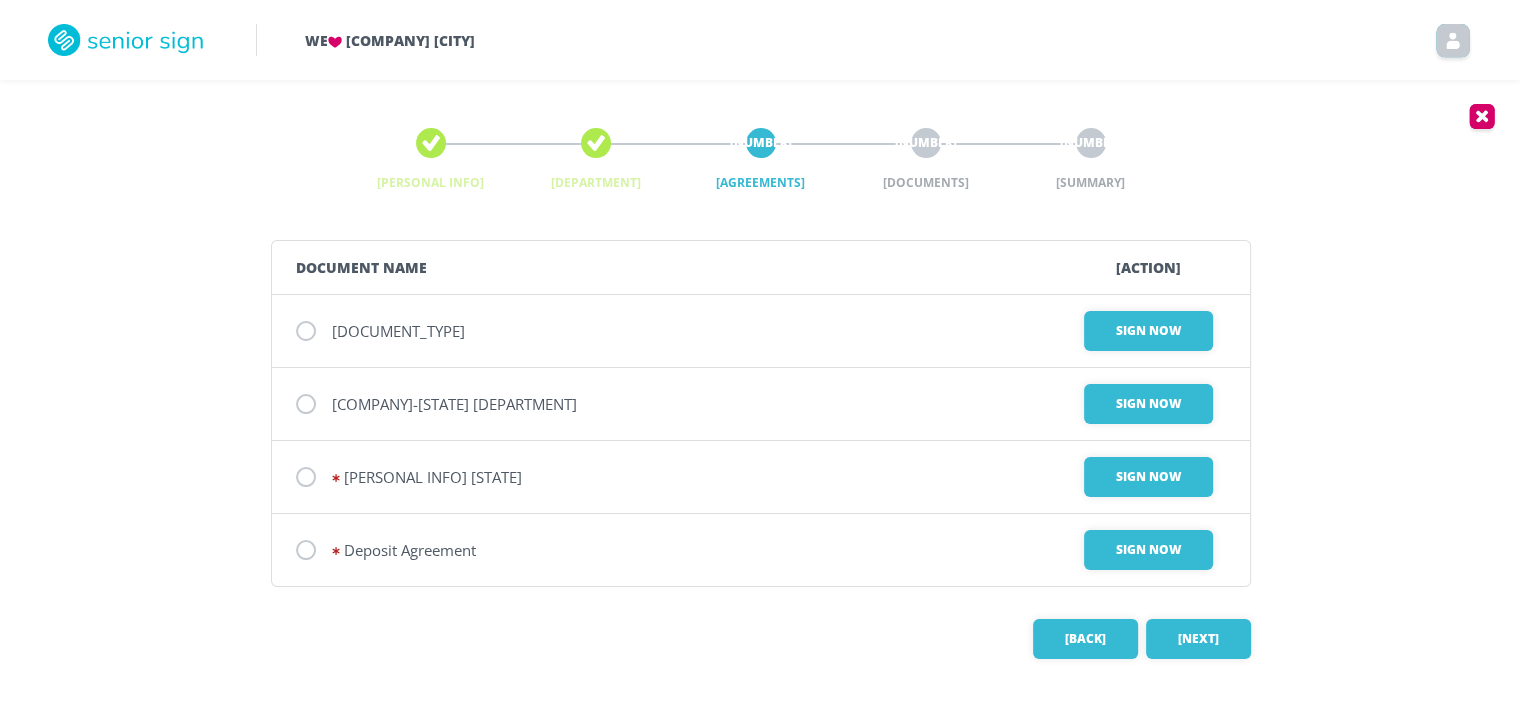 click at bounding box center [306, 331] 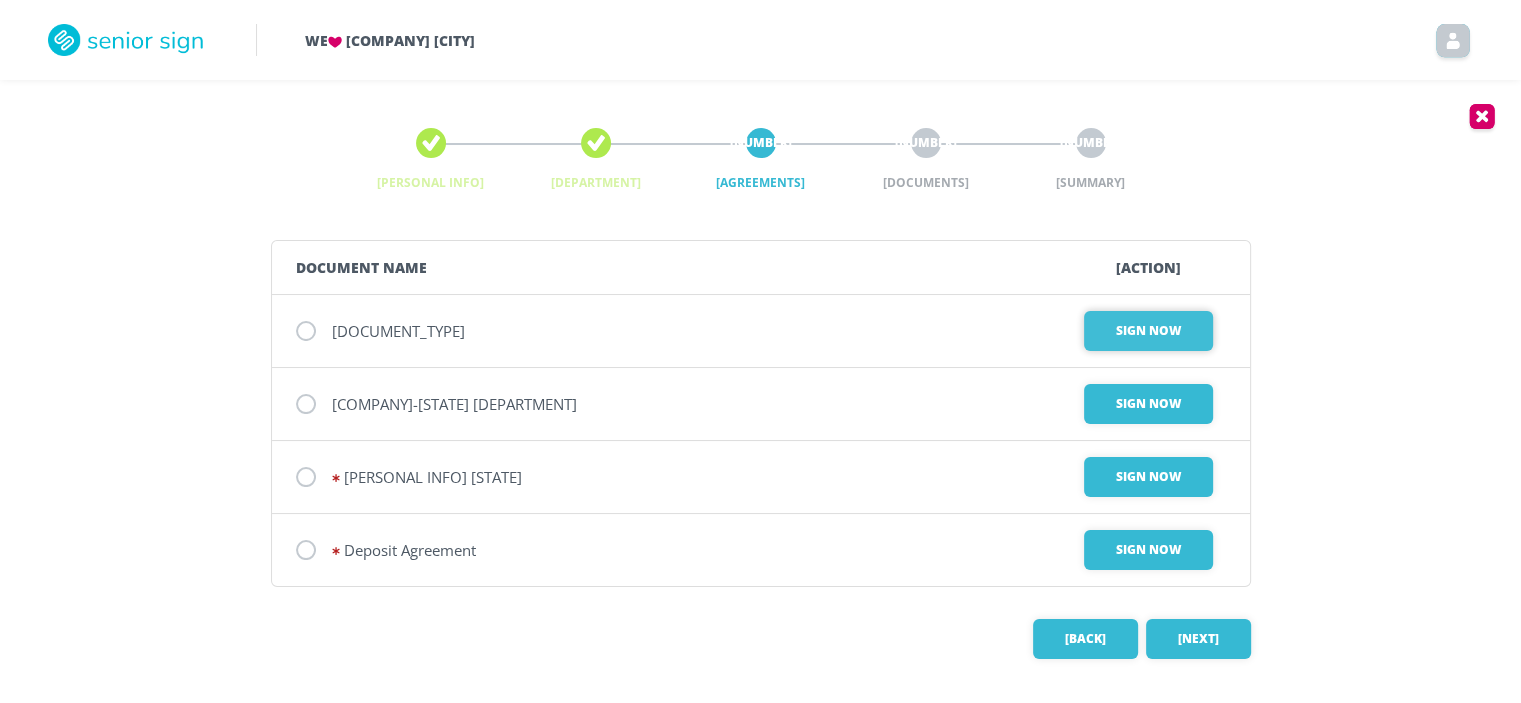 click on "Sign Now" at bounding box center [1148, 331] 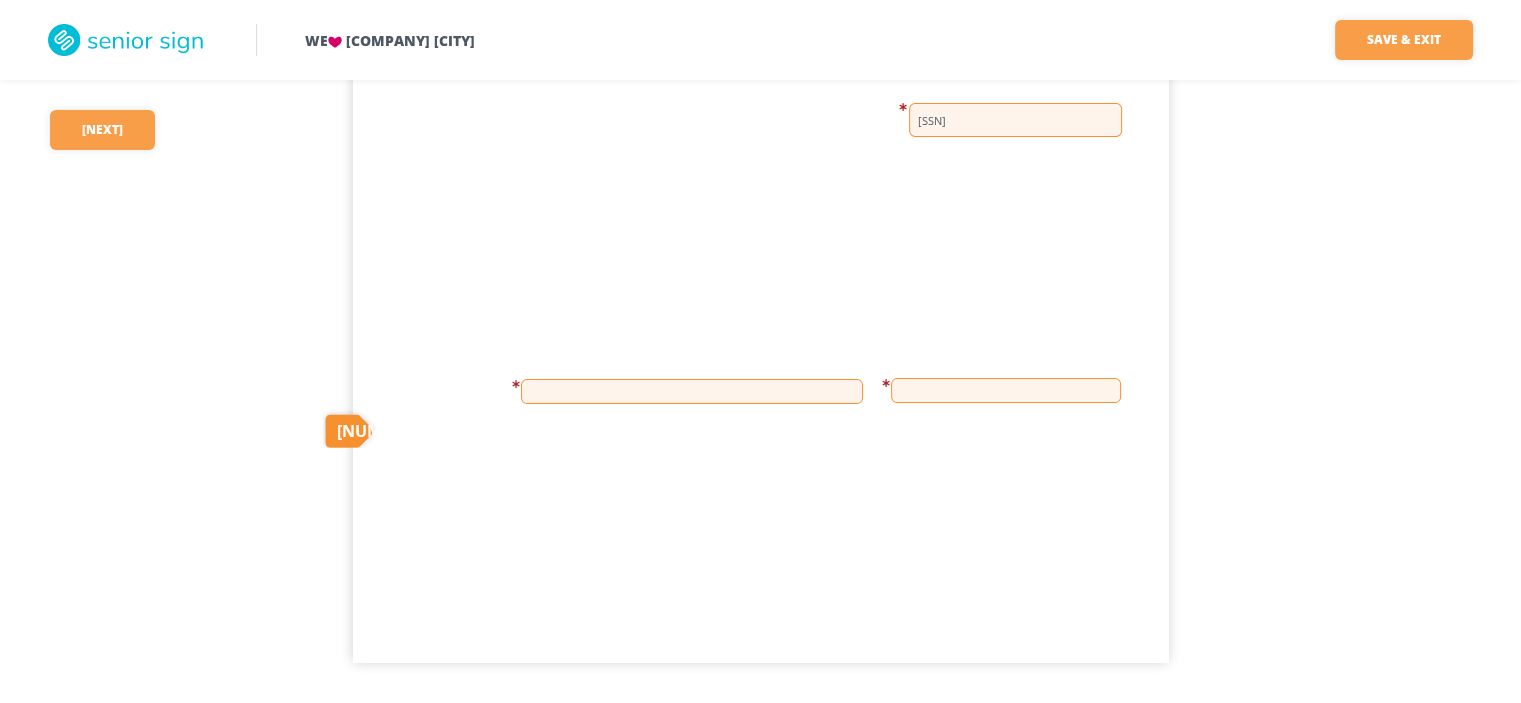 scroll, scrollTop: 567, scrollLeft: 0, axis: vertical 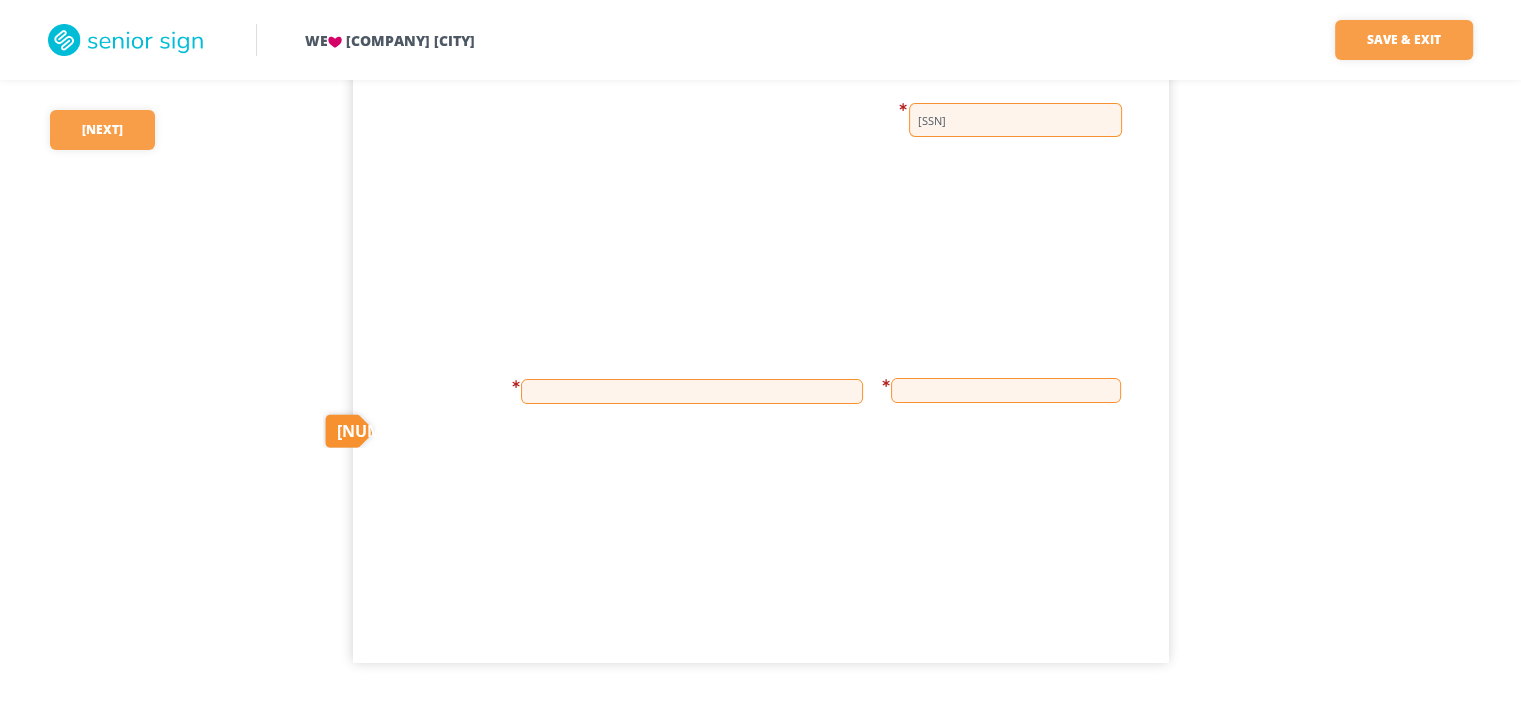 click at bounding box center (692, 391) 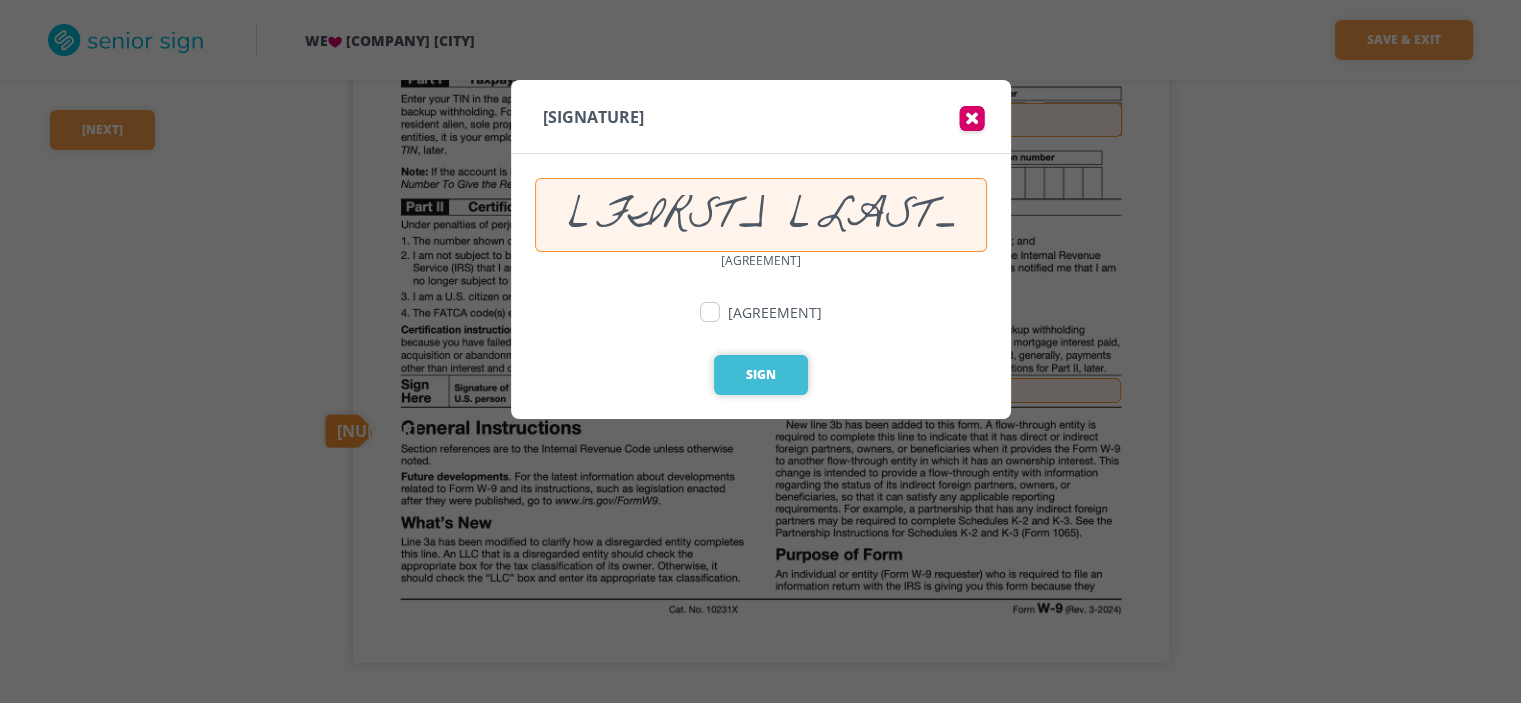 click on "Sign" at bounding box center [761, 375] 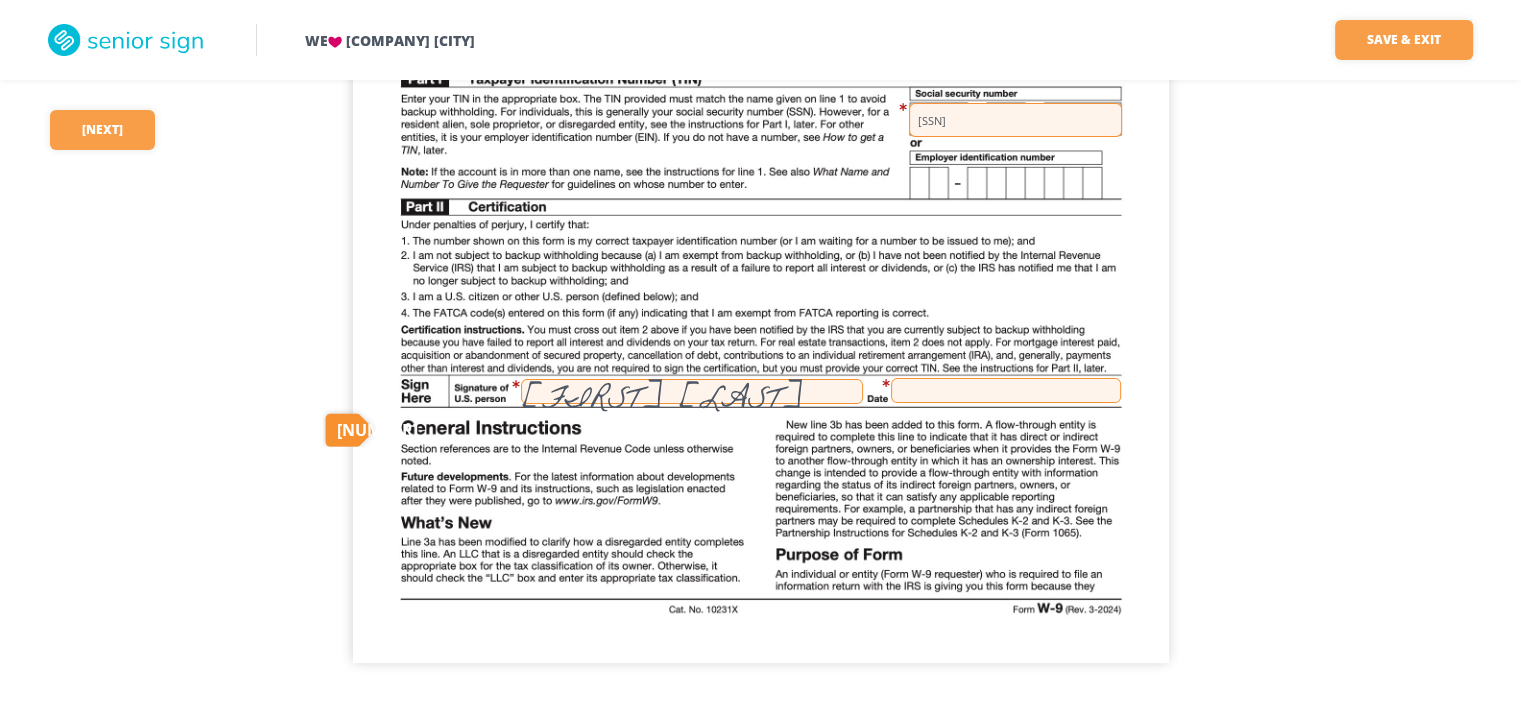 click at bounding box center (1006, 390) 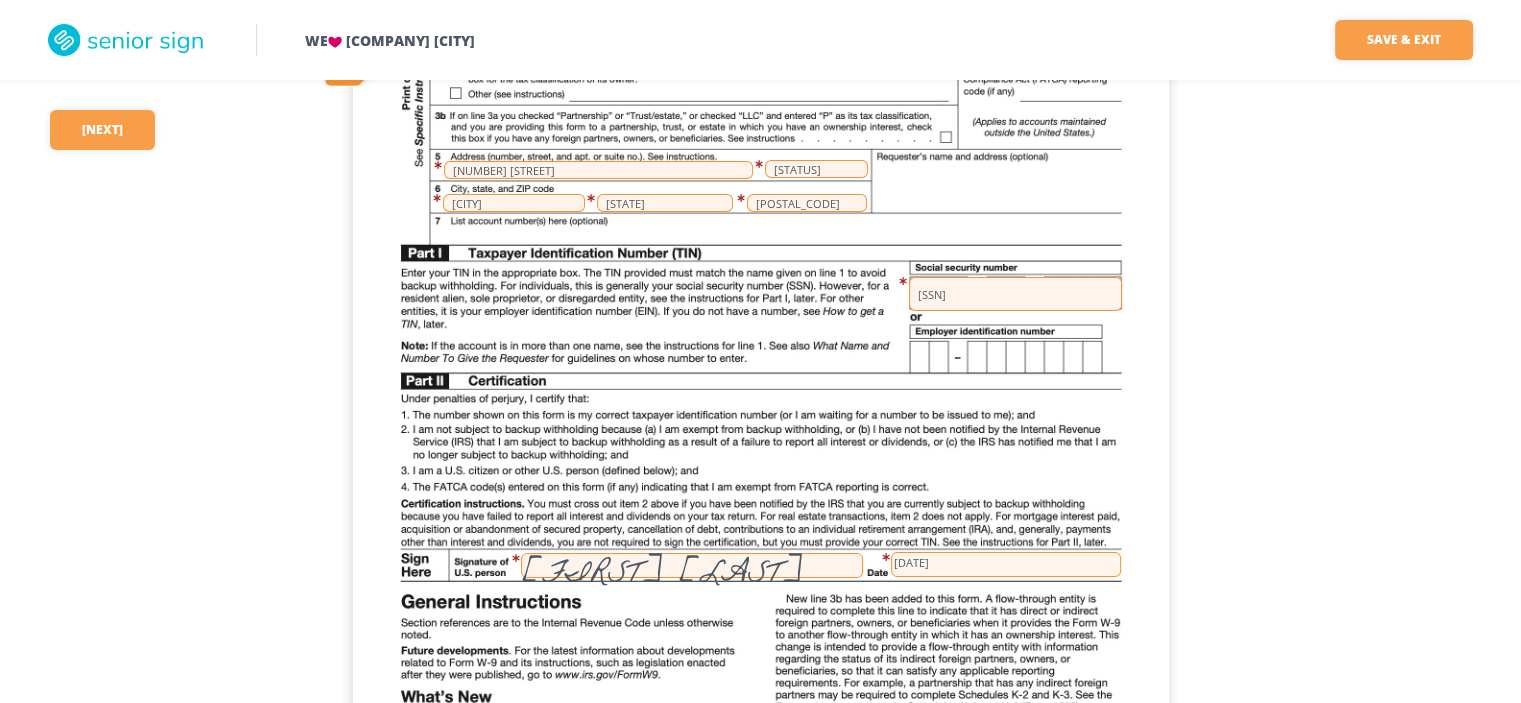 scroll, scrollTop: 368, scrollLeft: 0, axis: vertical 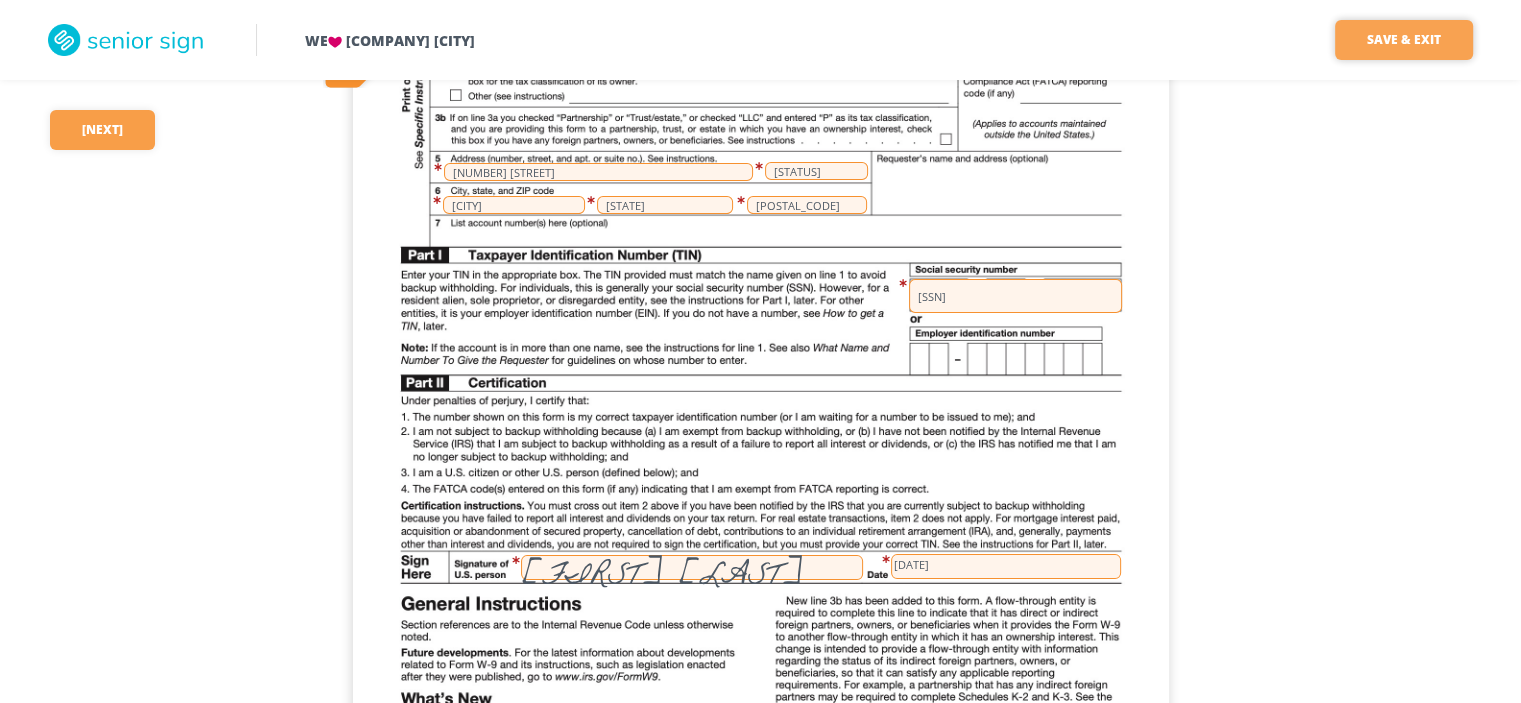 click on "Save & Exit" at bounding box center [1404, 40] 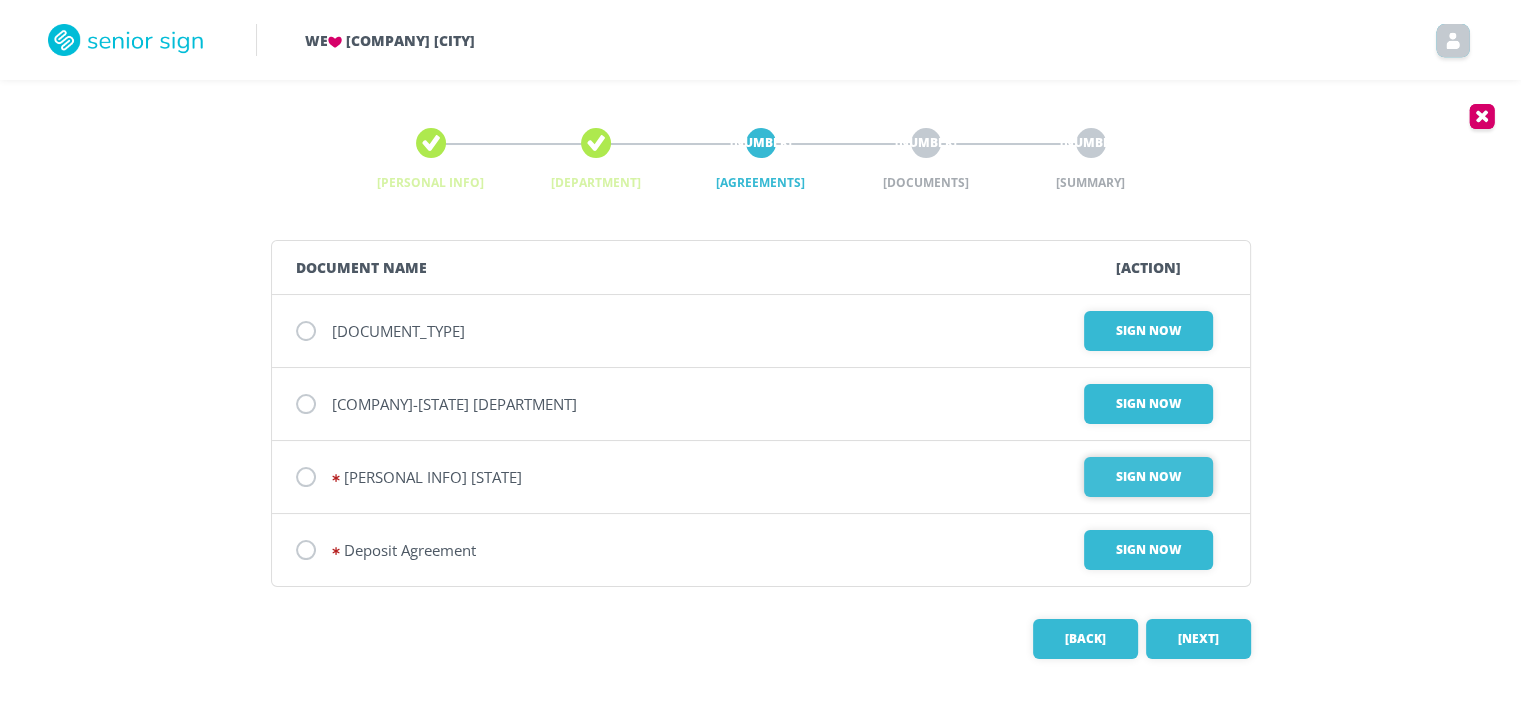 click on "Sign Now" at bounding box center (1148, 331) 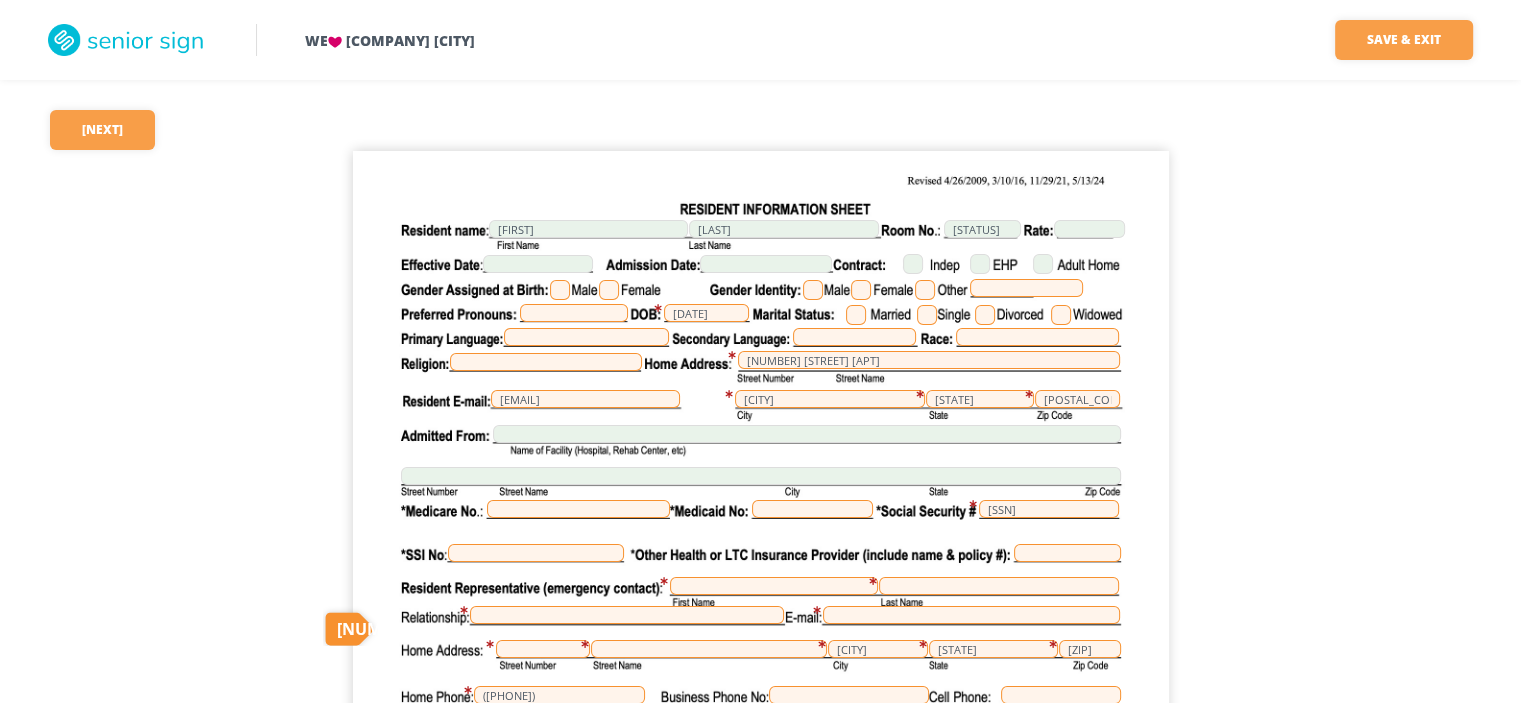 click at bounding box center [861, 290] 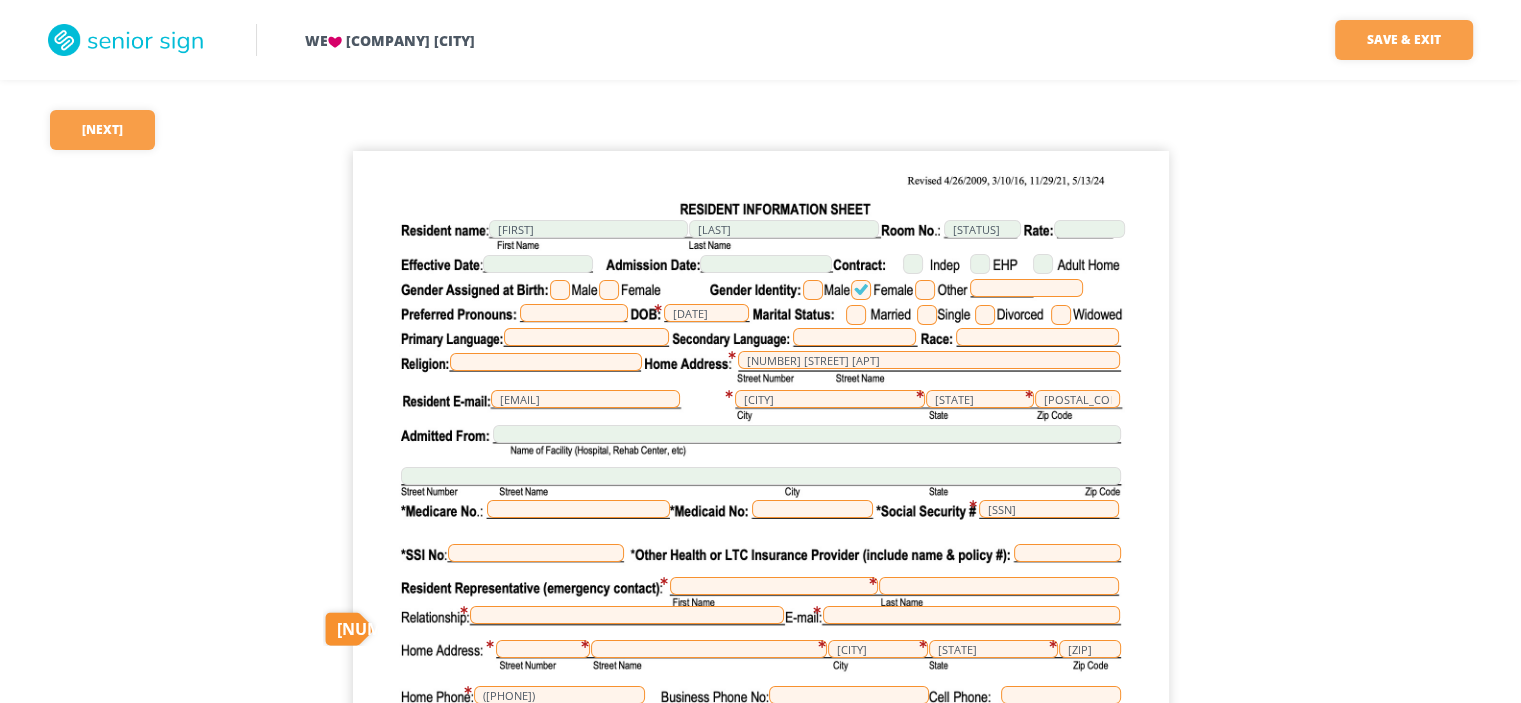 click at bounding box center (1061, 315) 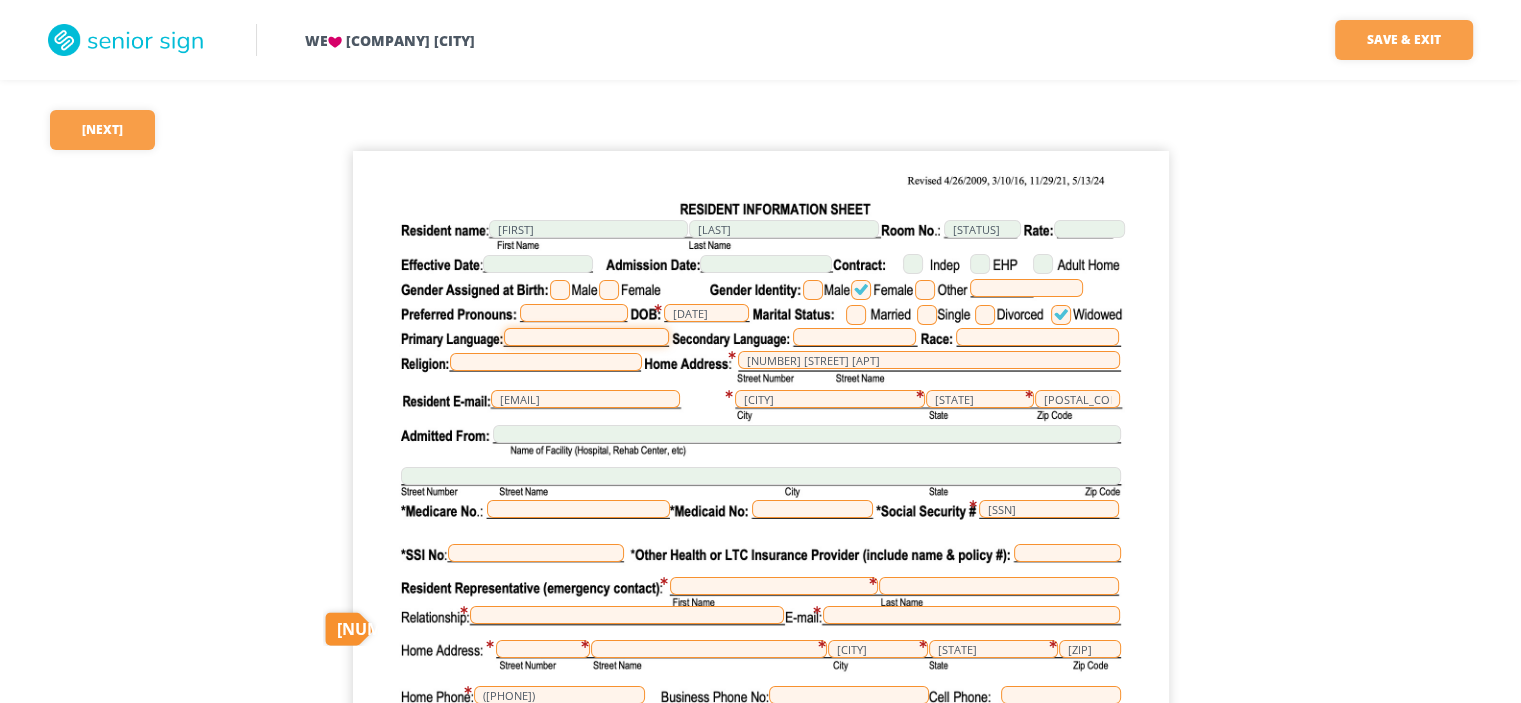 click at bounding box center (586, 337) 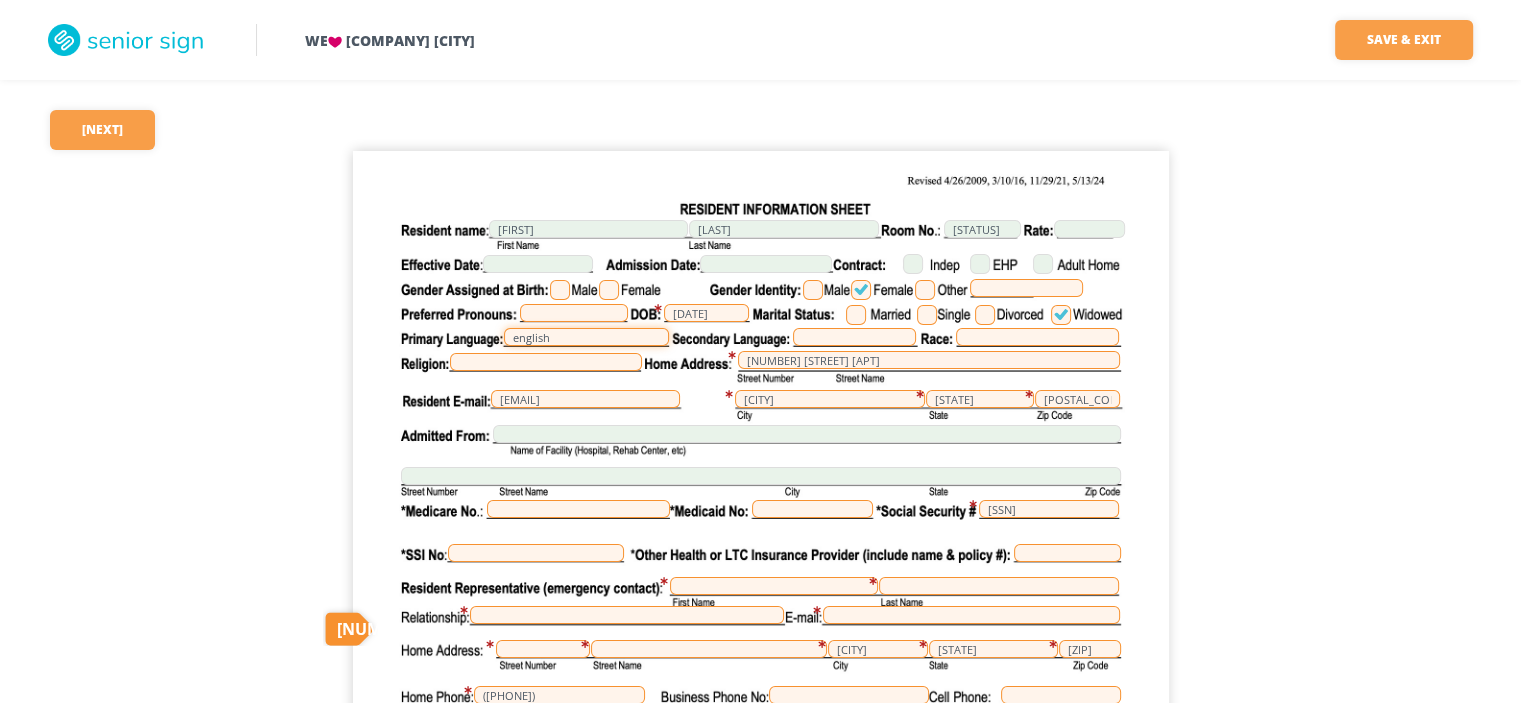 type on "english" 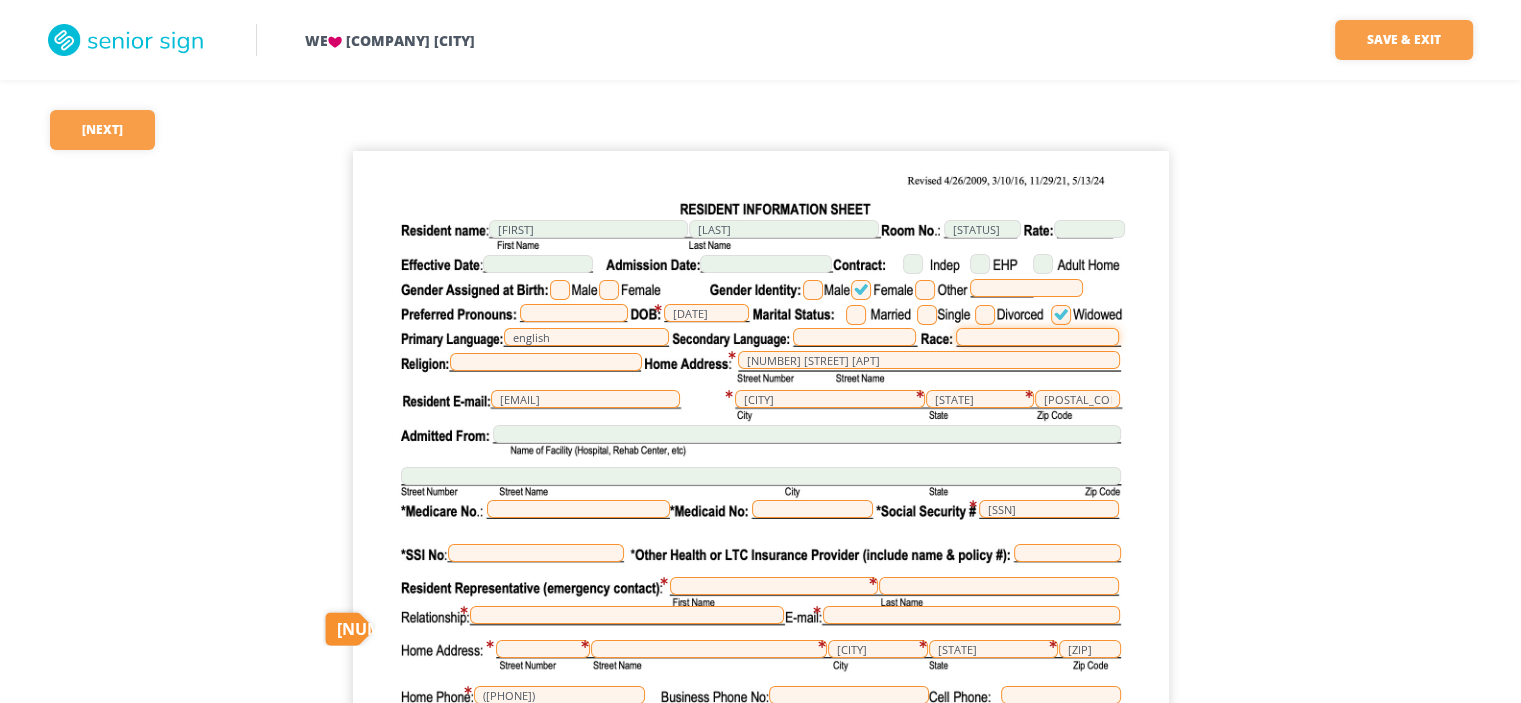 click at bounding box center [1037, 337] 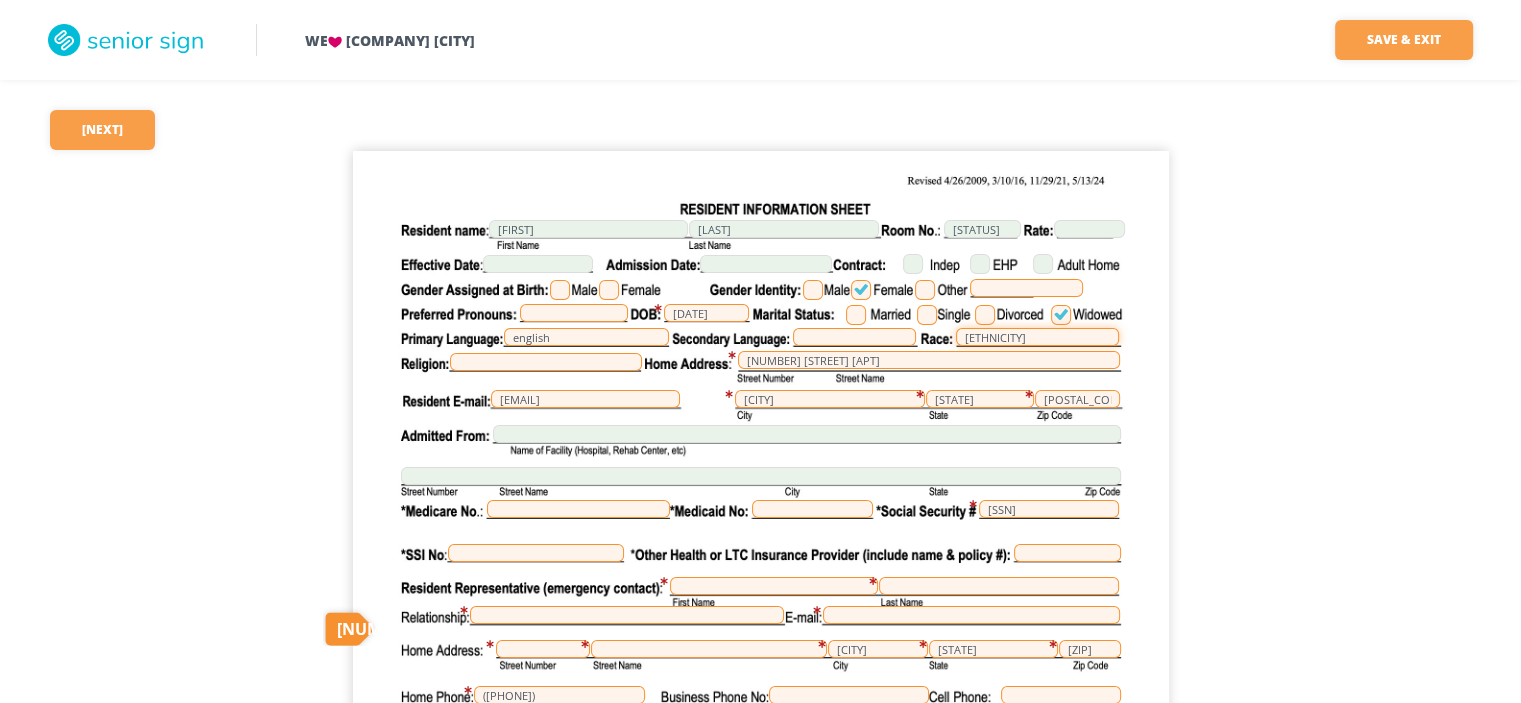 type on "[ETHNICITY]" 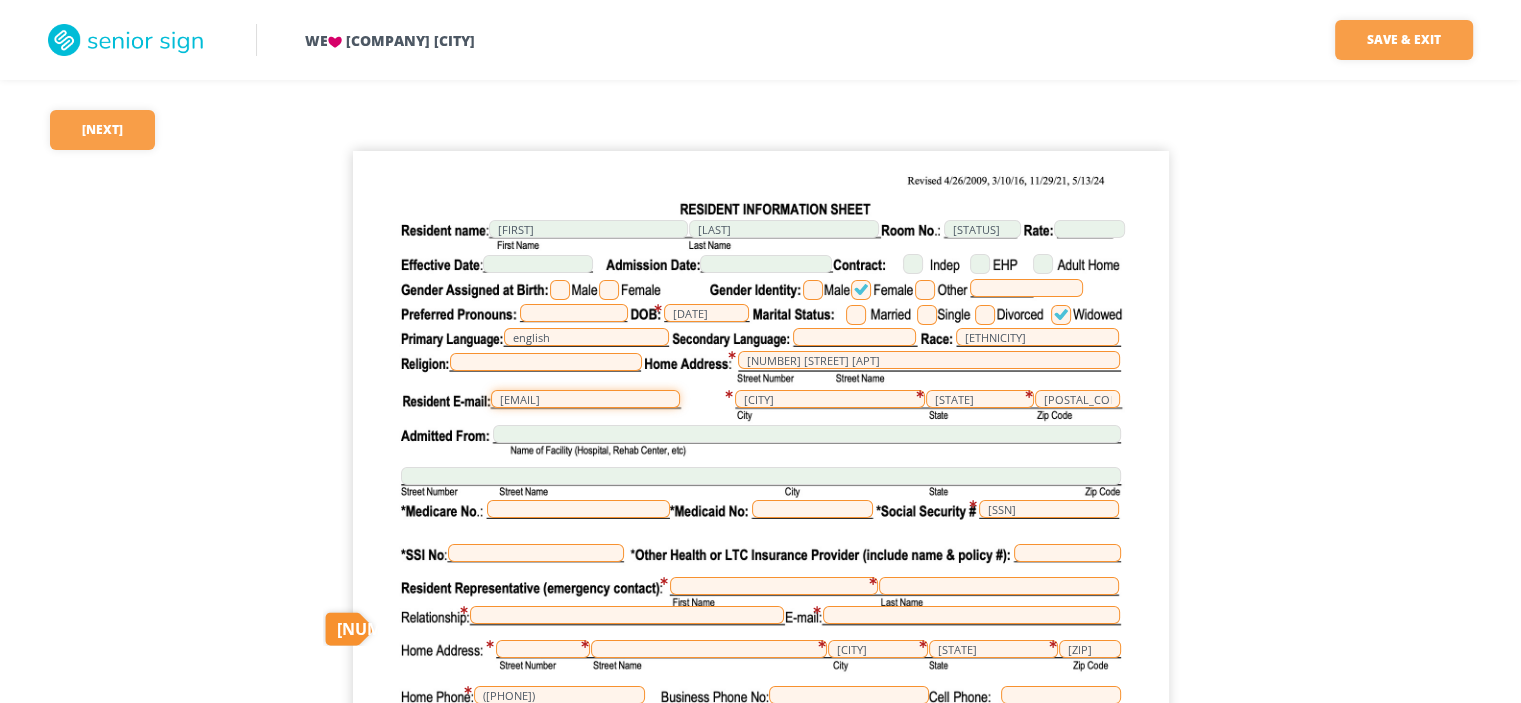 click on "[EMAIL]" at bounding box center (585, 399) 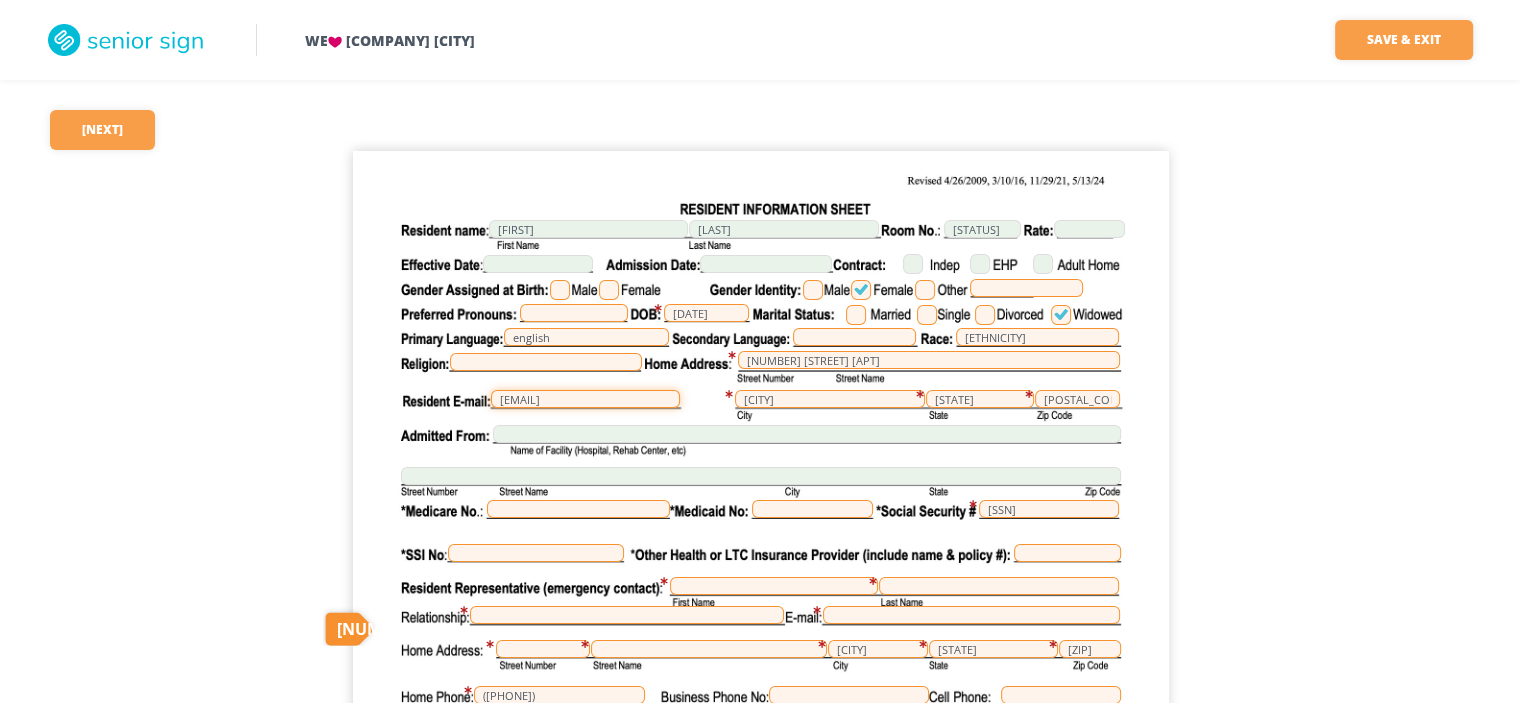 type on "[EMAIL]" 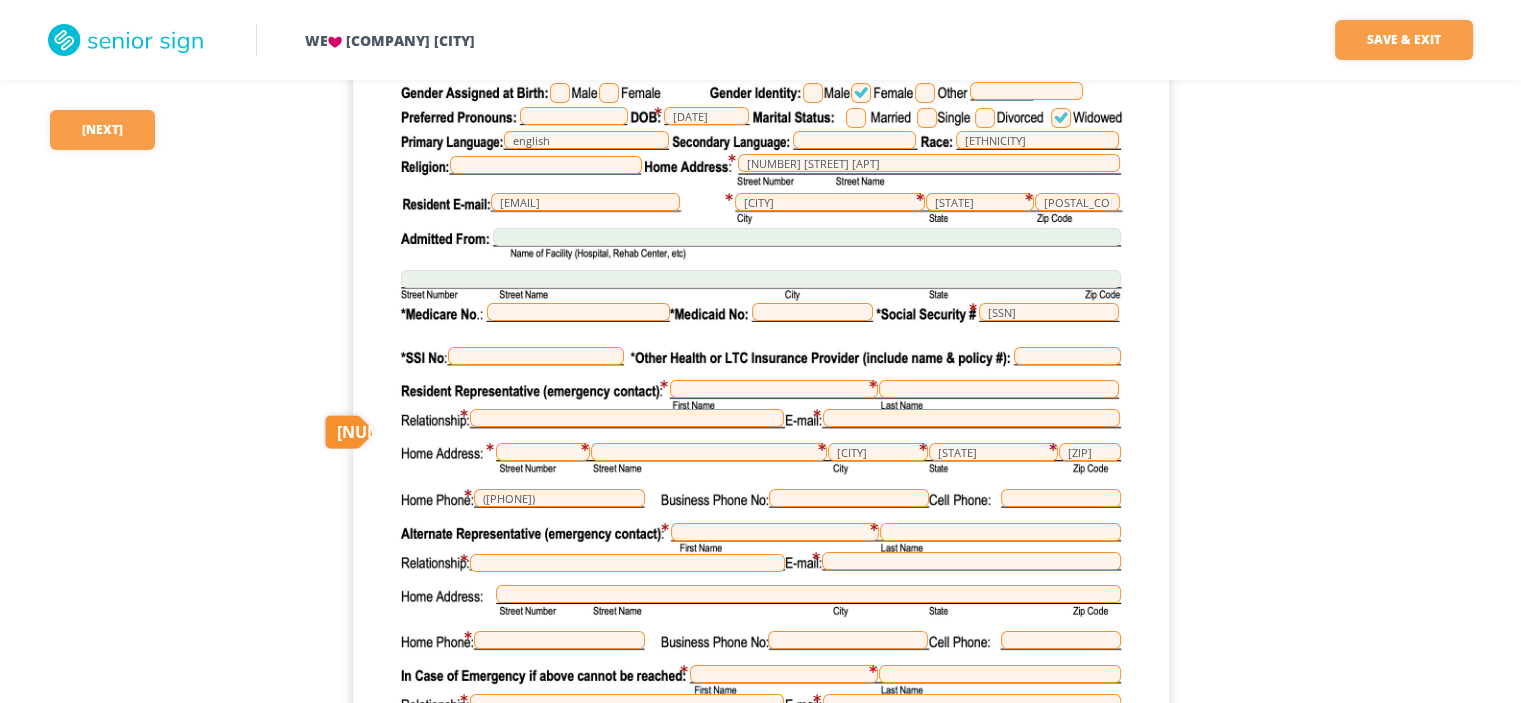 scroll, scrollTop: 198, scrollLeft: 0, axis: vertical 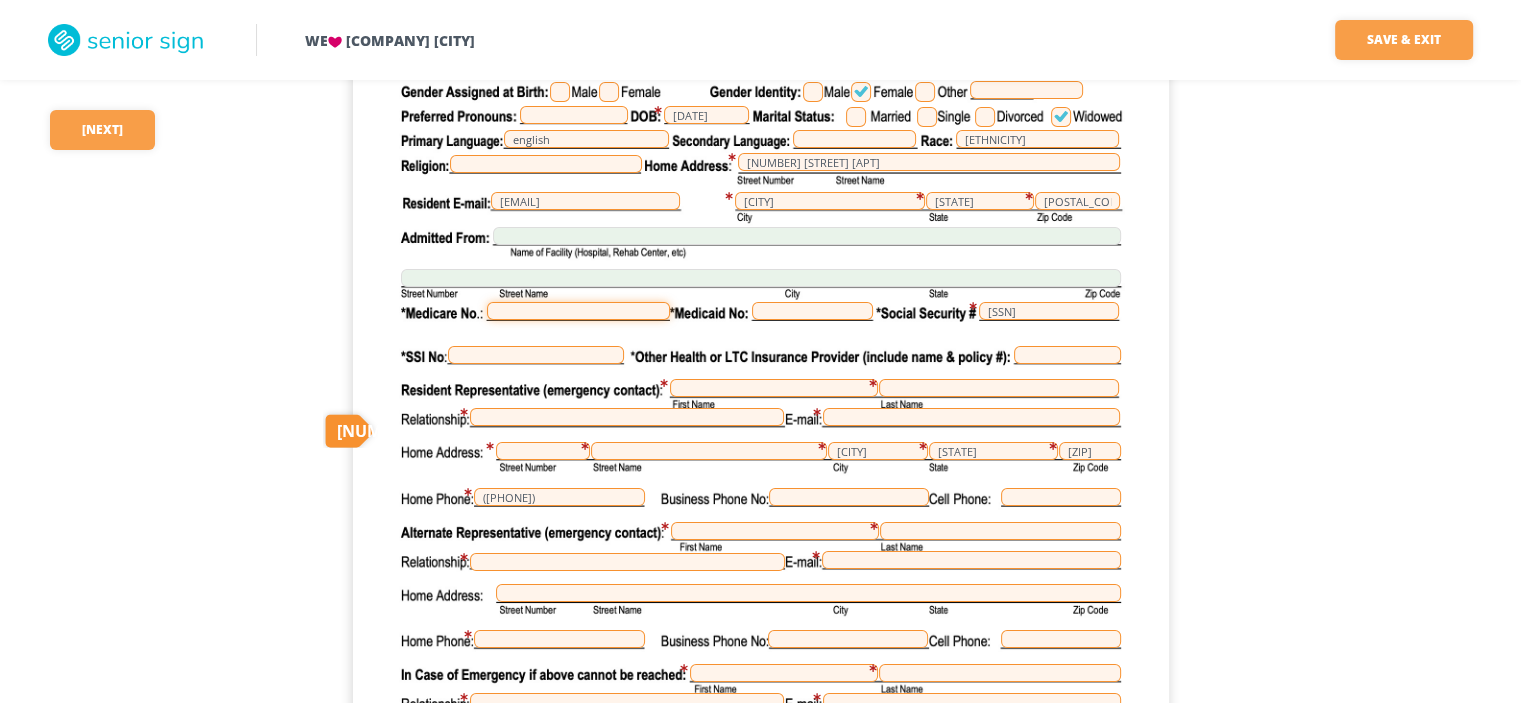 click at bounding box center [578, 311] 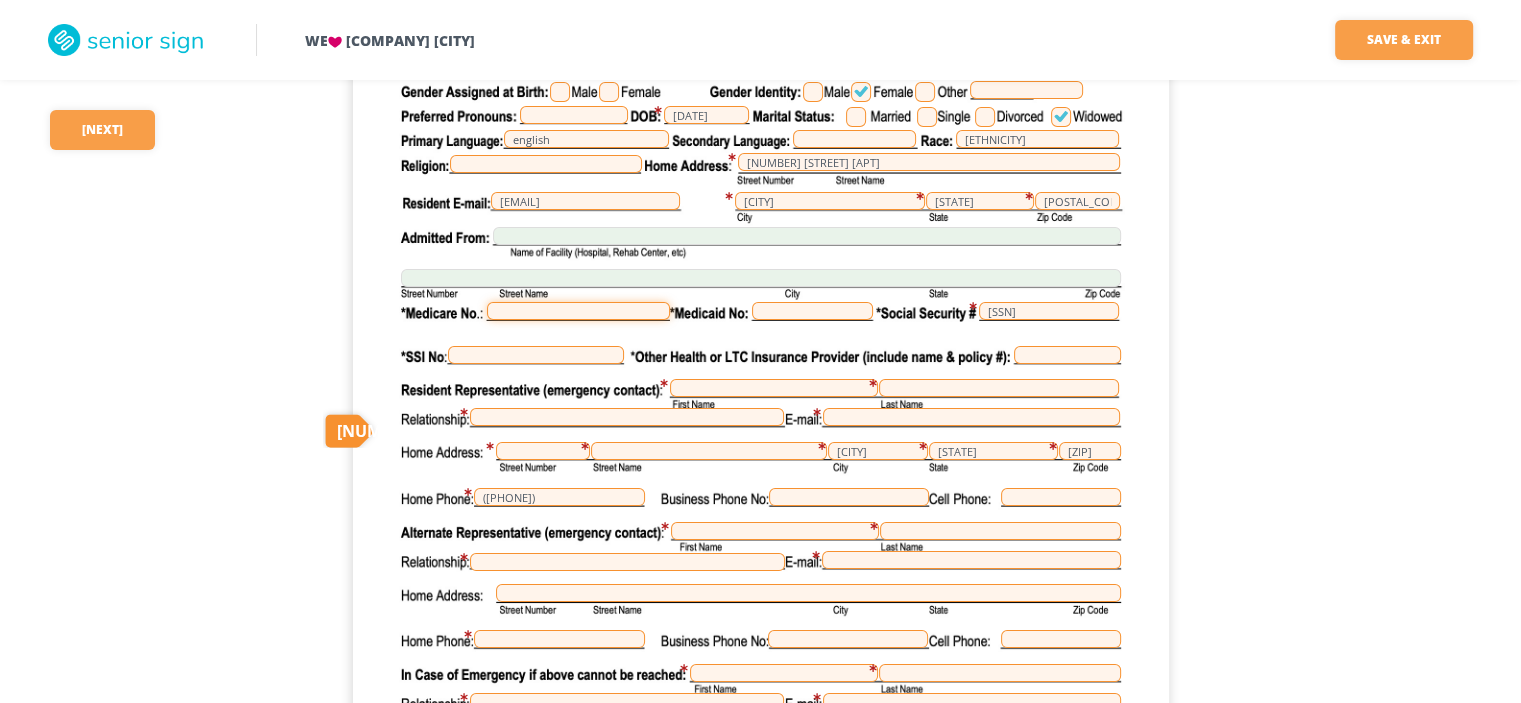 click at bounding box center (578, 311) 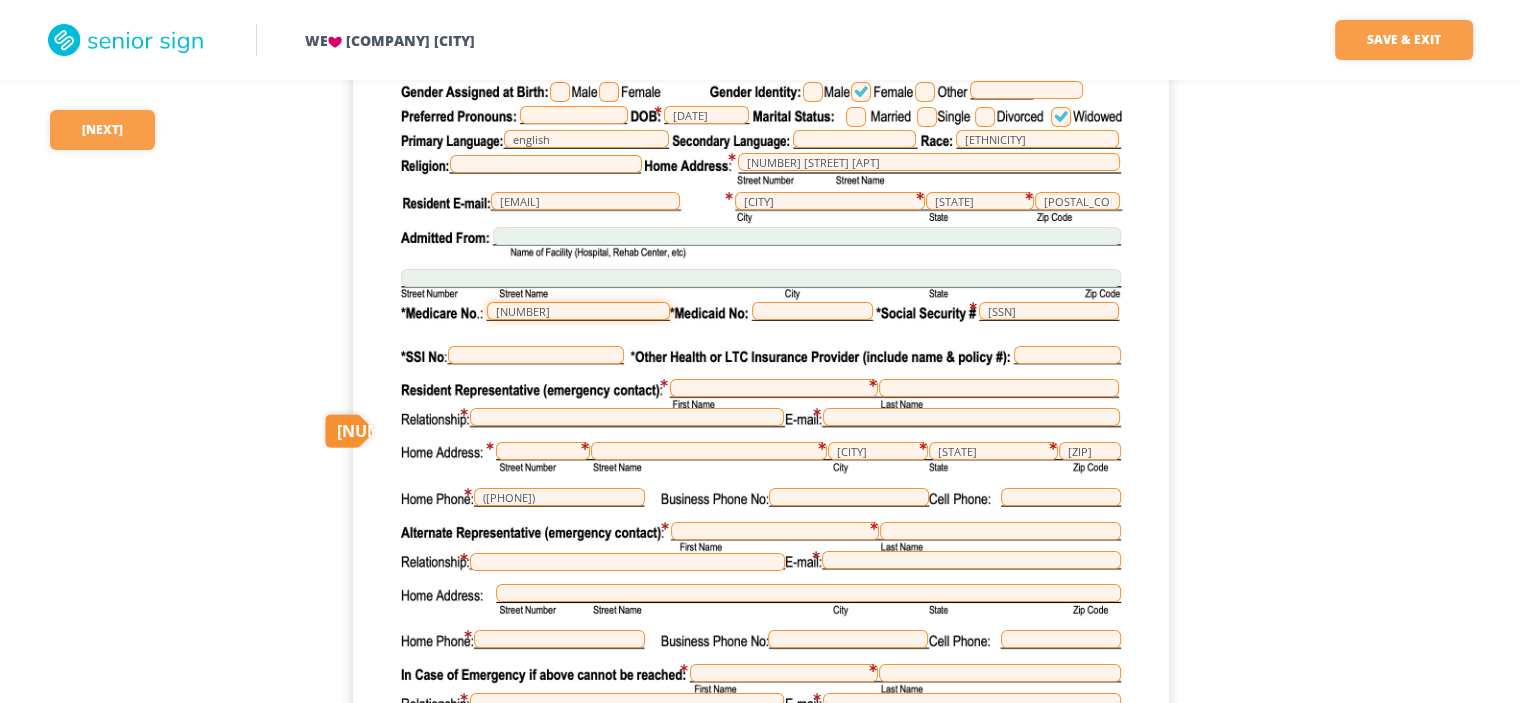 type on "[NUMBER]" 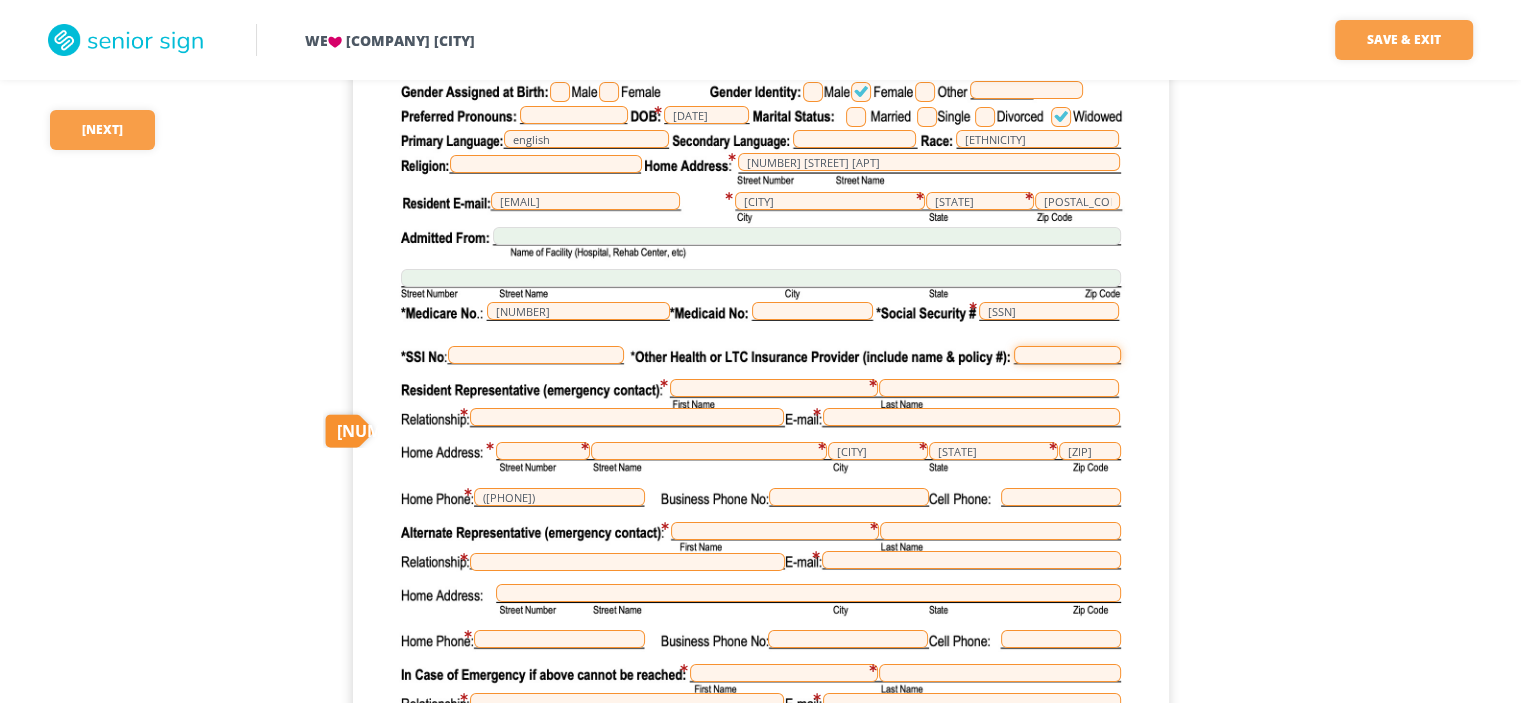 click at bounding box center [1067, 355] 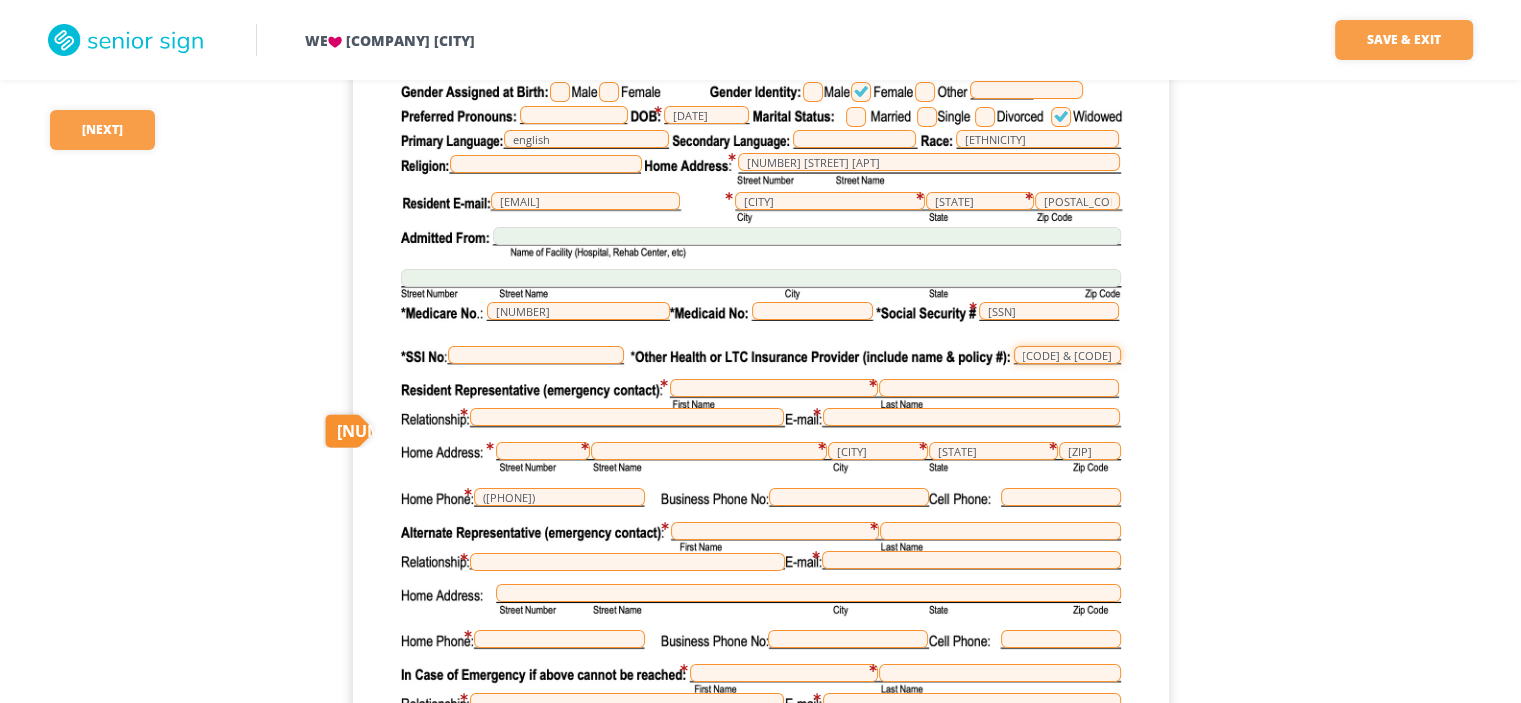 scroll, scrollTop: 0, scrollLeft: 96, axis: horizontal 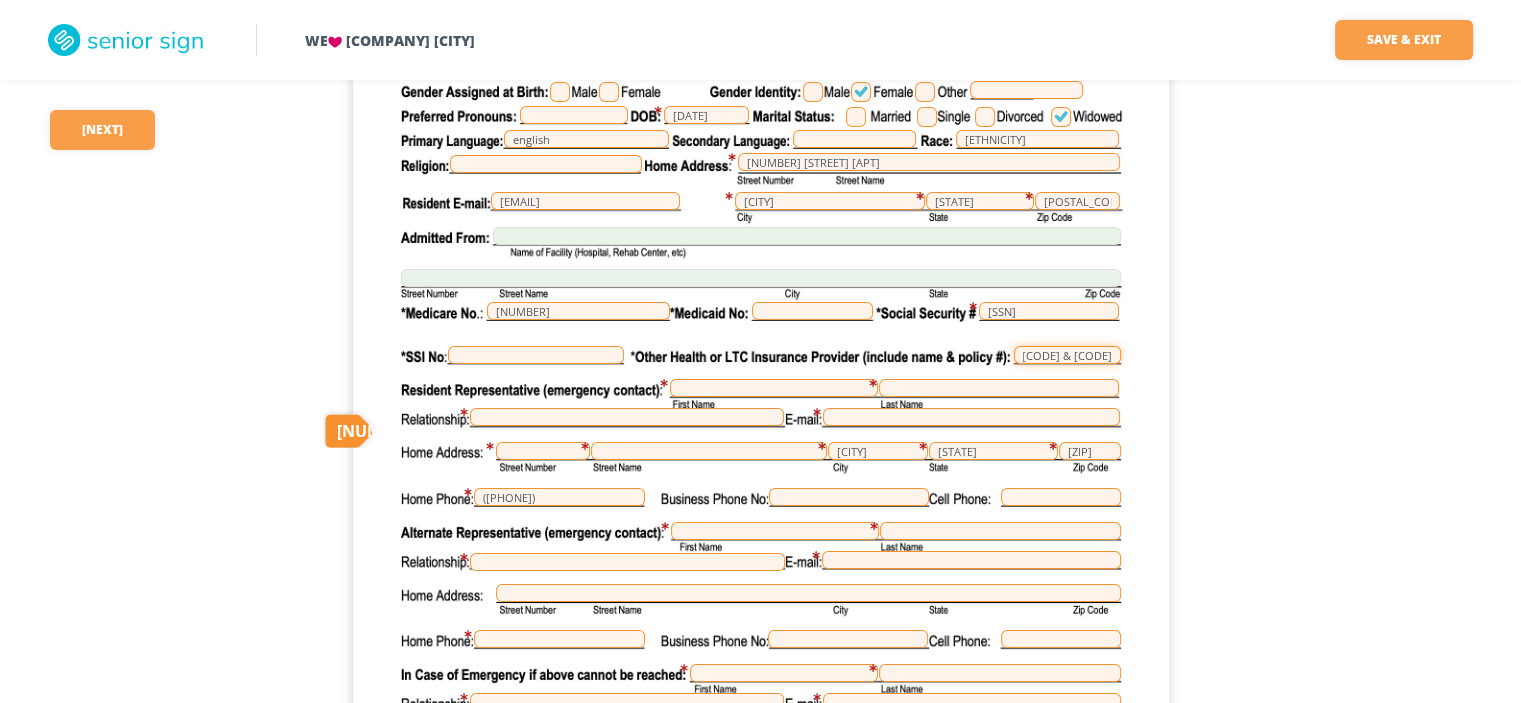 type on "[COMPANY] [CODE] & [CODE]" 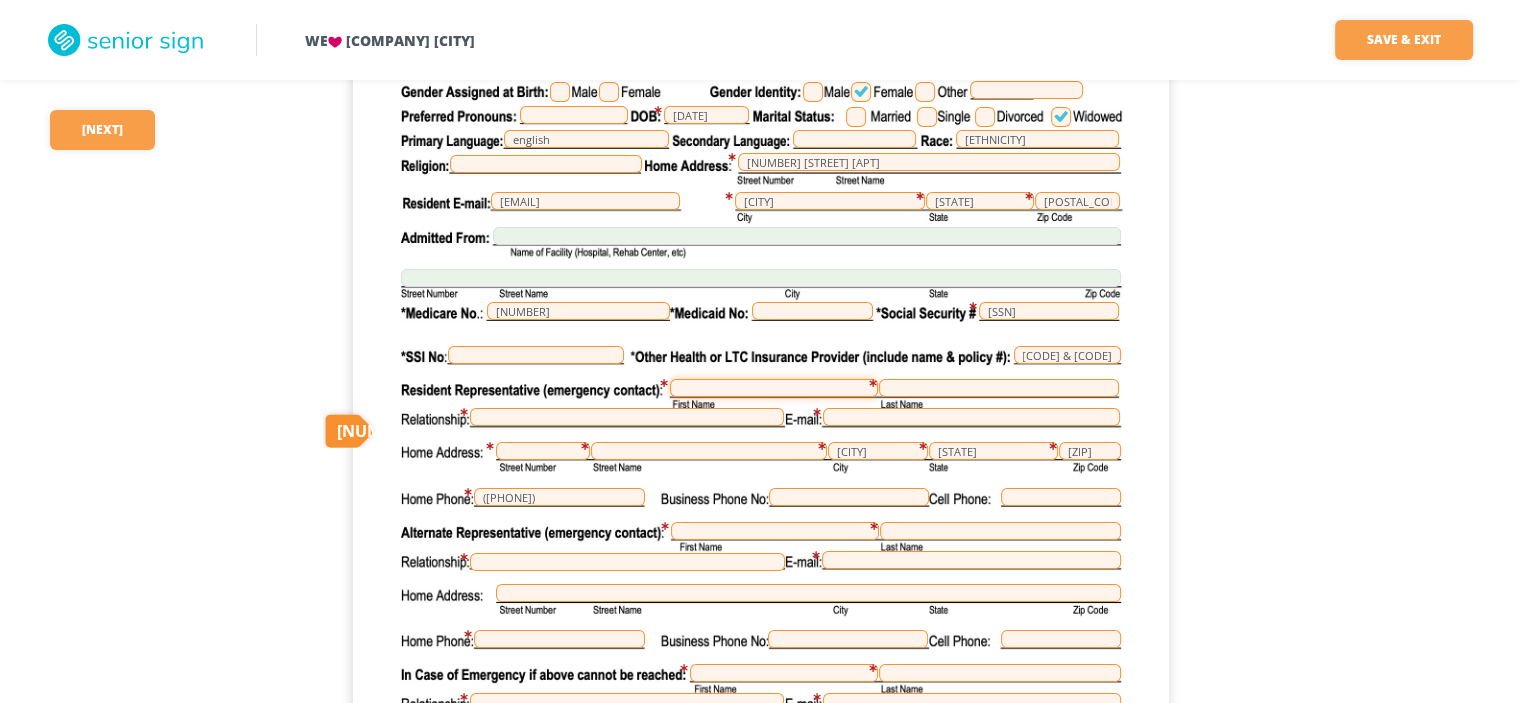 scroll, scrollTop: 0, scrollLeft: 0, axis: both 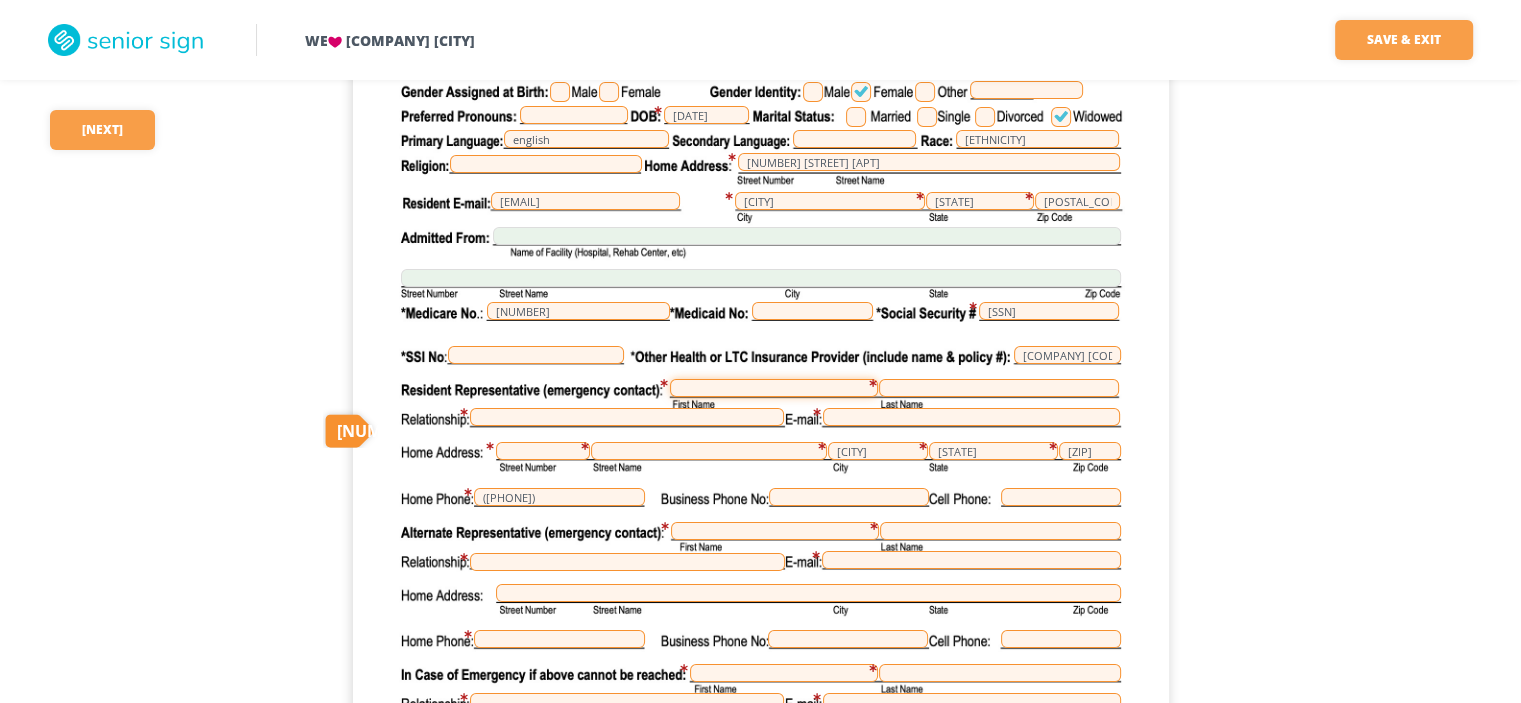 click at bounding box center [774, 388] 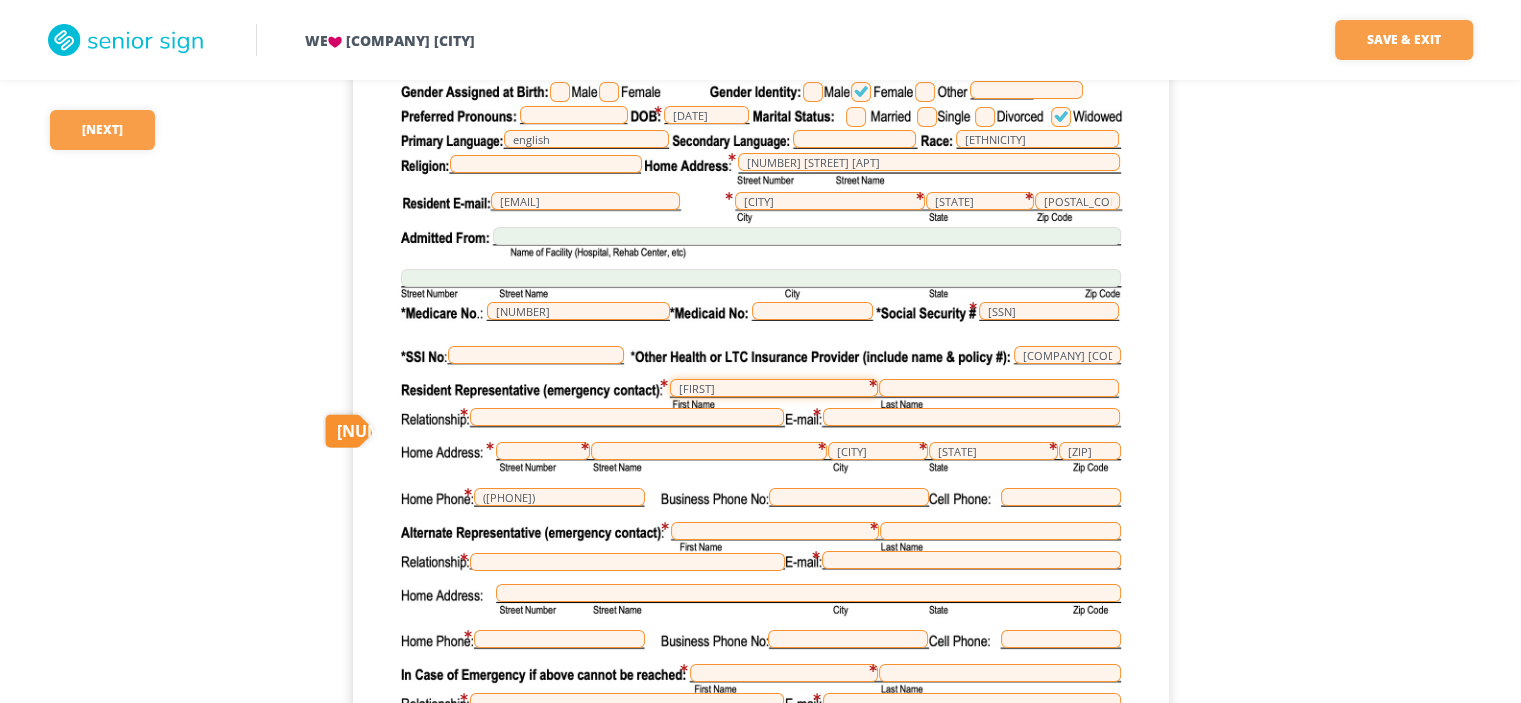 type on "[FIRST]" 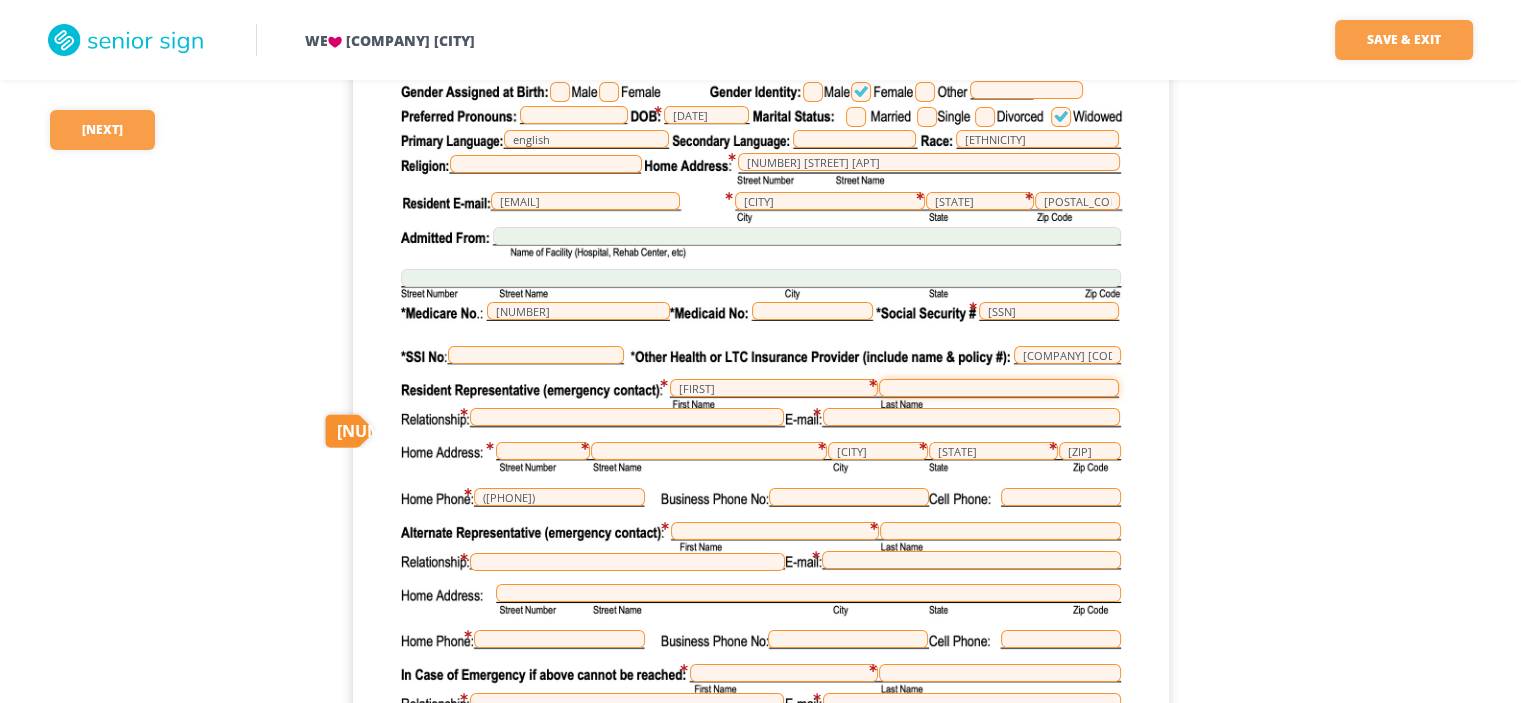 click at bounding box center [999, 388] 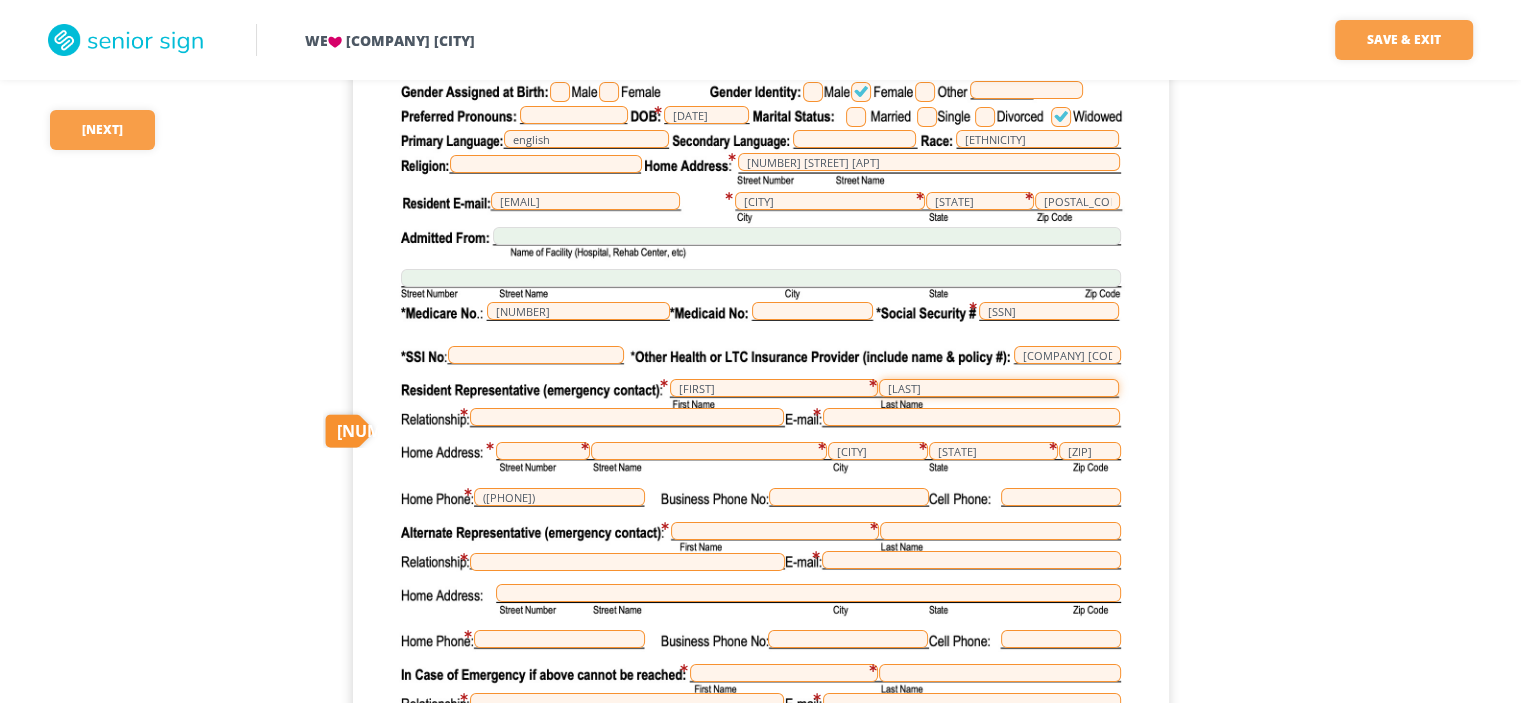 type on "[LAST]" 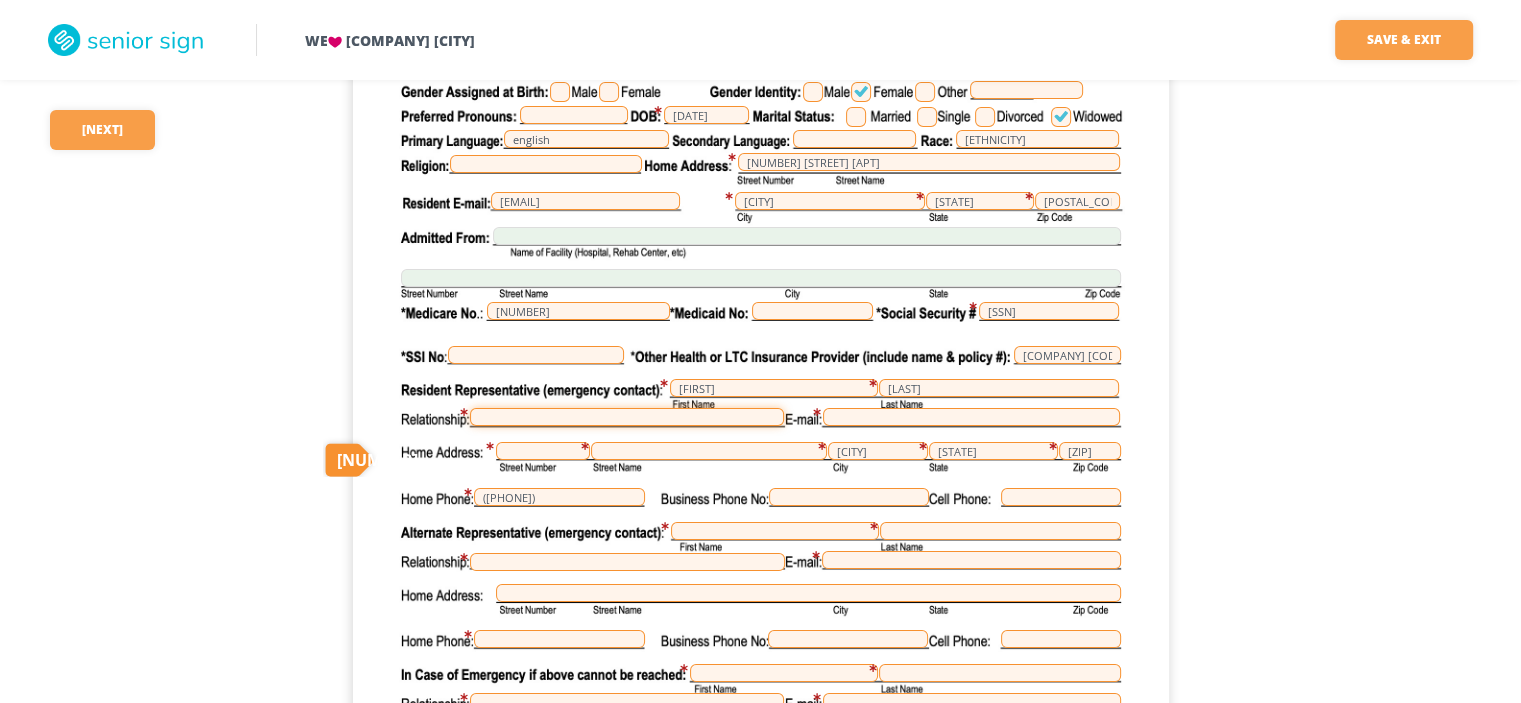 click at bounding box center [627, 417] 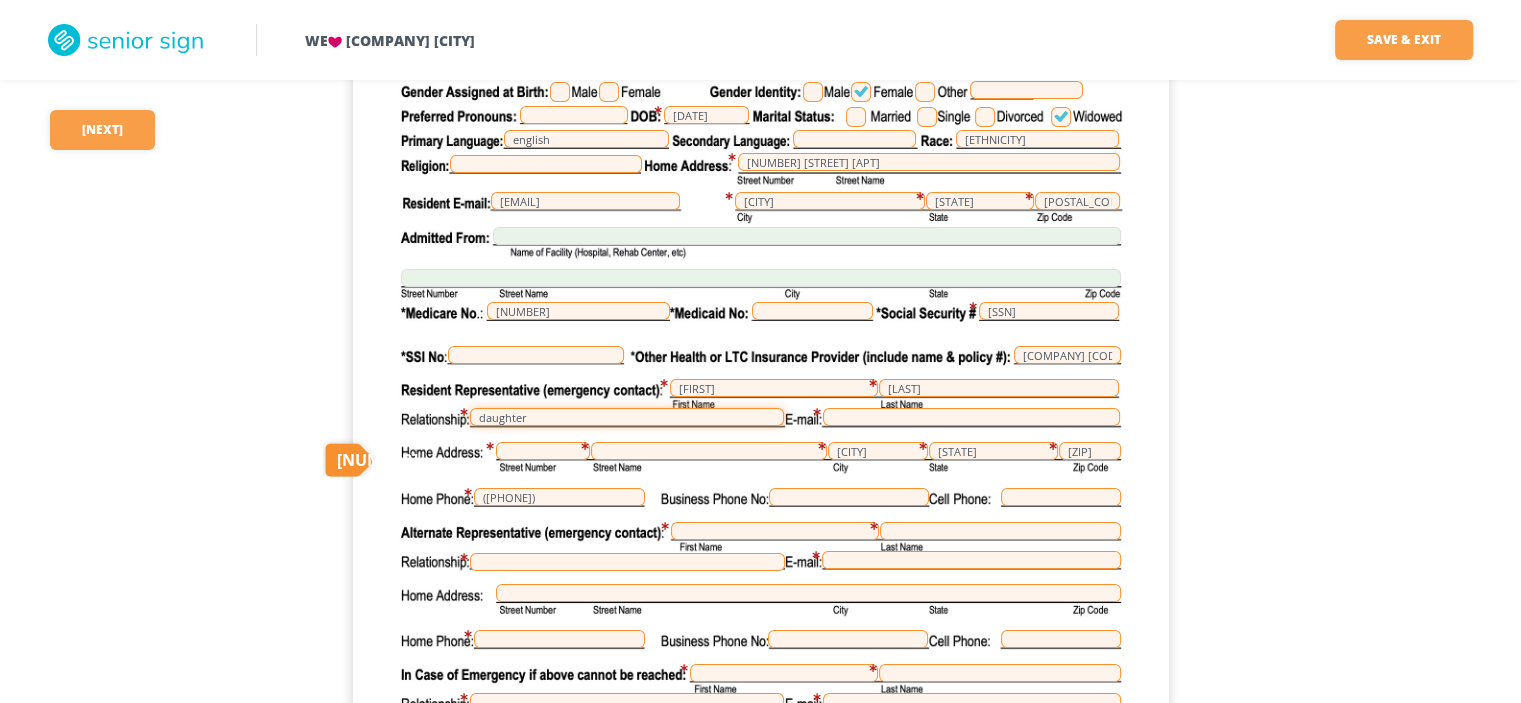 type on "daughter" 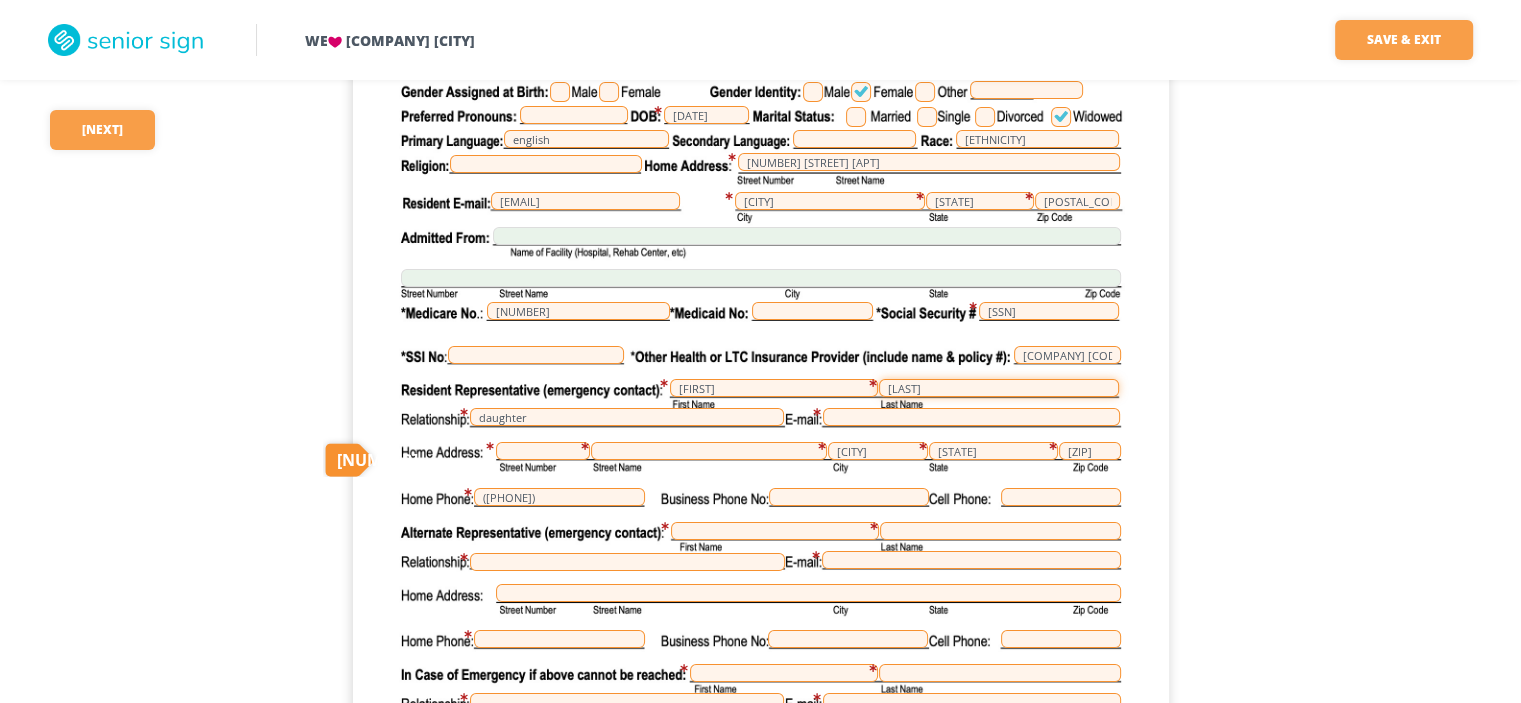 click on "[LAST]" at bounding box center (999, 388) 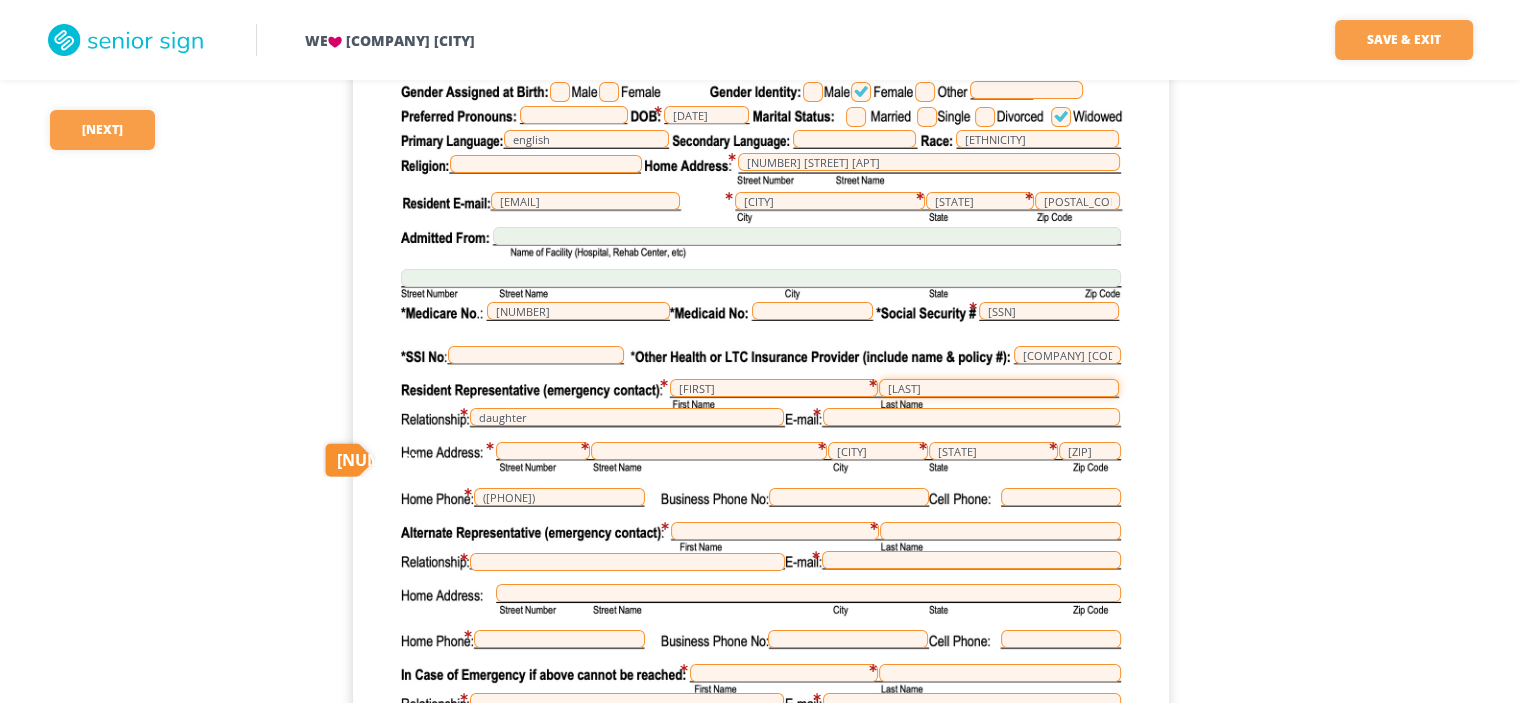 type on "[LAST]" 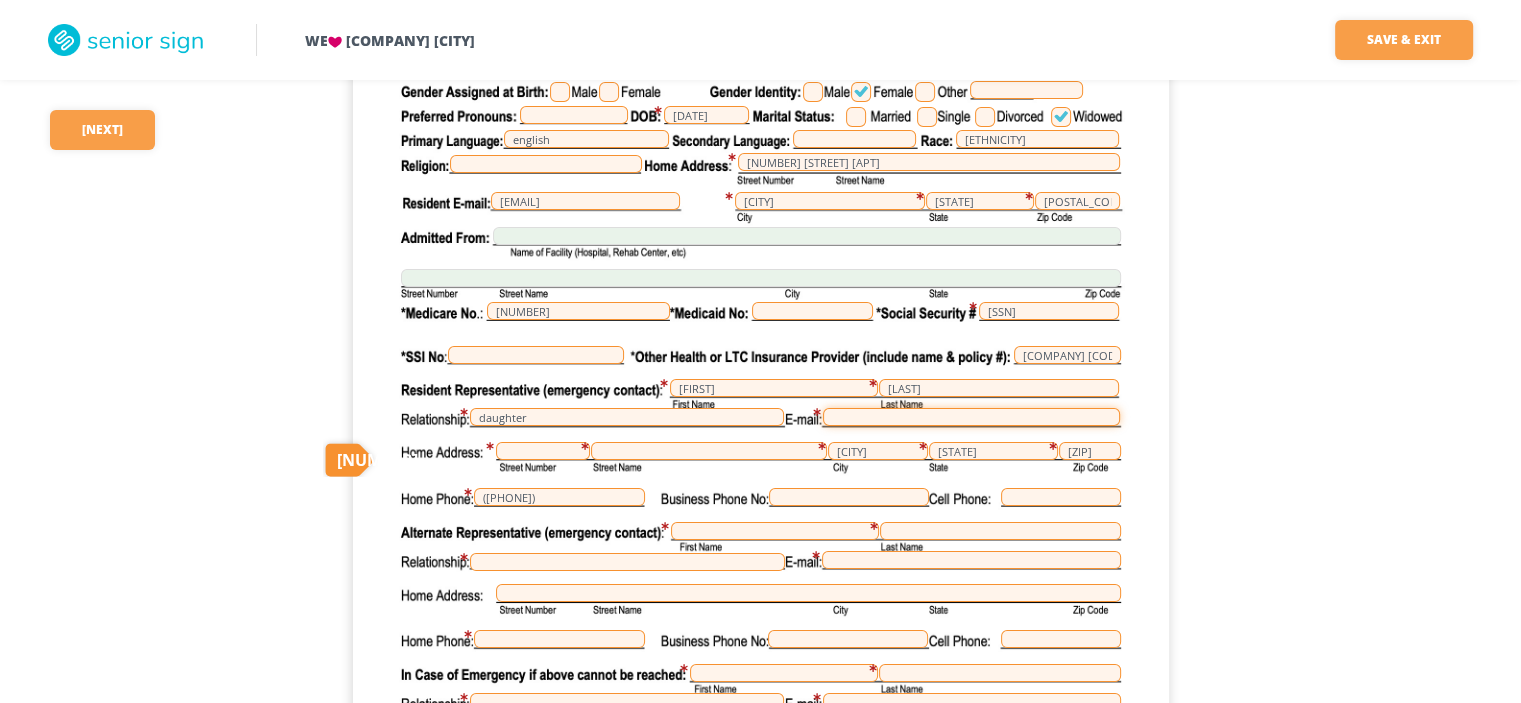 click at bounding box center [971, 417] 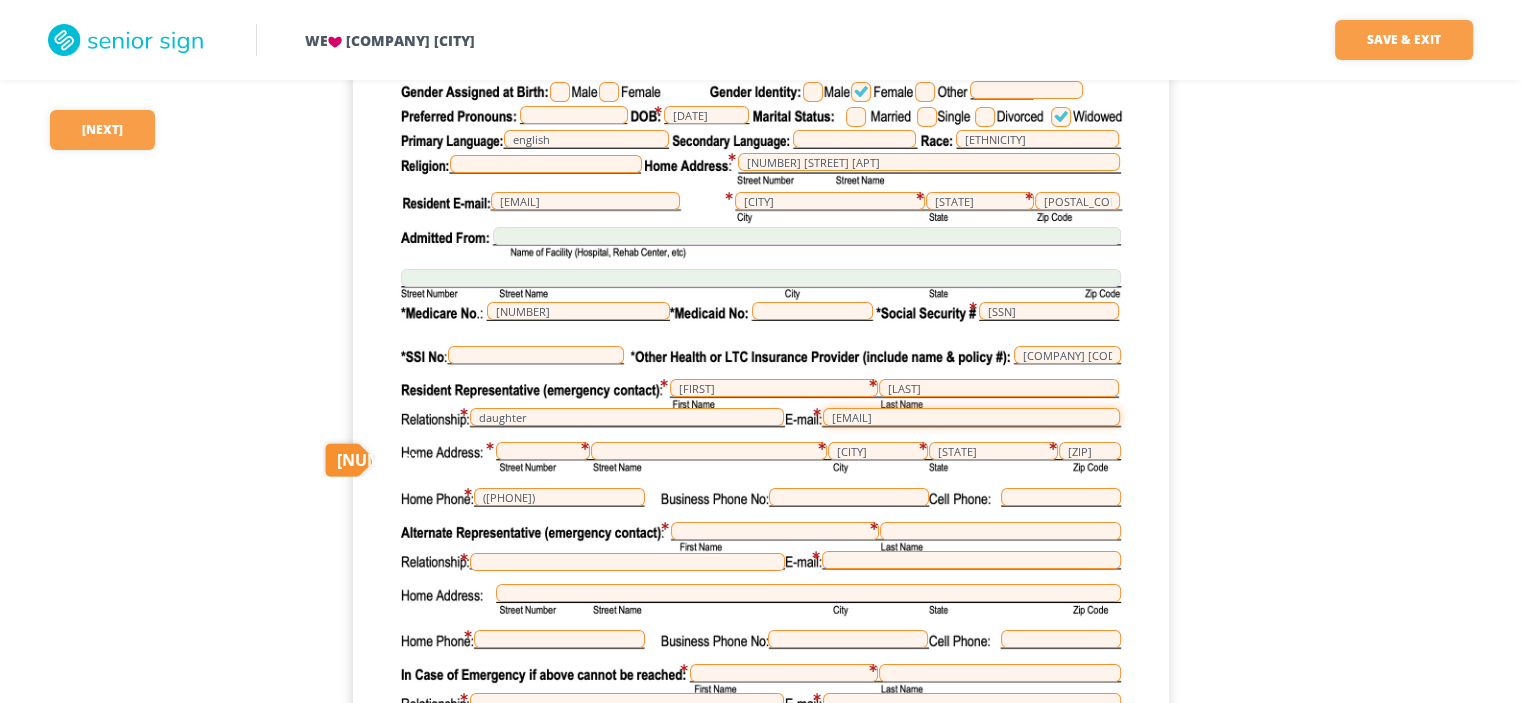 type on "[EMAIL]" 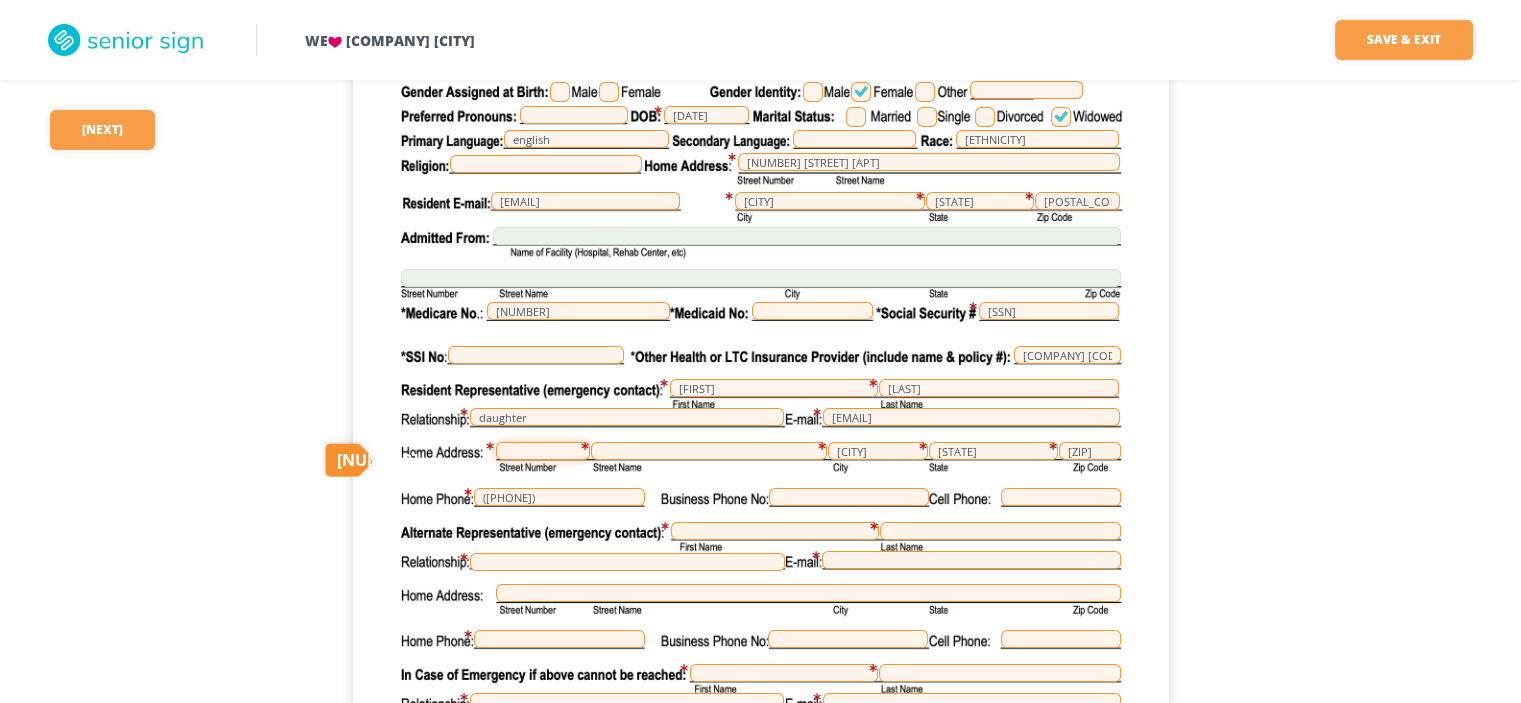 click at bounding box center (543, 451) 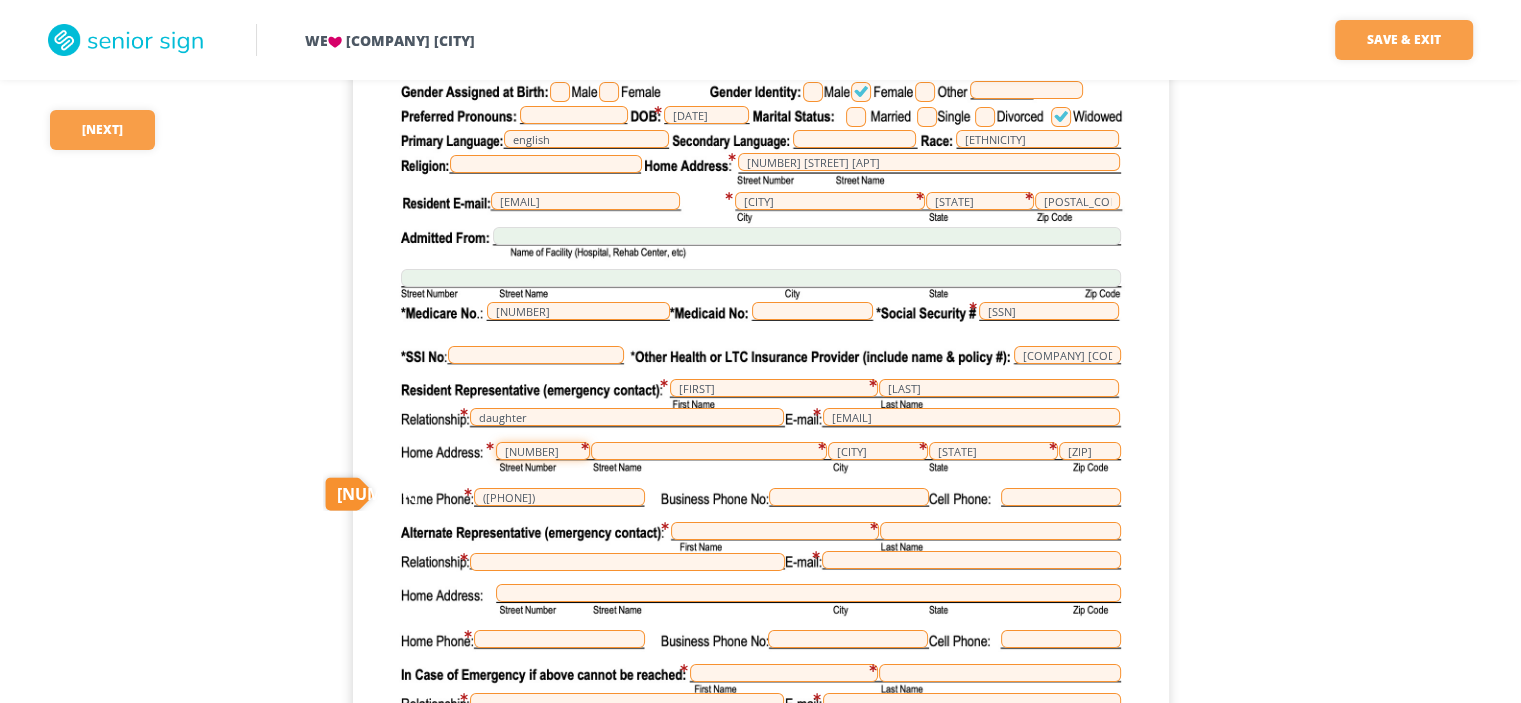 type on "[NUMBER]" 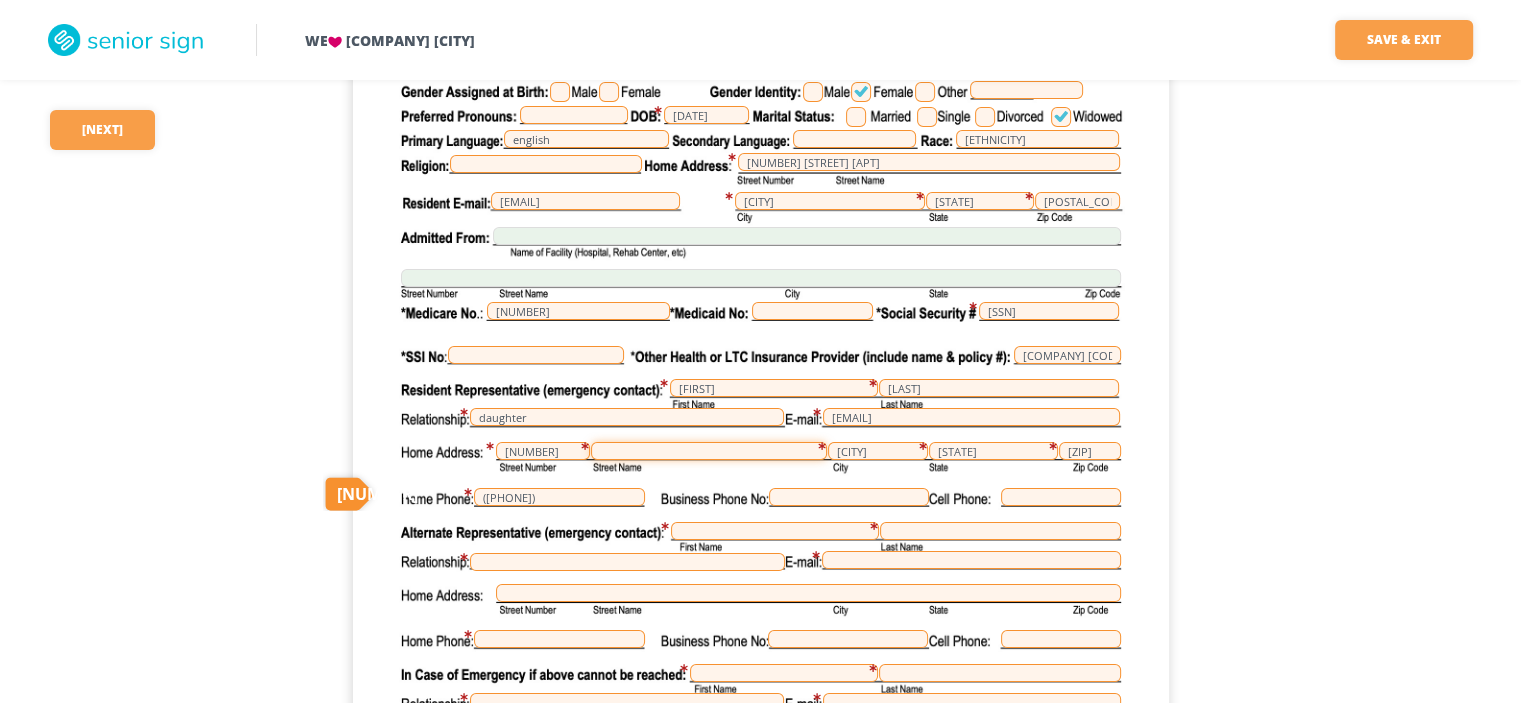 click at bounding box center [709, 451] 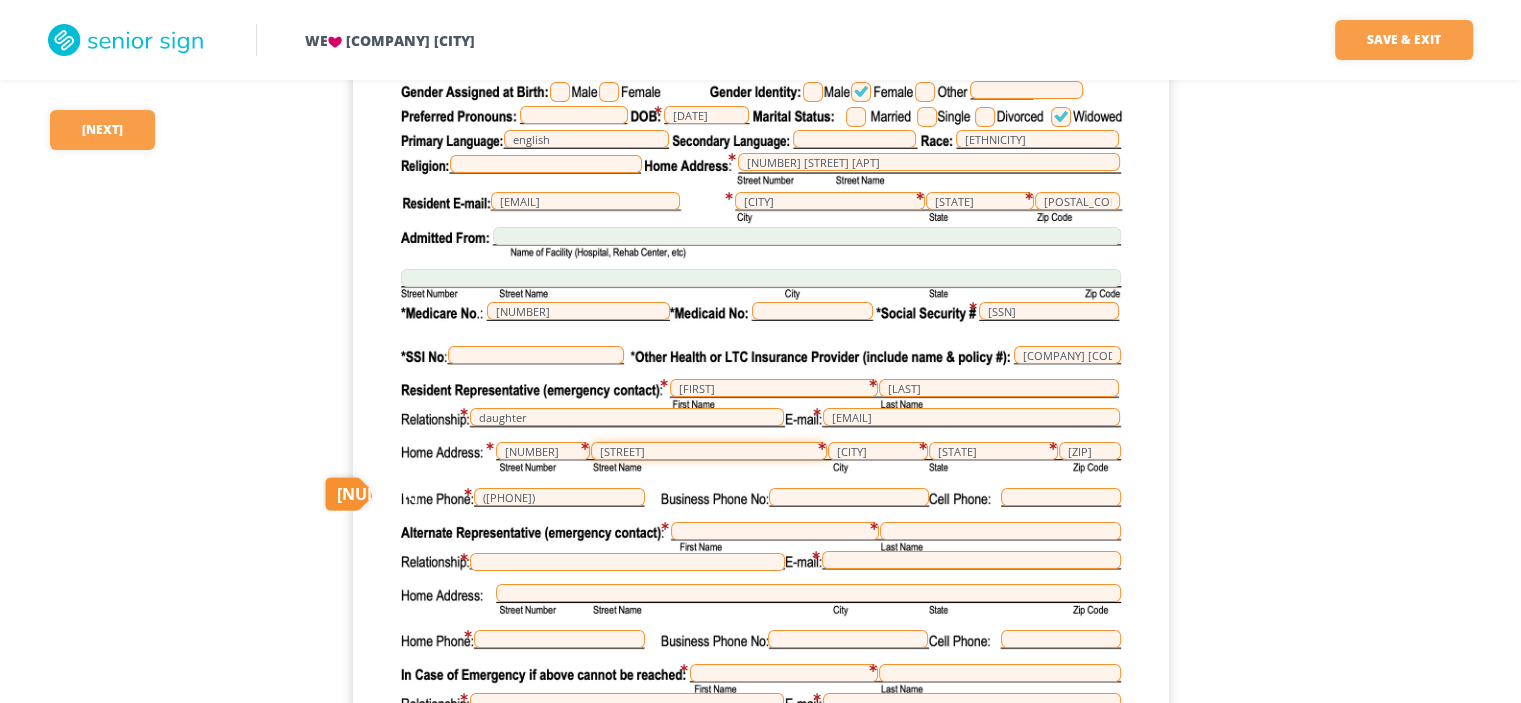 type on "[STREET]" 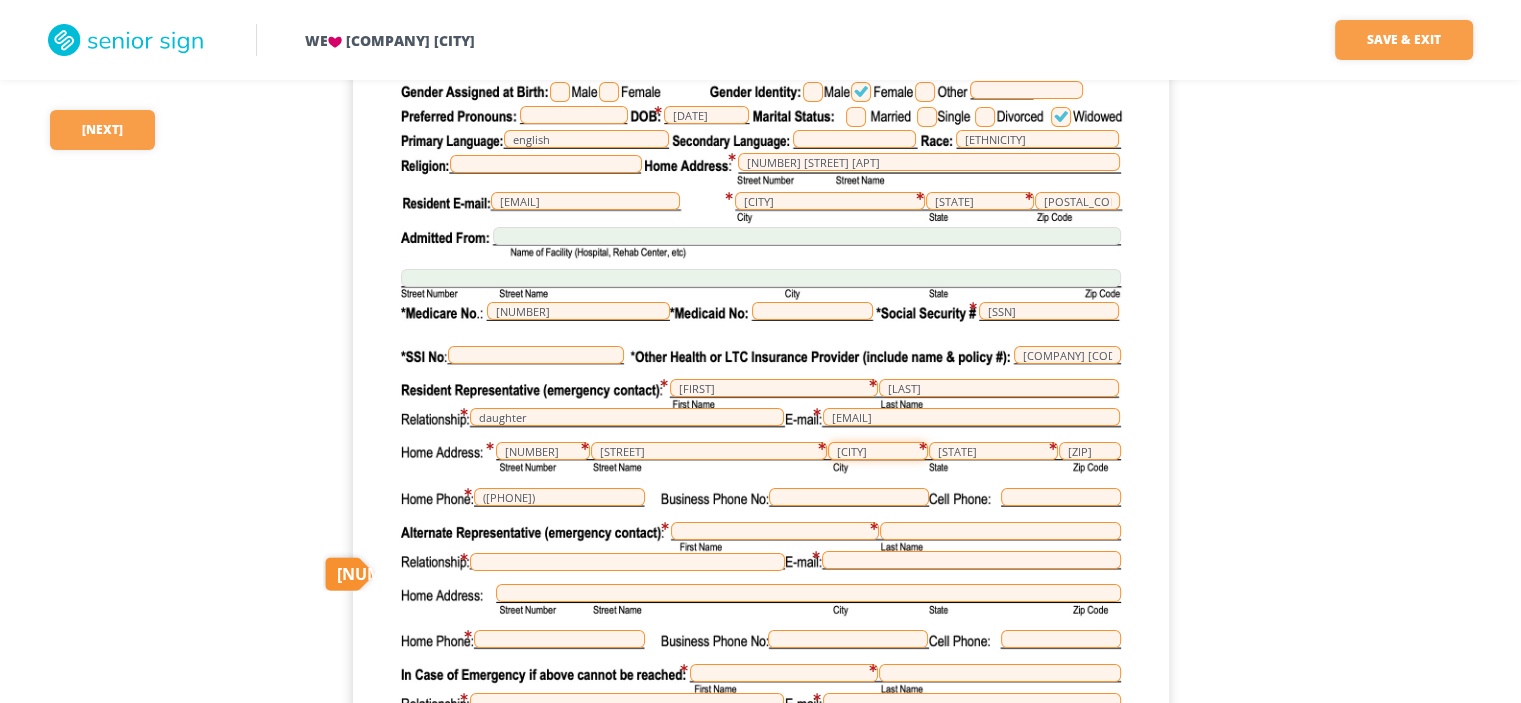 click on "[CITY]" at bounding box center [878, 451] 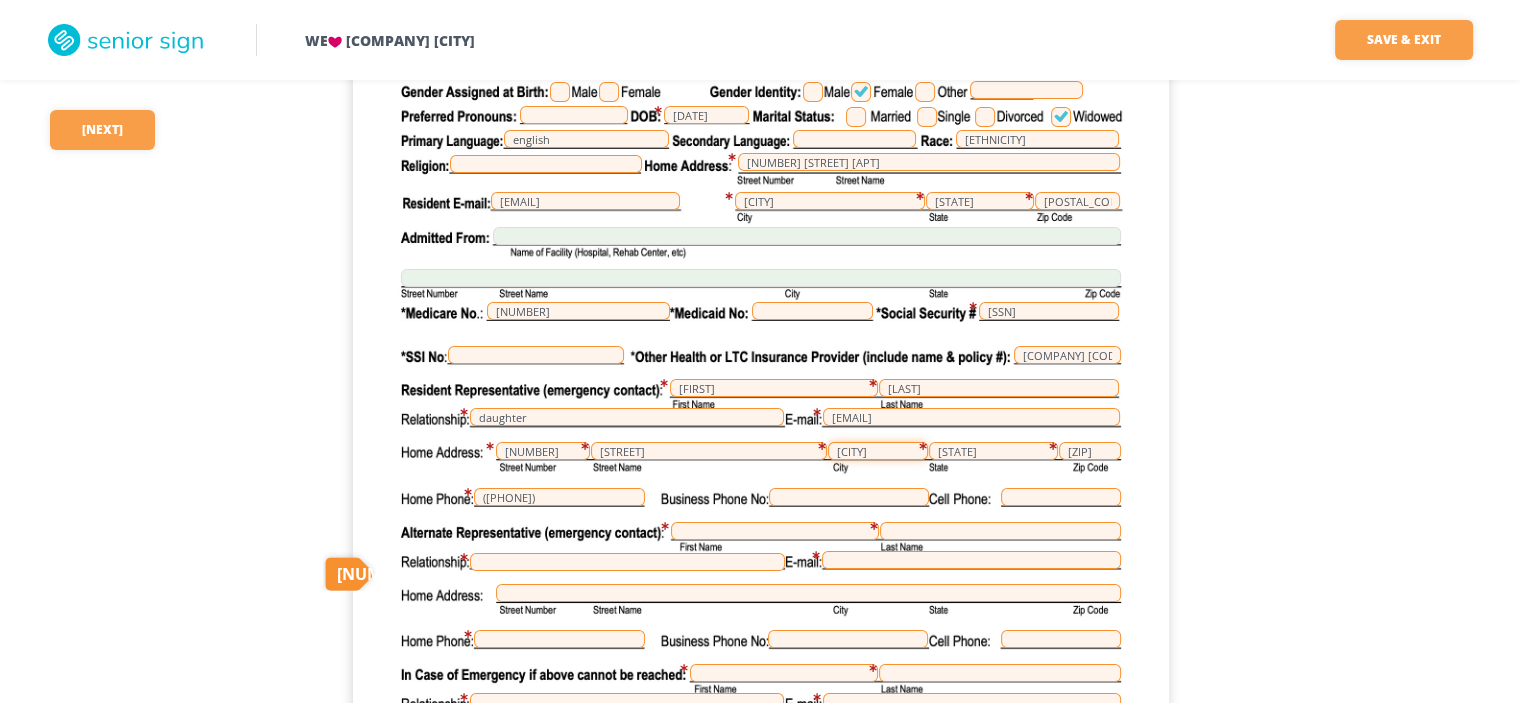 click on "[CITY]" at bounding box center (878, 451) 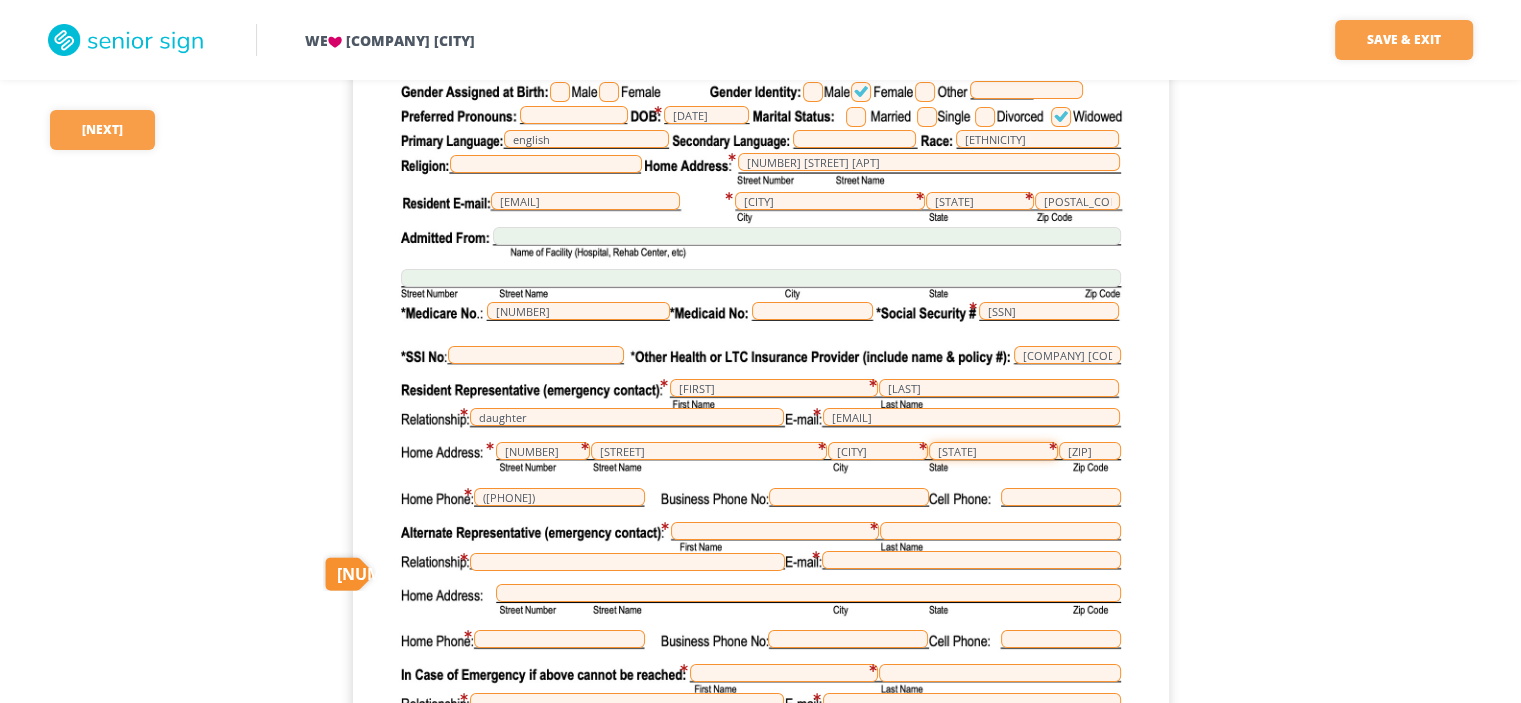 click on "[STATE]" at bounding box center (993, 451) 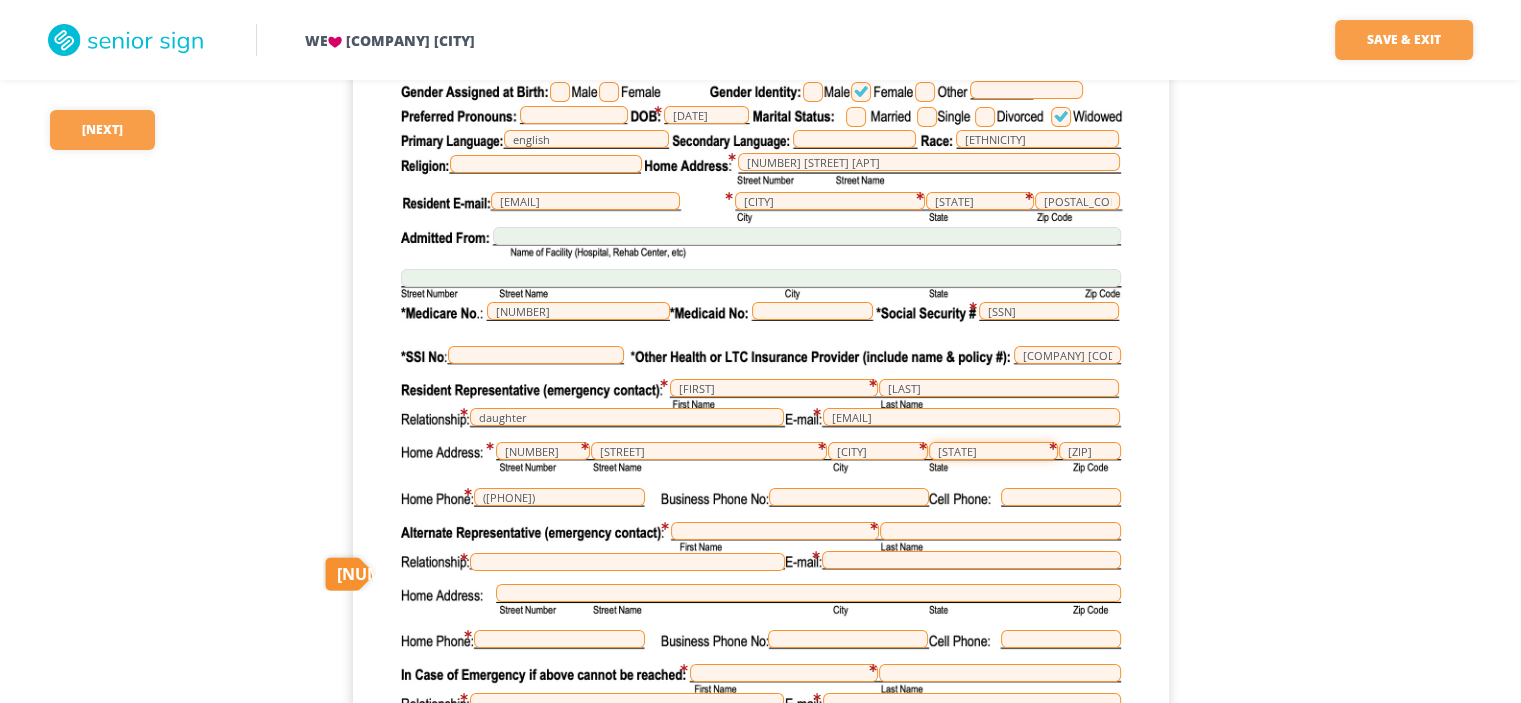 type on "[STATE]" 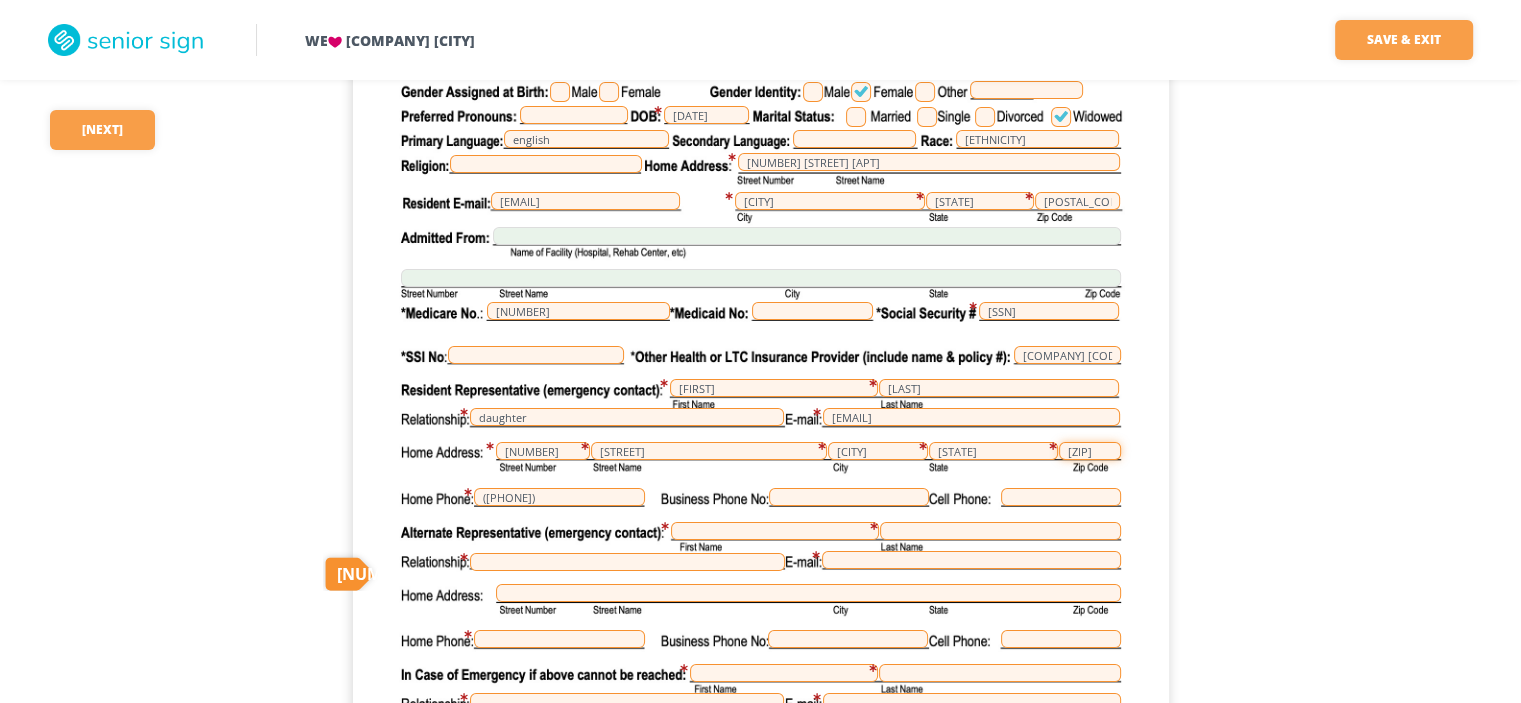 click on "[ZIP]" at bounding box center (1090, 451) 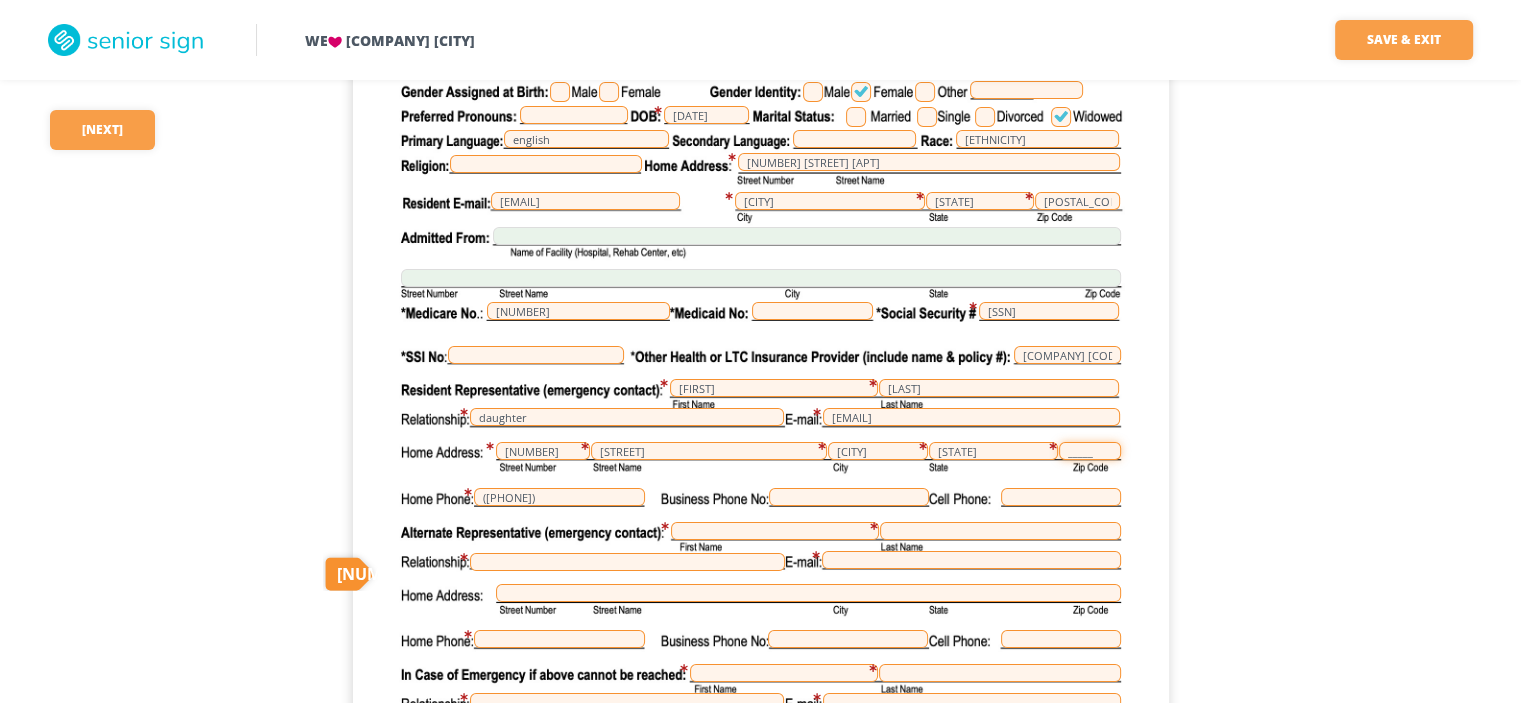 click on "_____" at bounding box center (1090, 451) 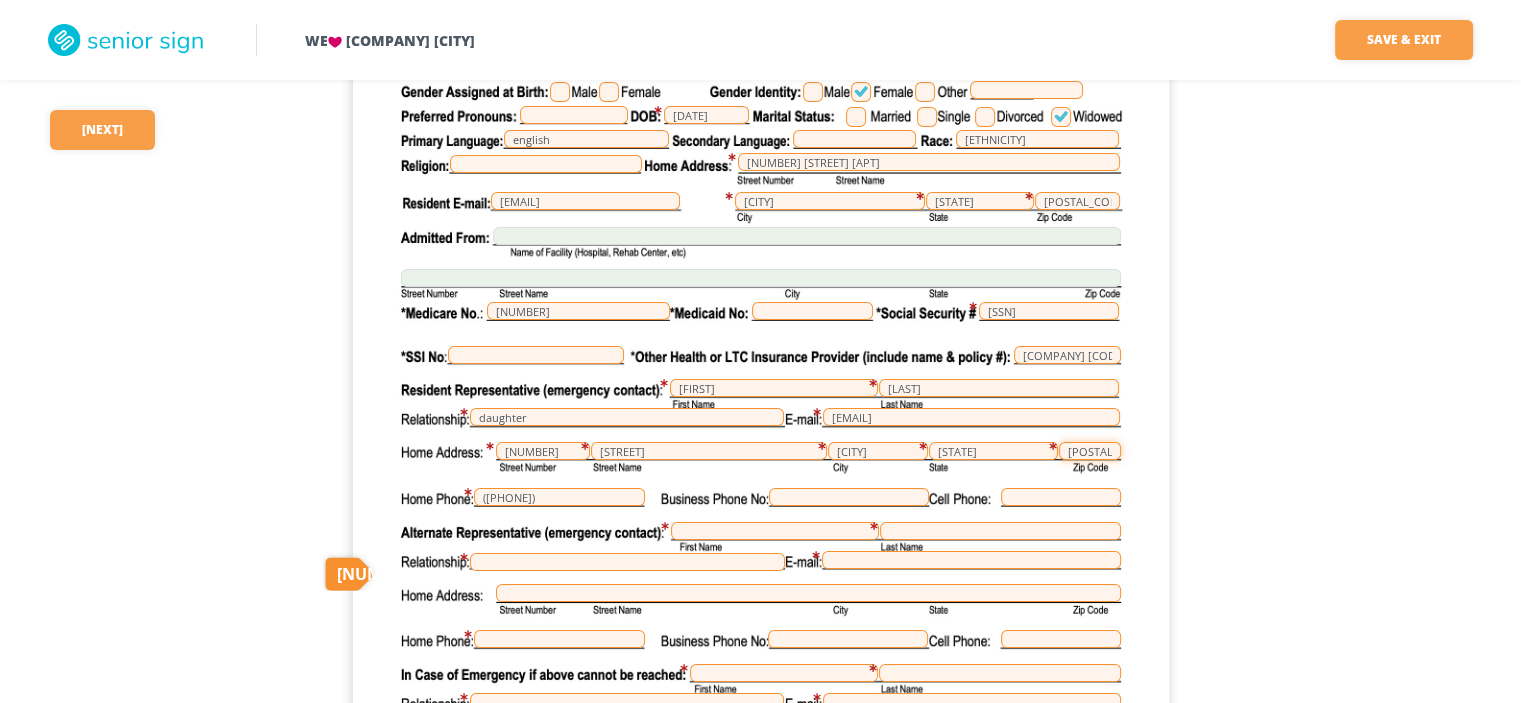 type on "[POSTAL_CODE]" 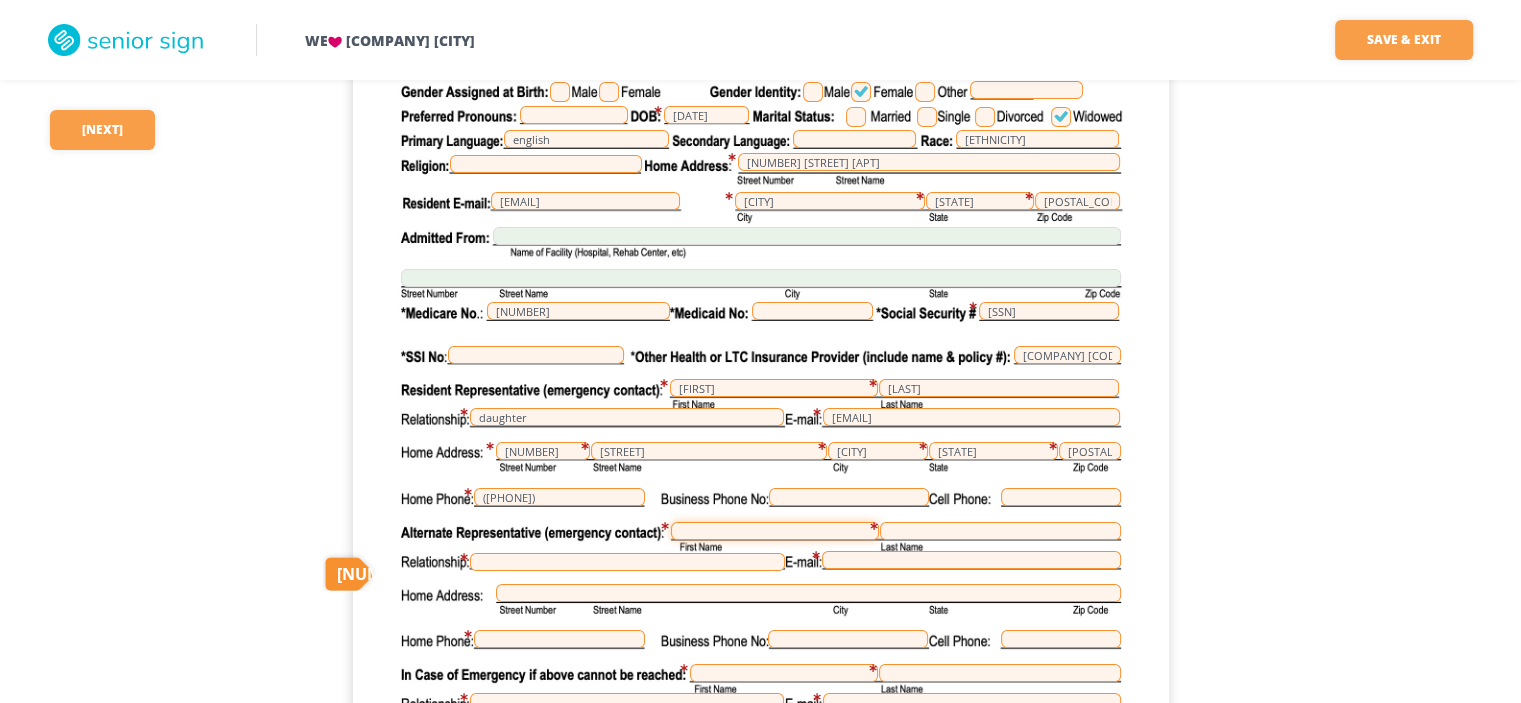 click at bounding box center [775, 531] 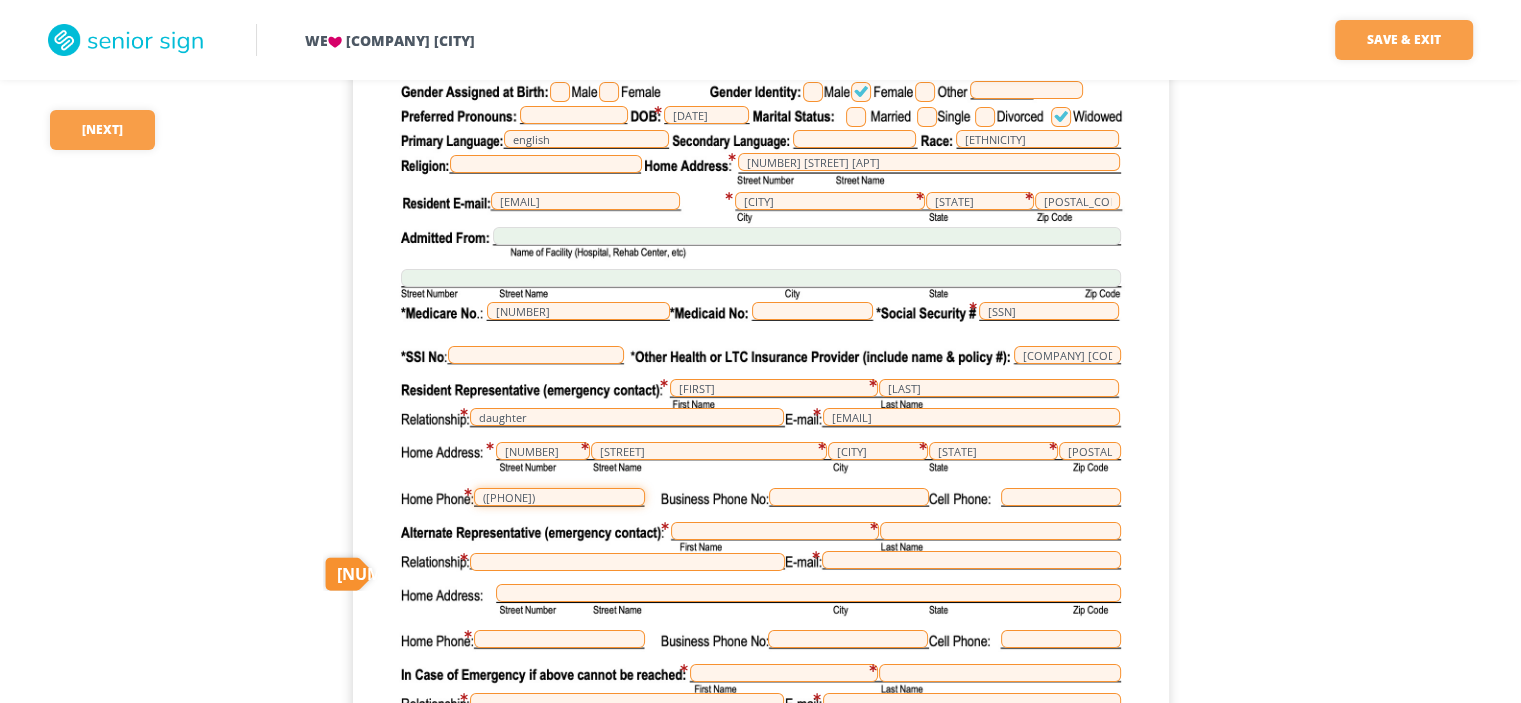 click on "([PHONE])" at bounding box center [559, 497] 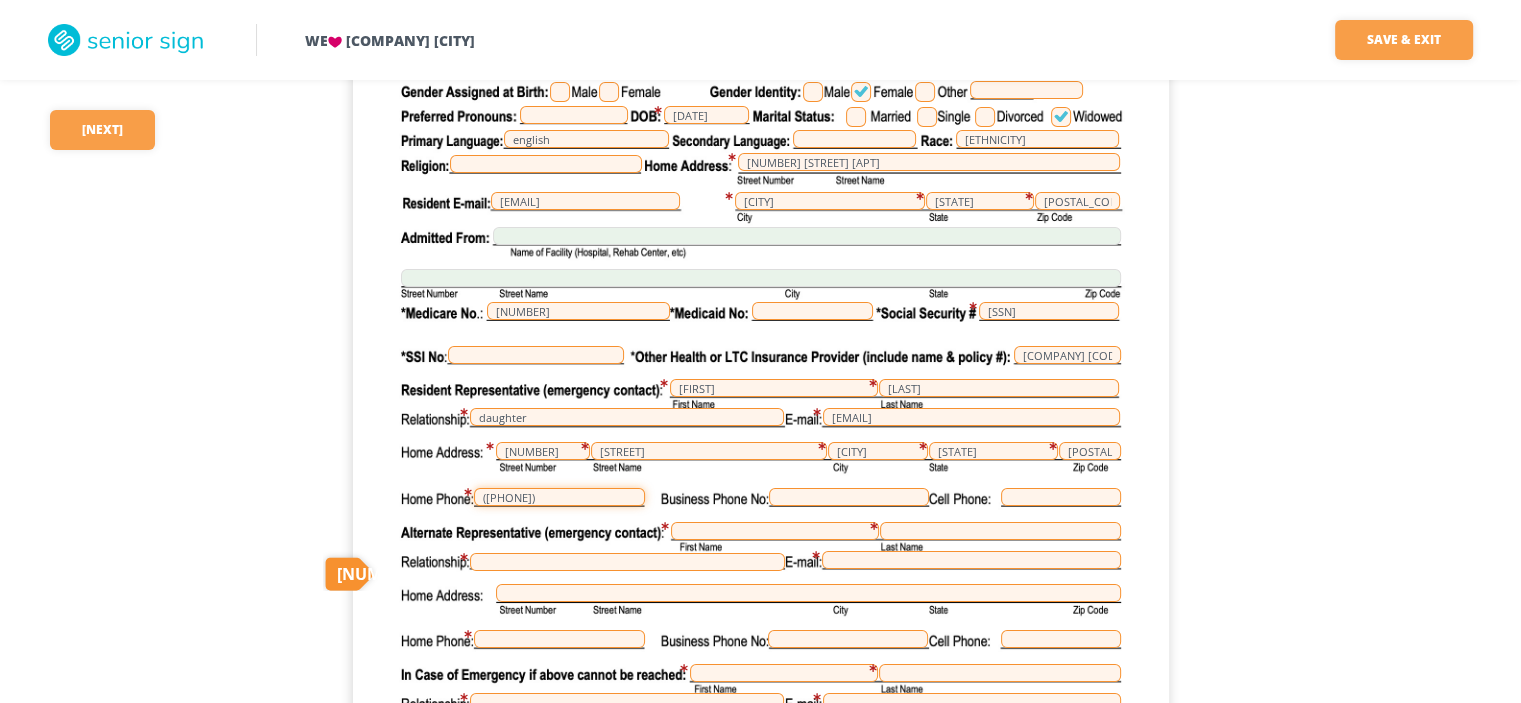 type on "([PHONE])" 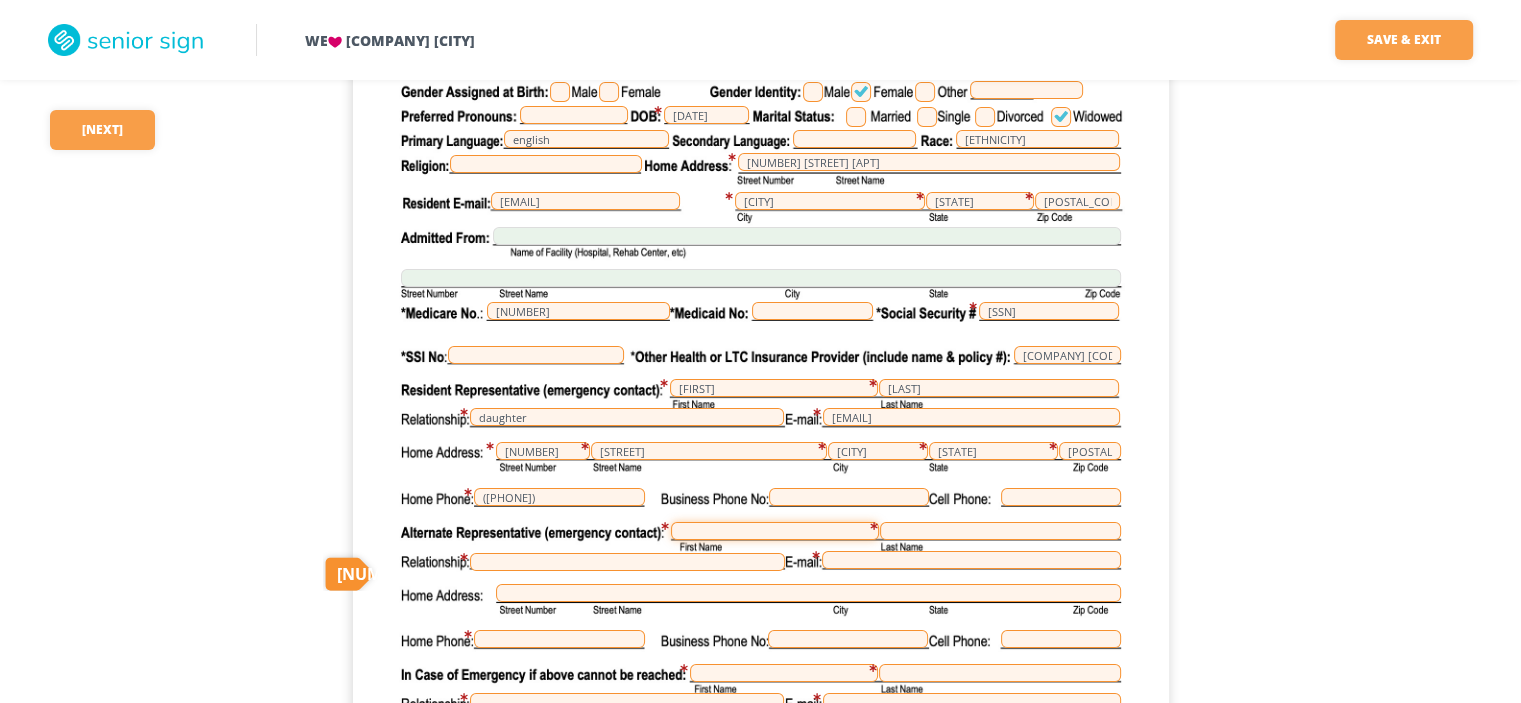 click at bounding box center [775, 531] 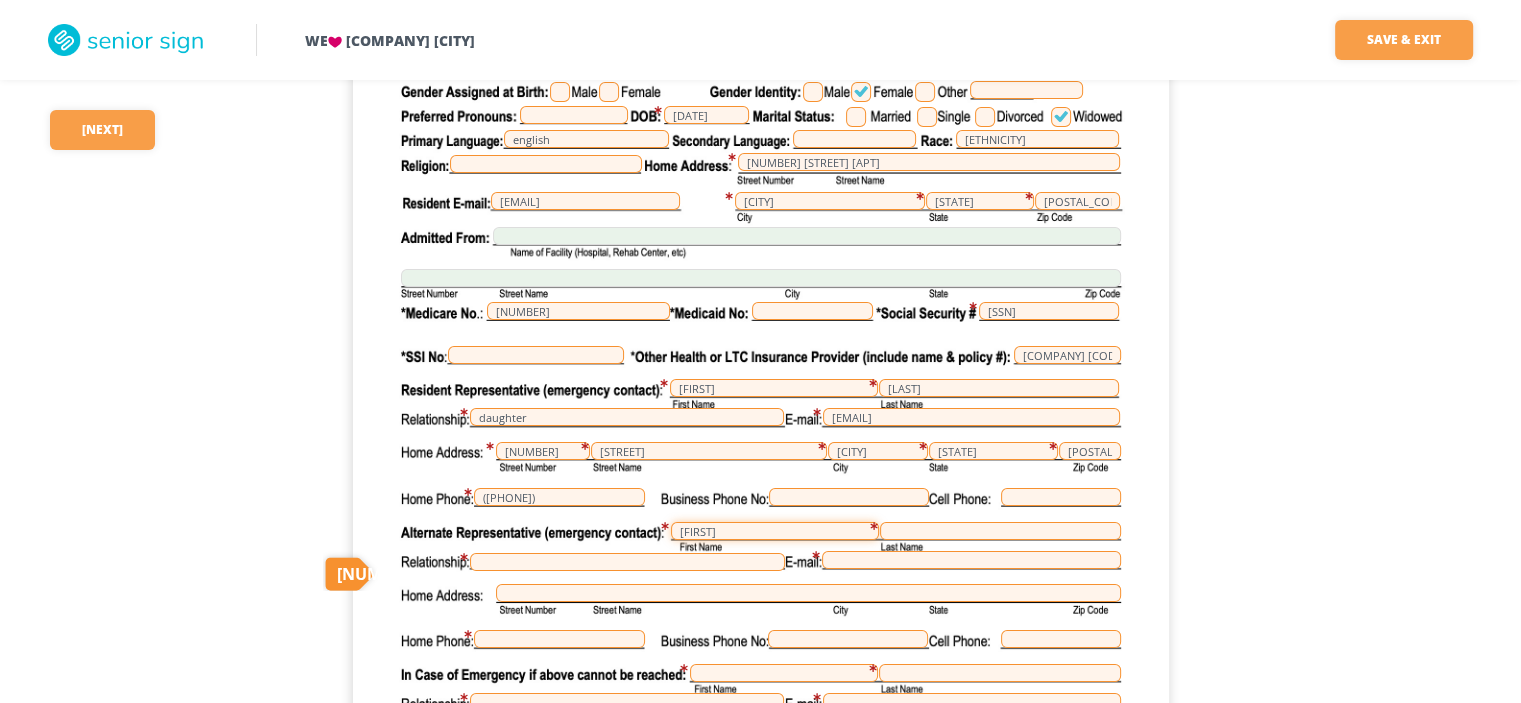 type on "[FIRST]" 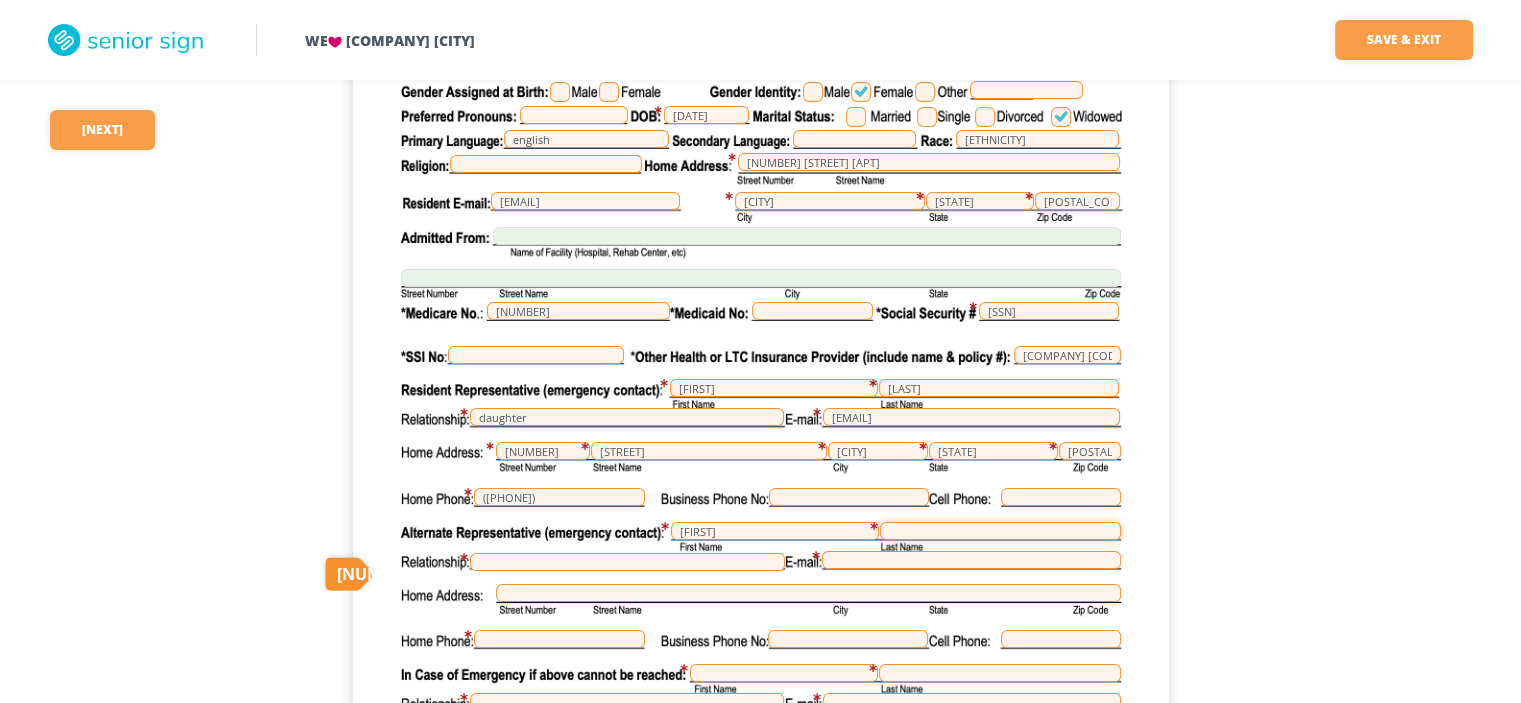 click at bounding box center [1000, 531] 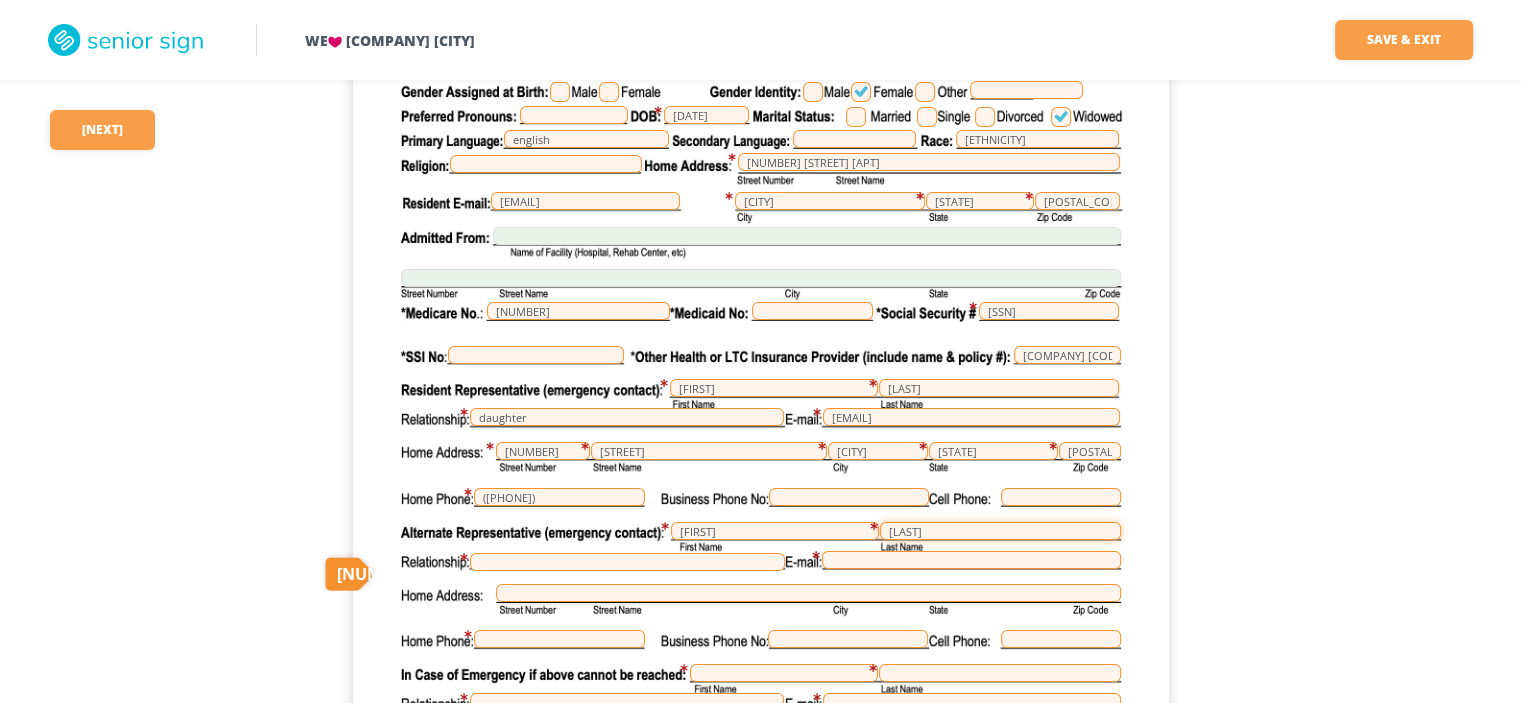 type on "[LAST]" 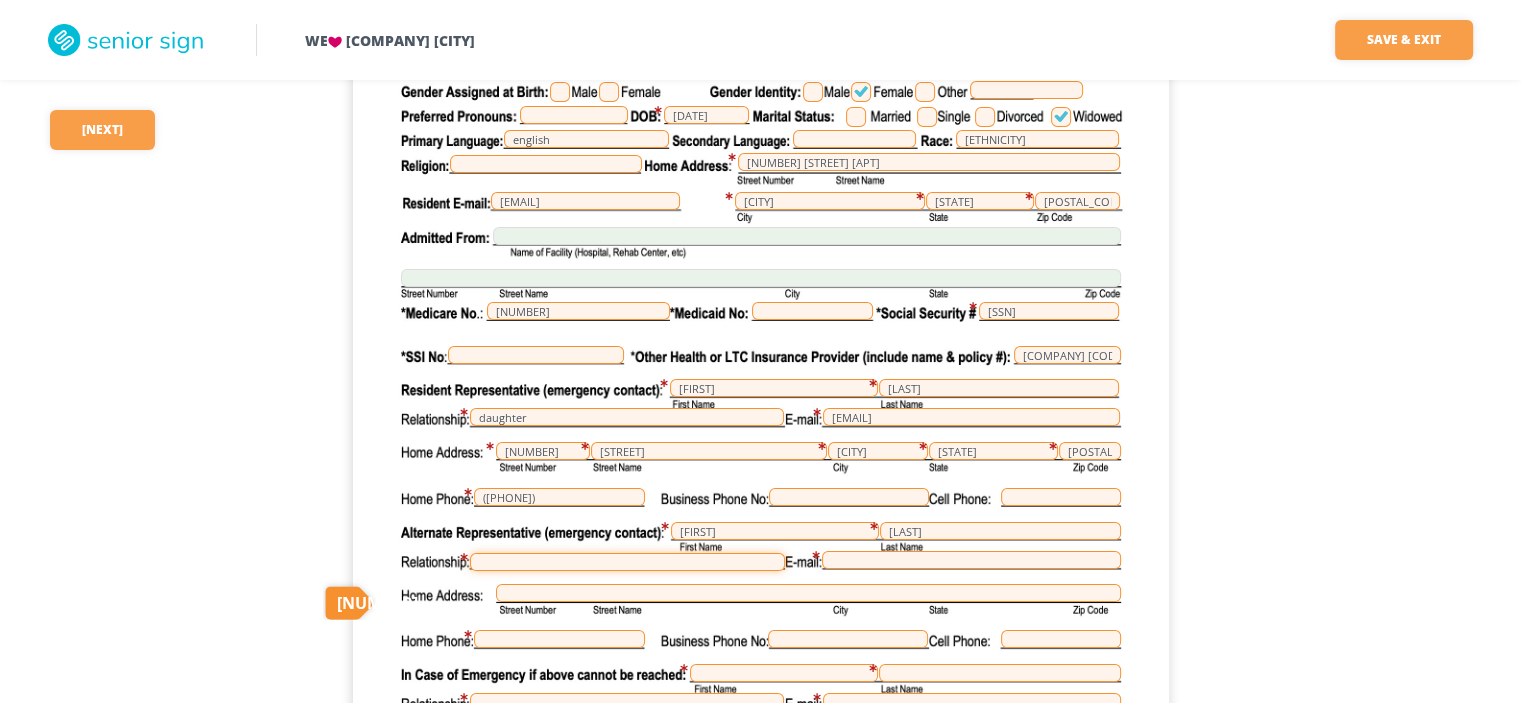 click at bounding box center (627, 562) 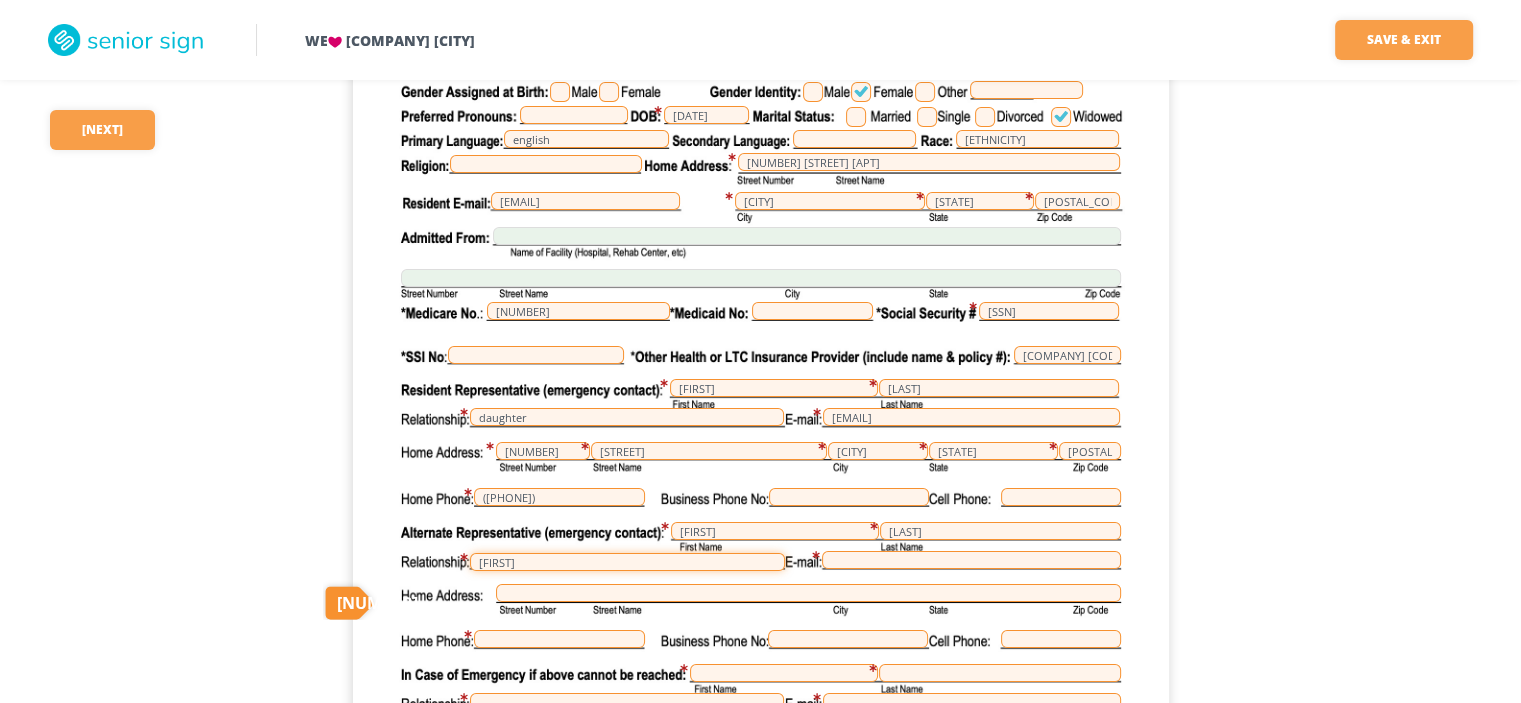 type on "[FIRST]" 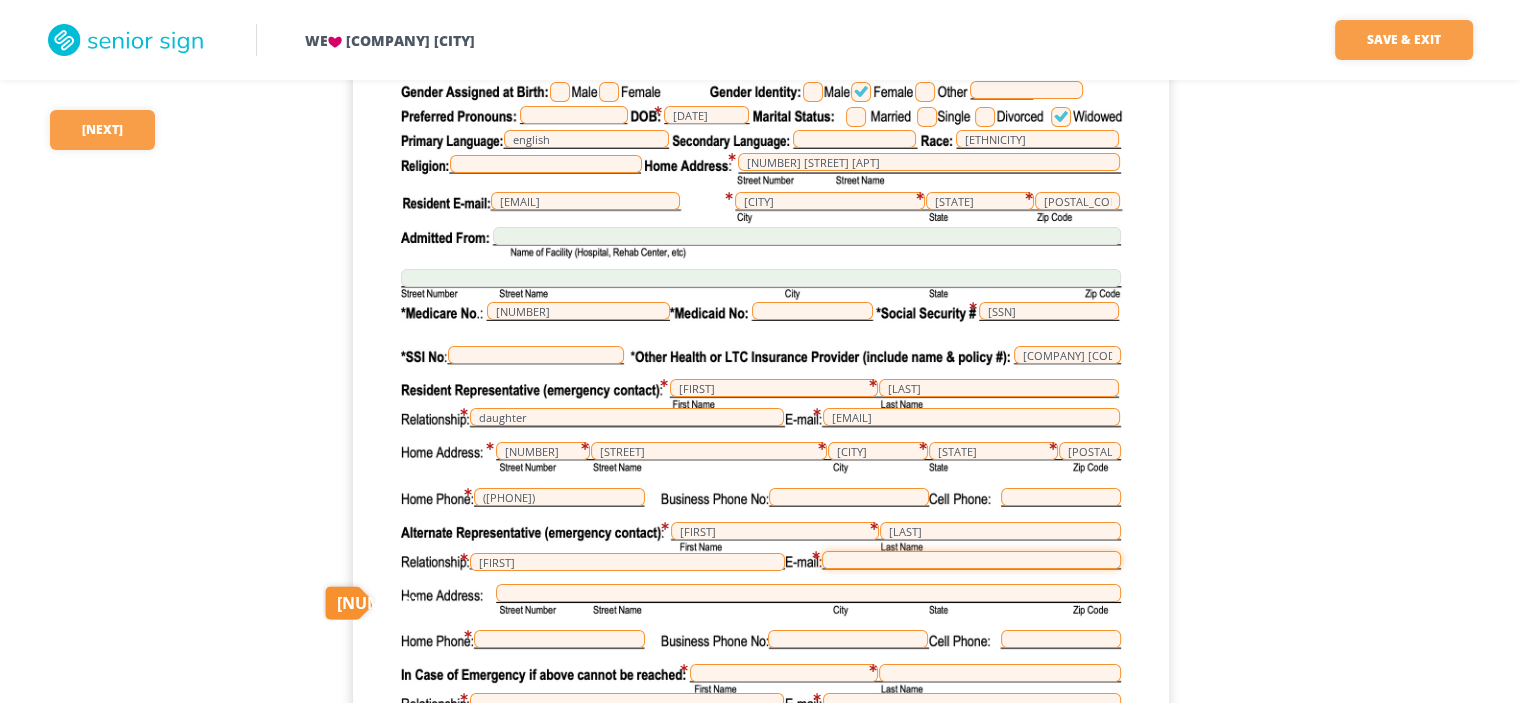click at bounding box center (971, 560) 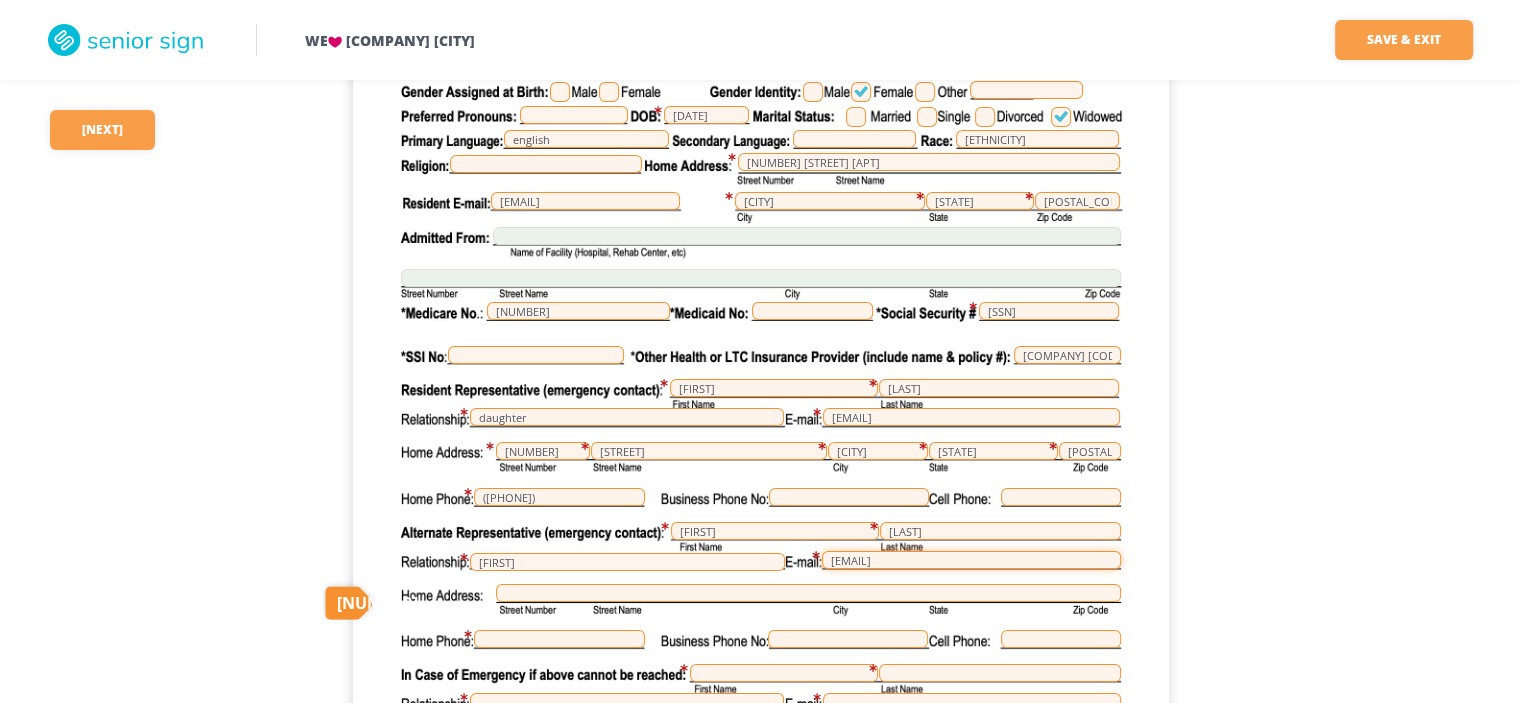 type on "[EMAIL]" 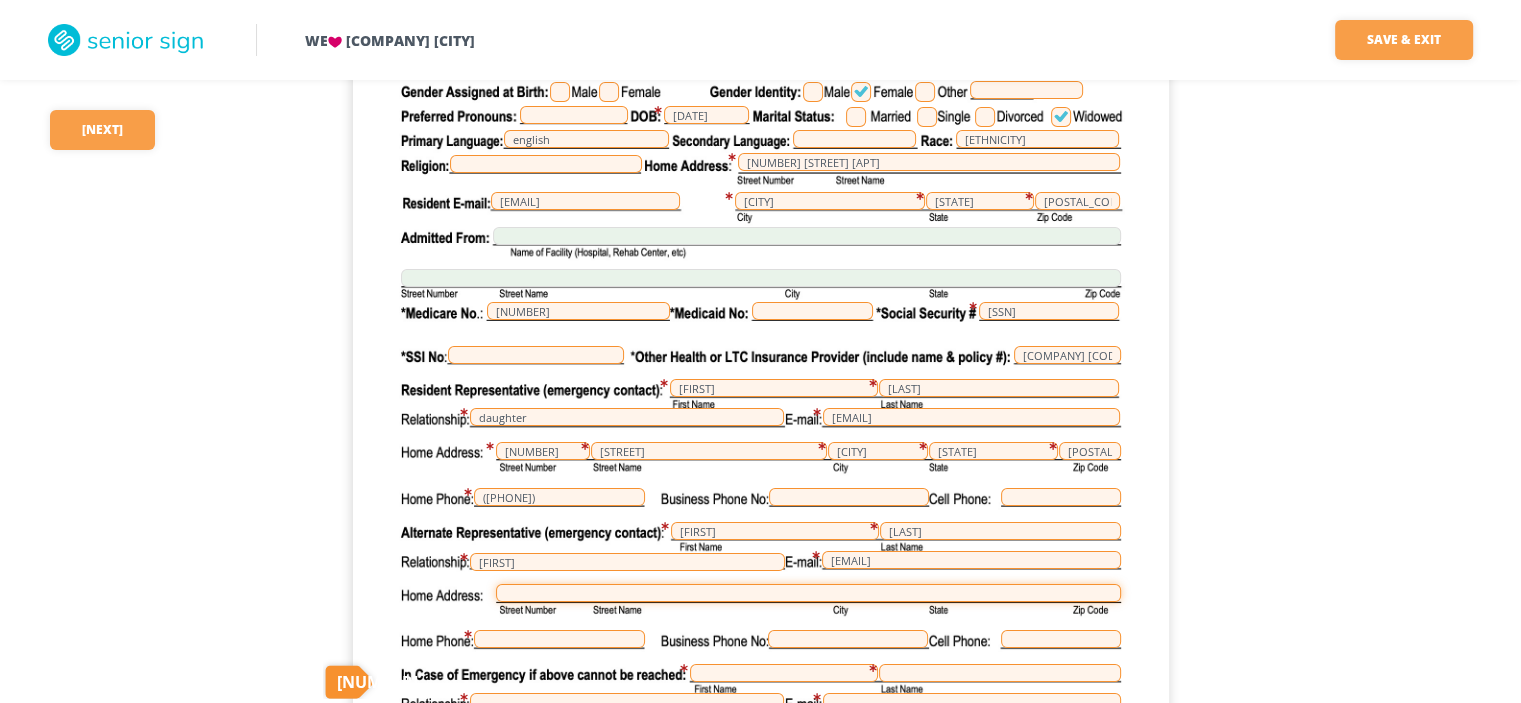 click at bounding box center [808, 593] 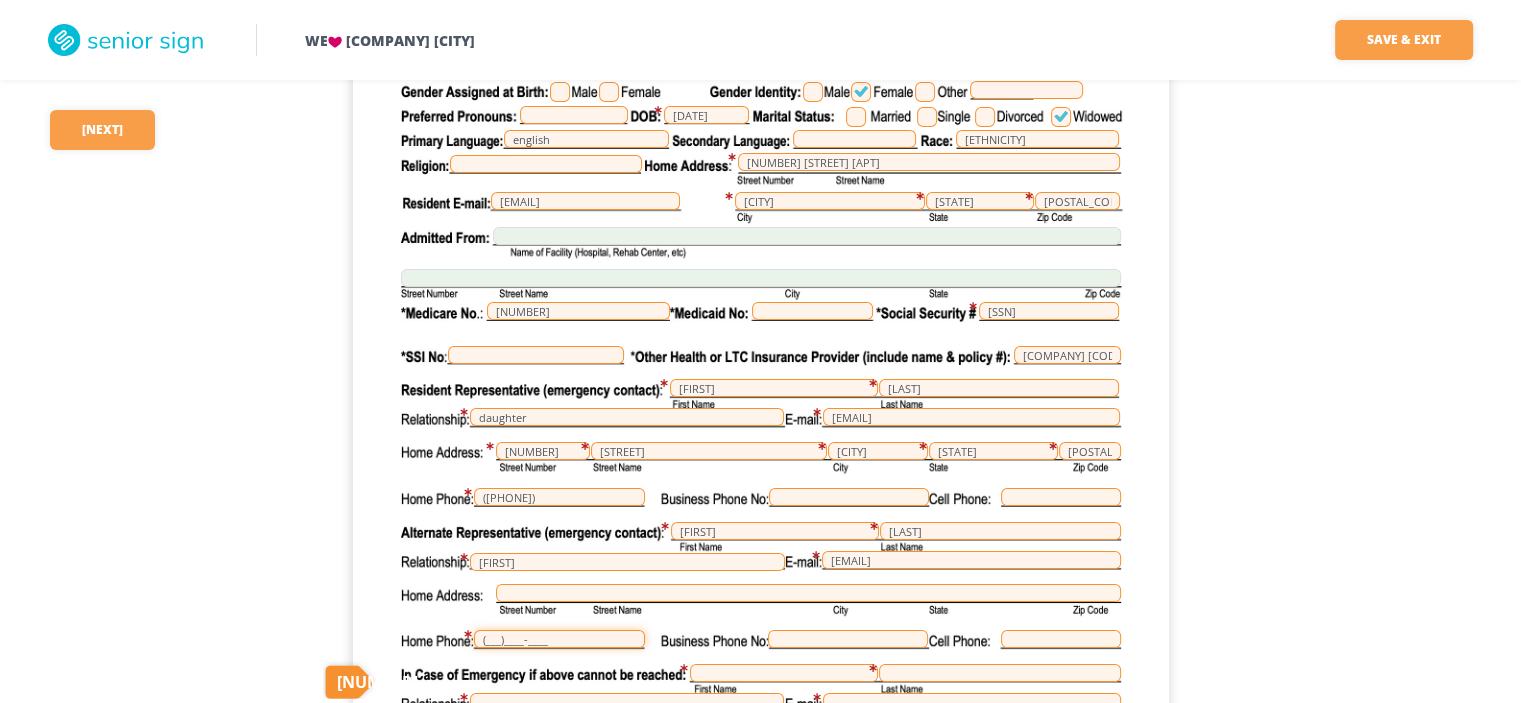 click on "(___)____-____" at bounding box center (559, 639) 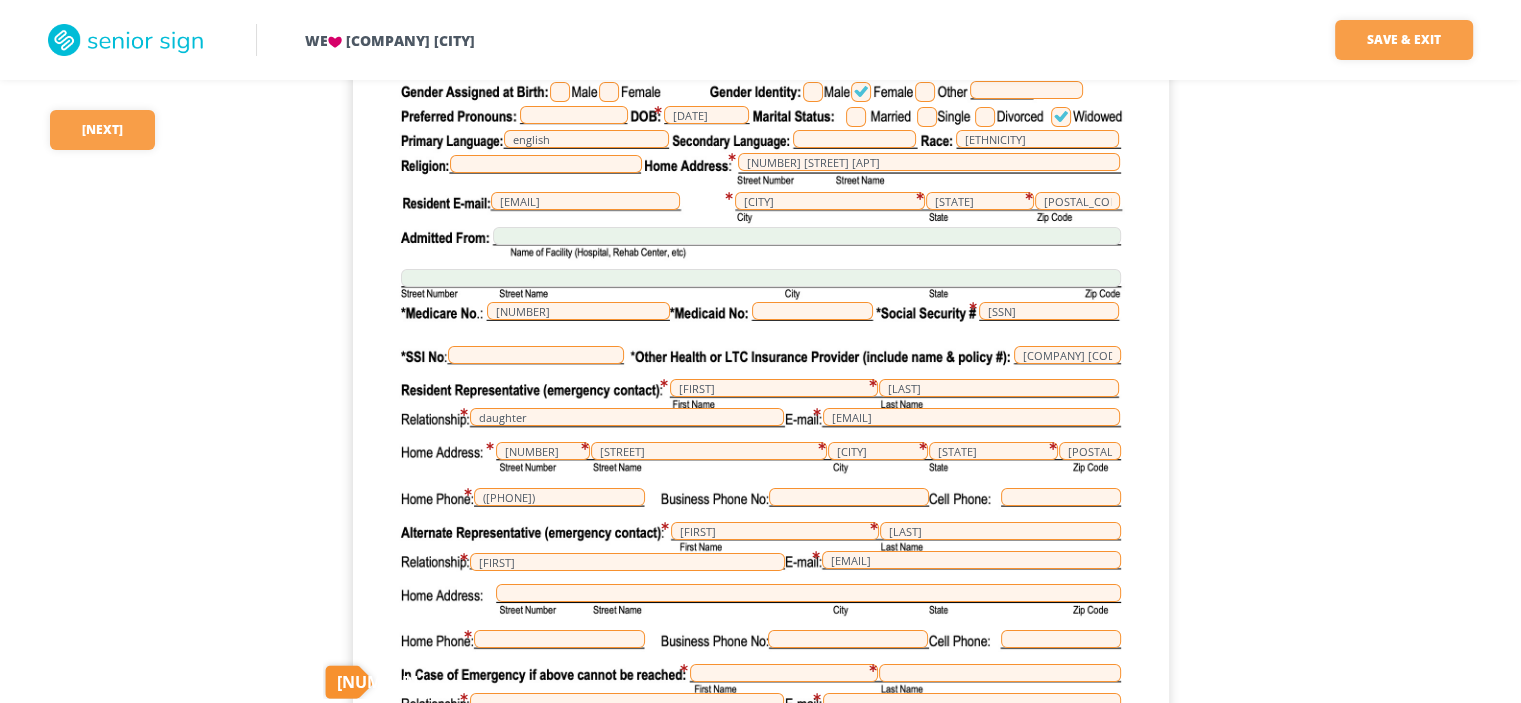 click on "[FIRST] [LAST] [STATUS] [DATE] [LANGUAGE] [ETHNICITY] [NUMBER] [STREET] [APT] [CITY] [STATE] [ZIP] [EMAIL] [NUMBER] [SSN] [COMPANY] [CODE] & [CODE] [FIRST] [RELATIONSHIP] [EMAIL] [NUMBER] [STREET] [CITY] [STATE] [ZIP] ([PHONE]) [FIRST] [LAST] [EMAIL] [RELATIONSHIP] [RELATIONSHIP]" at bounding box center (761, 481) 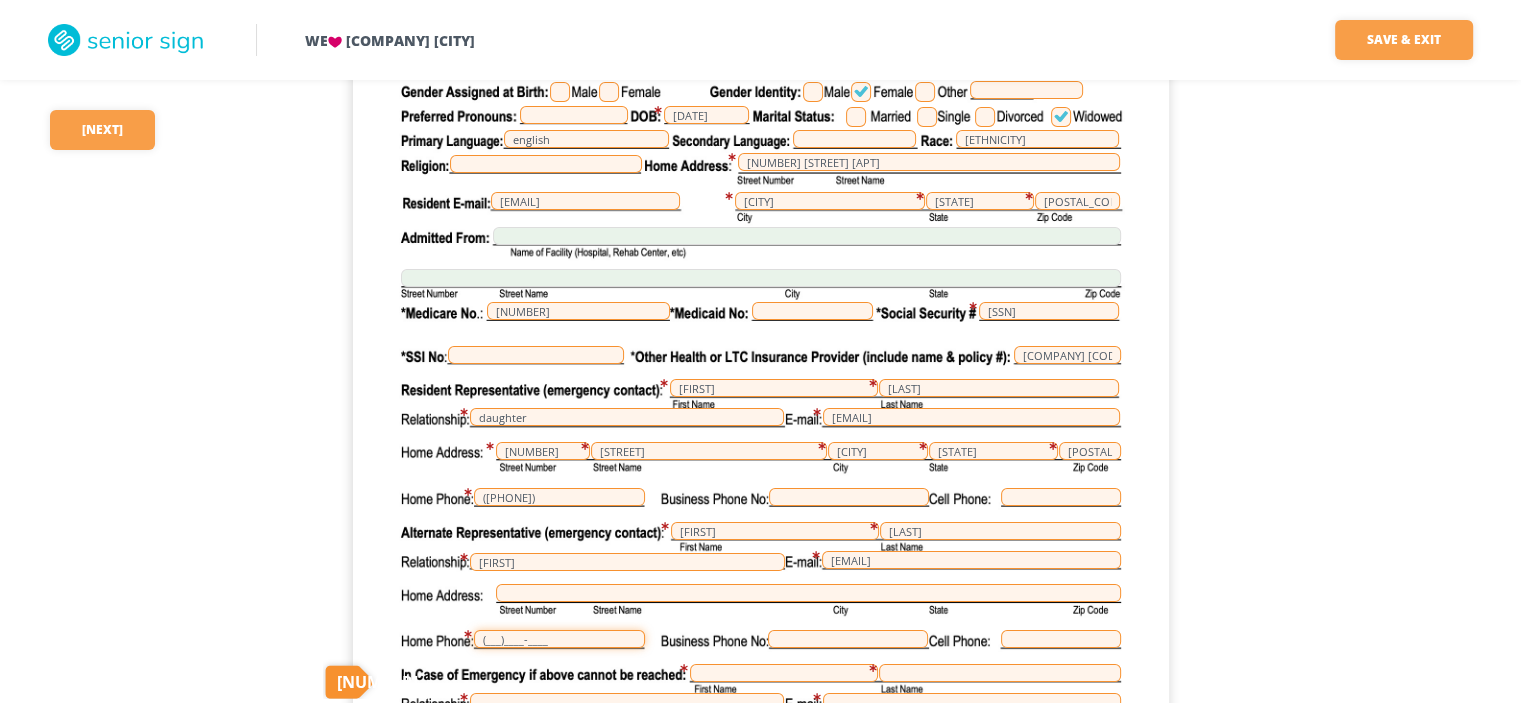 click on "(___)____-____" at bounding box center (559, 639) 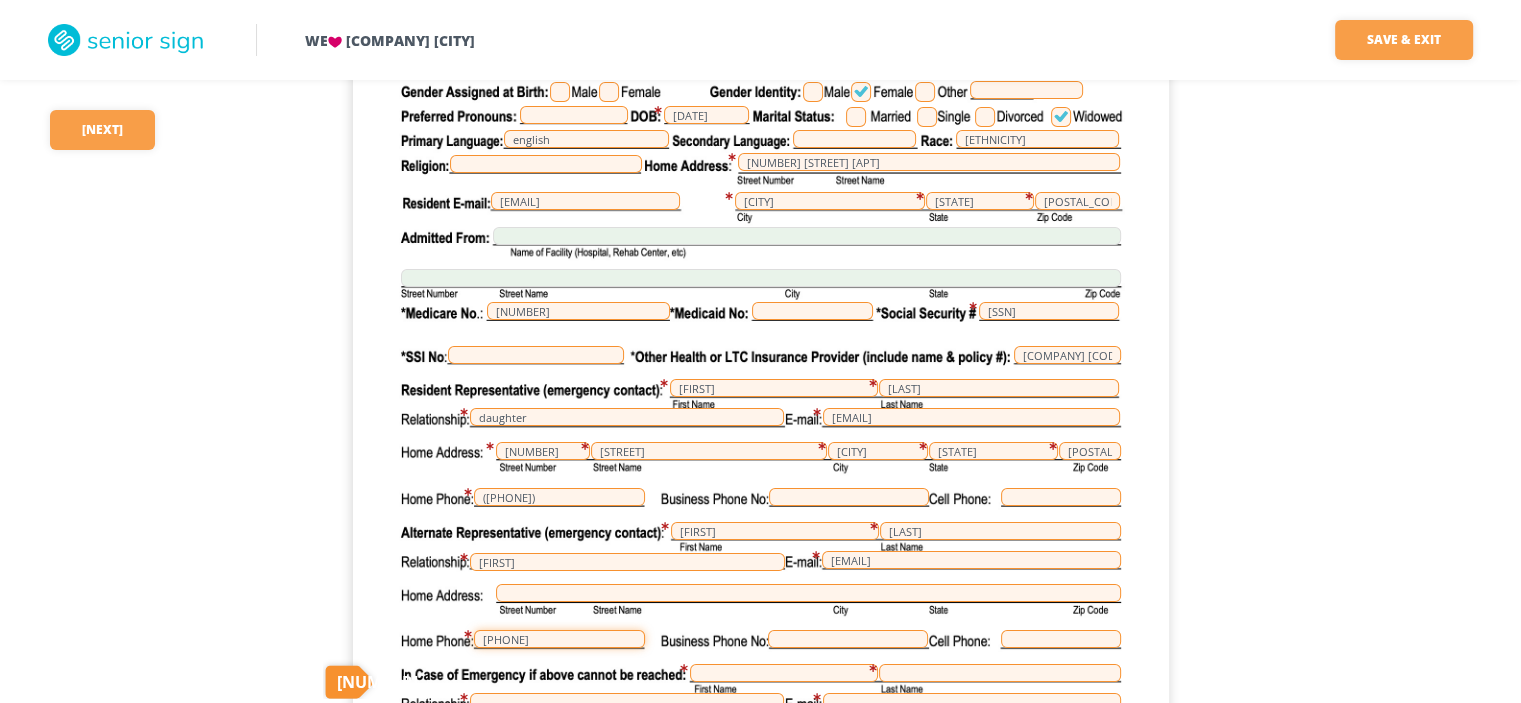 type on "[PHONE]" 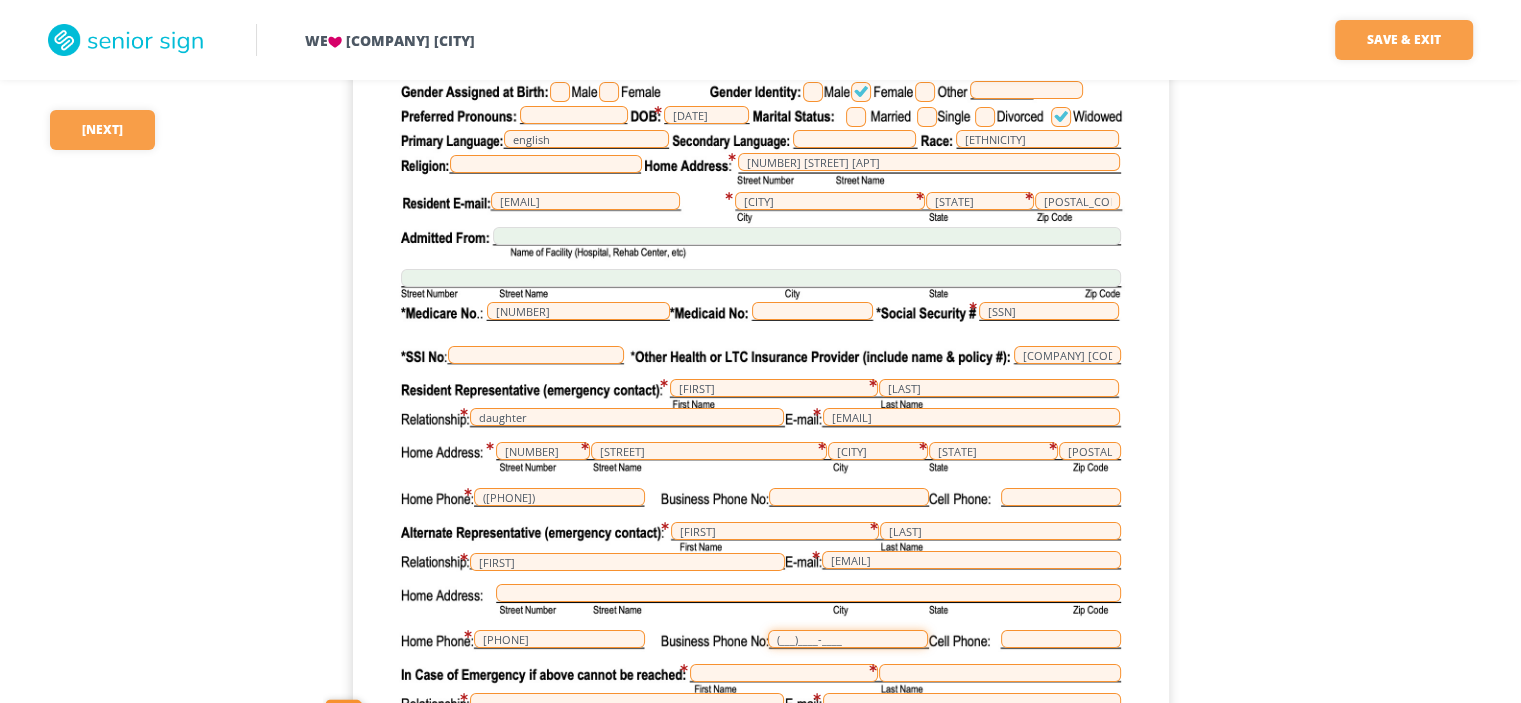 click on "(___)____-____" at bounding box center [848, 639] 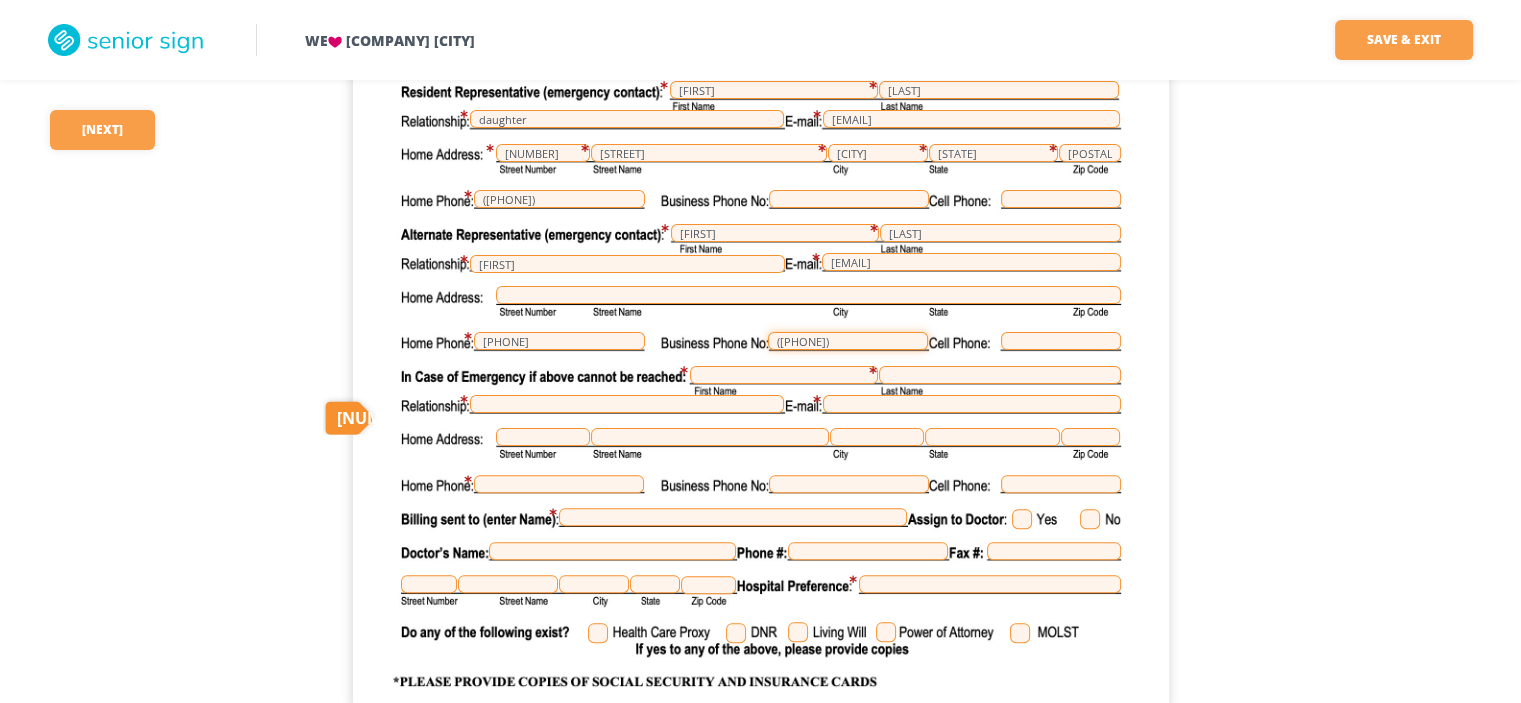 scroll, scrollTop: 497, scrollLeft: 0, axis: vertical 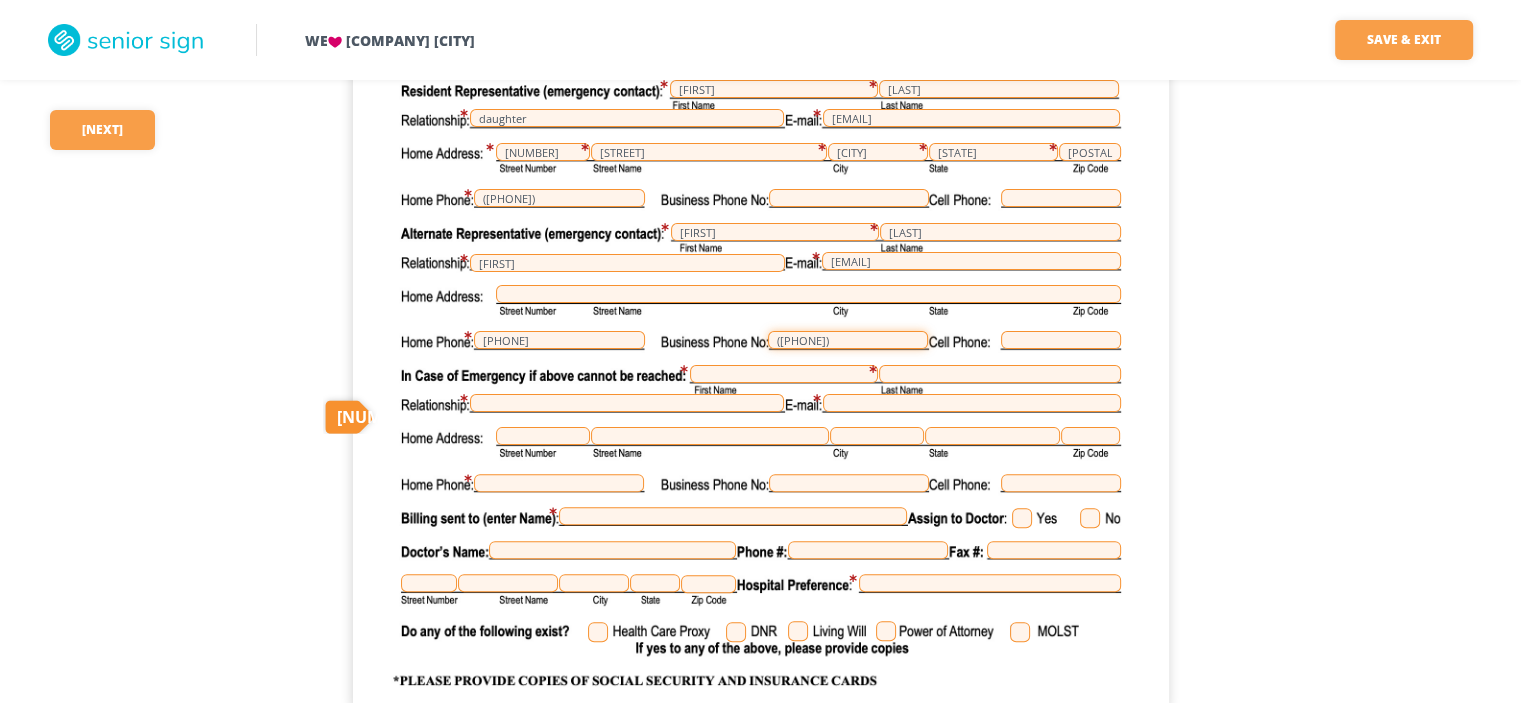 type on "([PHONE])" 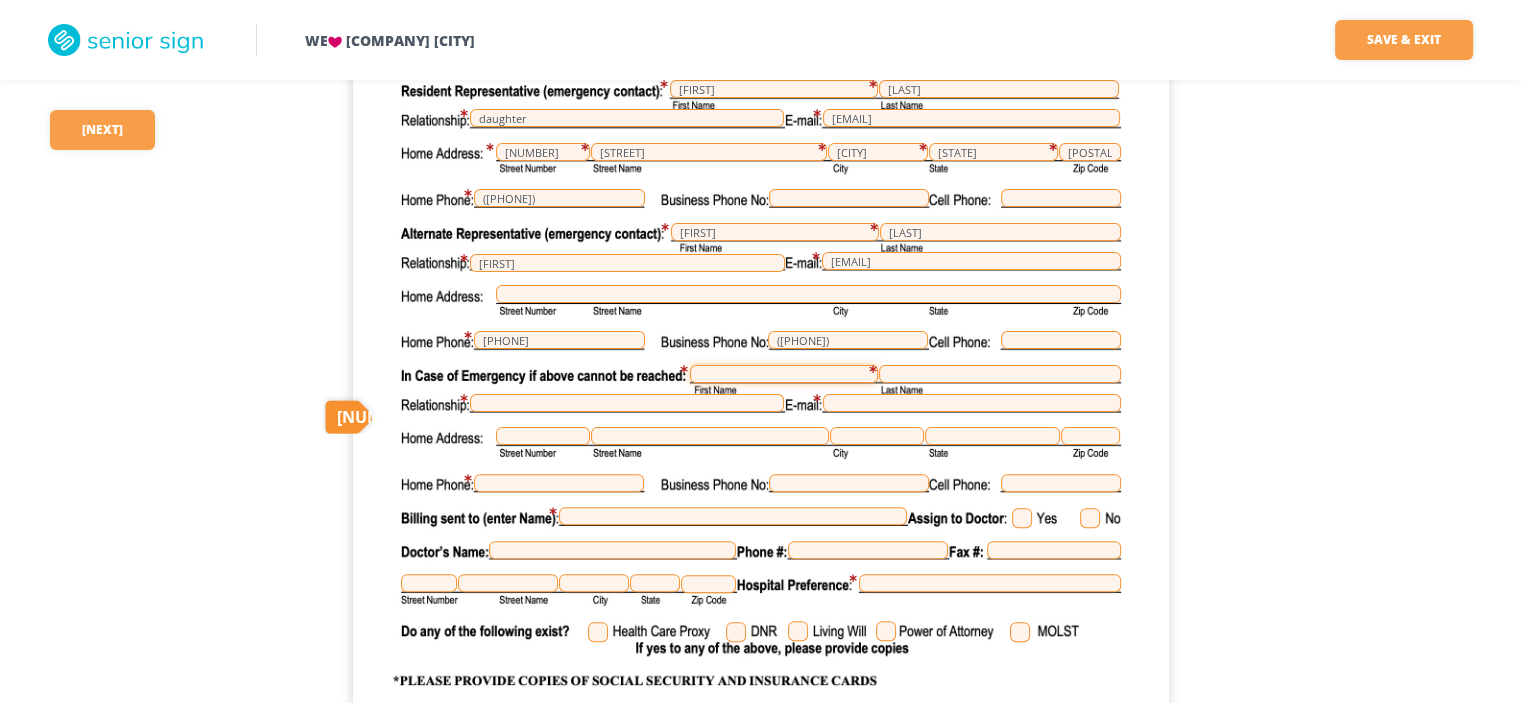 click at bounding box center (784, 374) 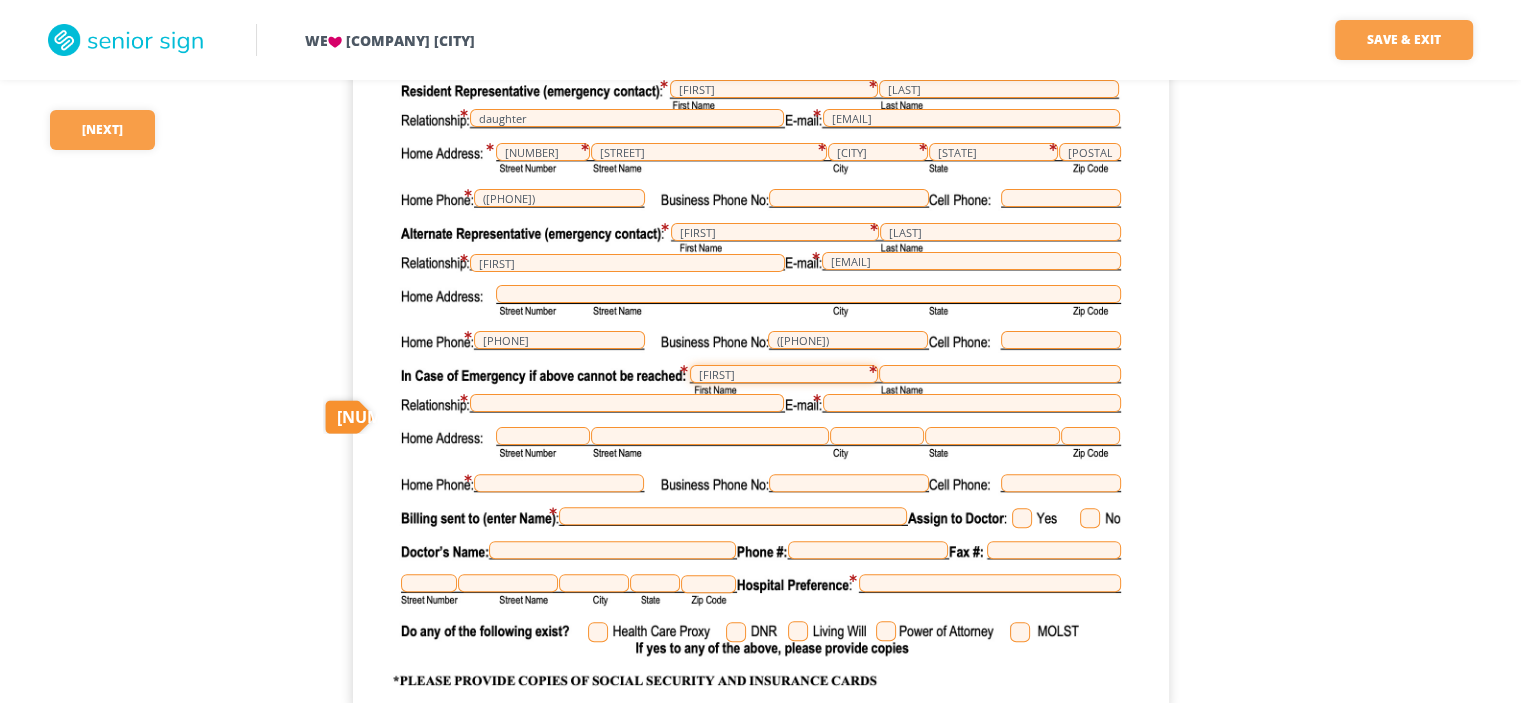 type on "[FIRST]" 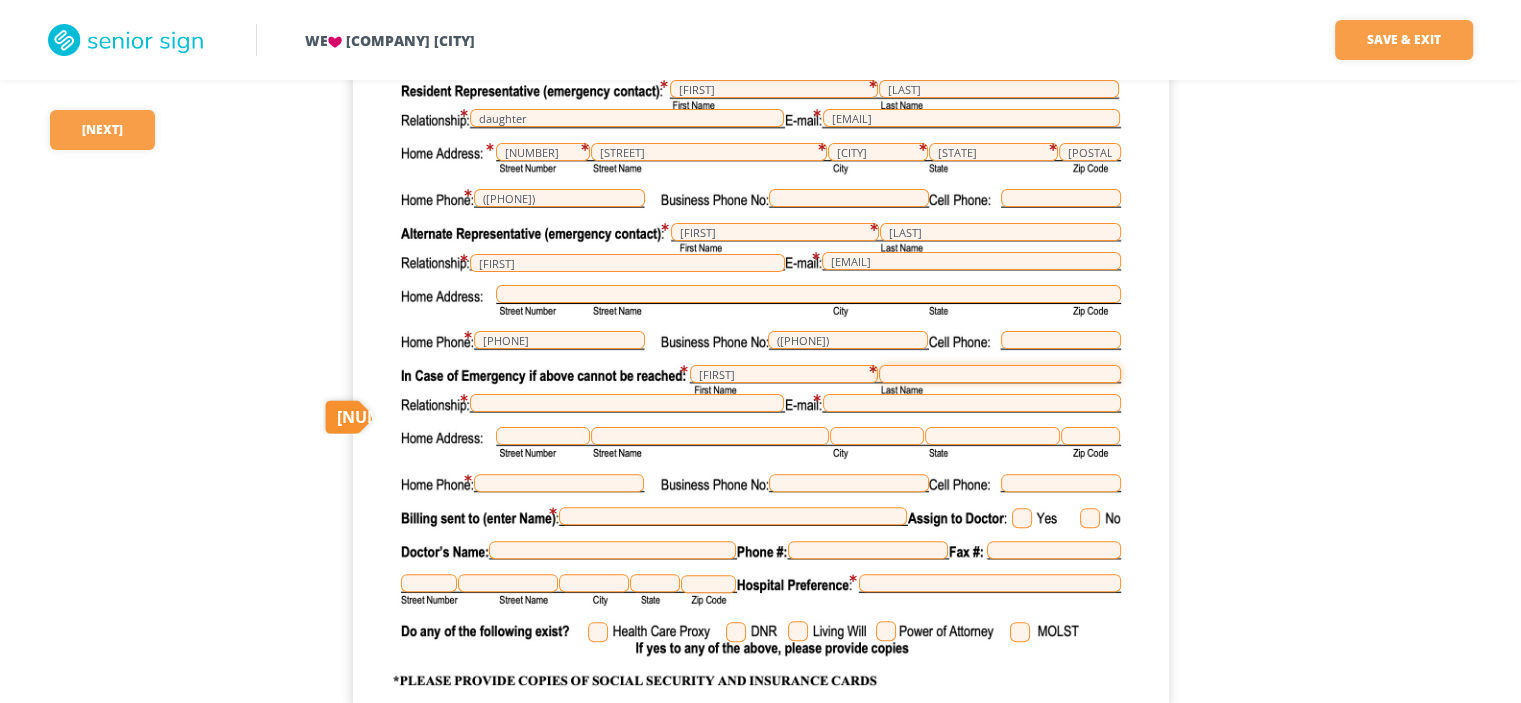 click at bounding box center [1000, 374] 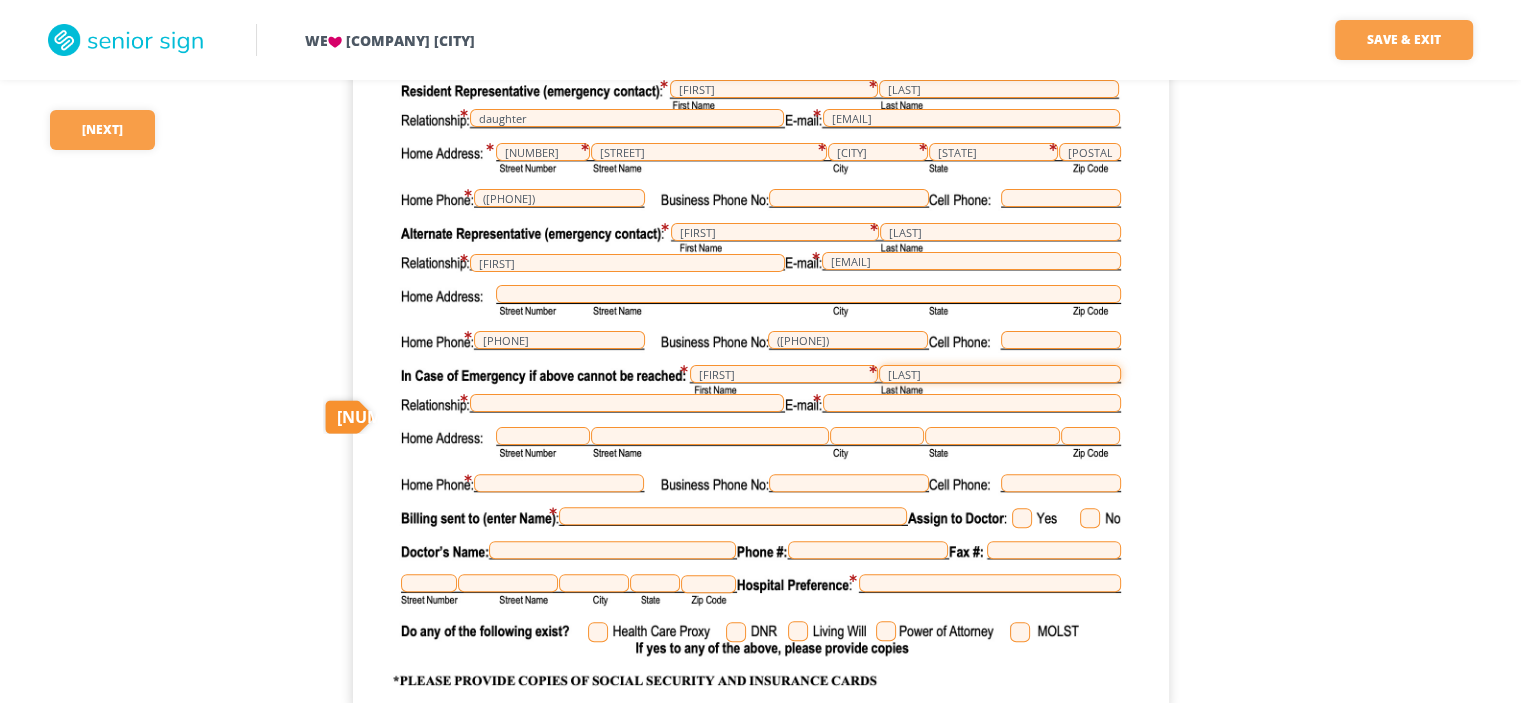 type on "[LAST]" 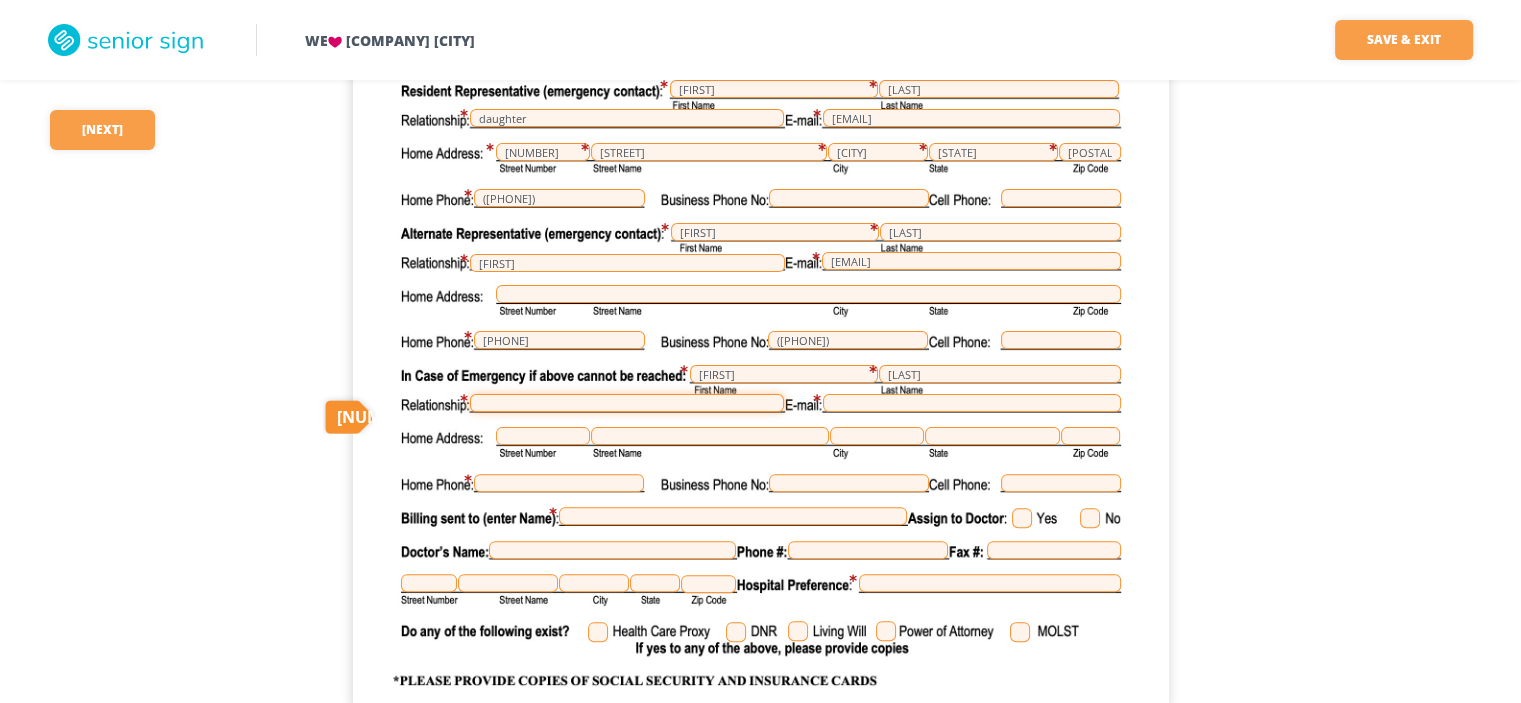 click at bounding box center [627, 403] 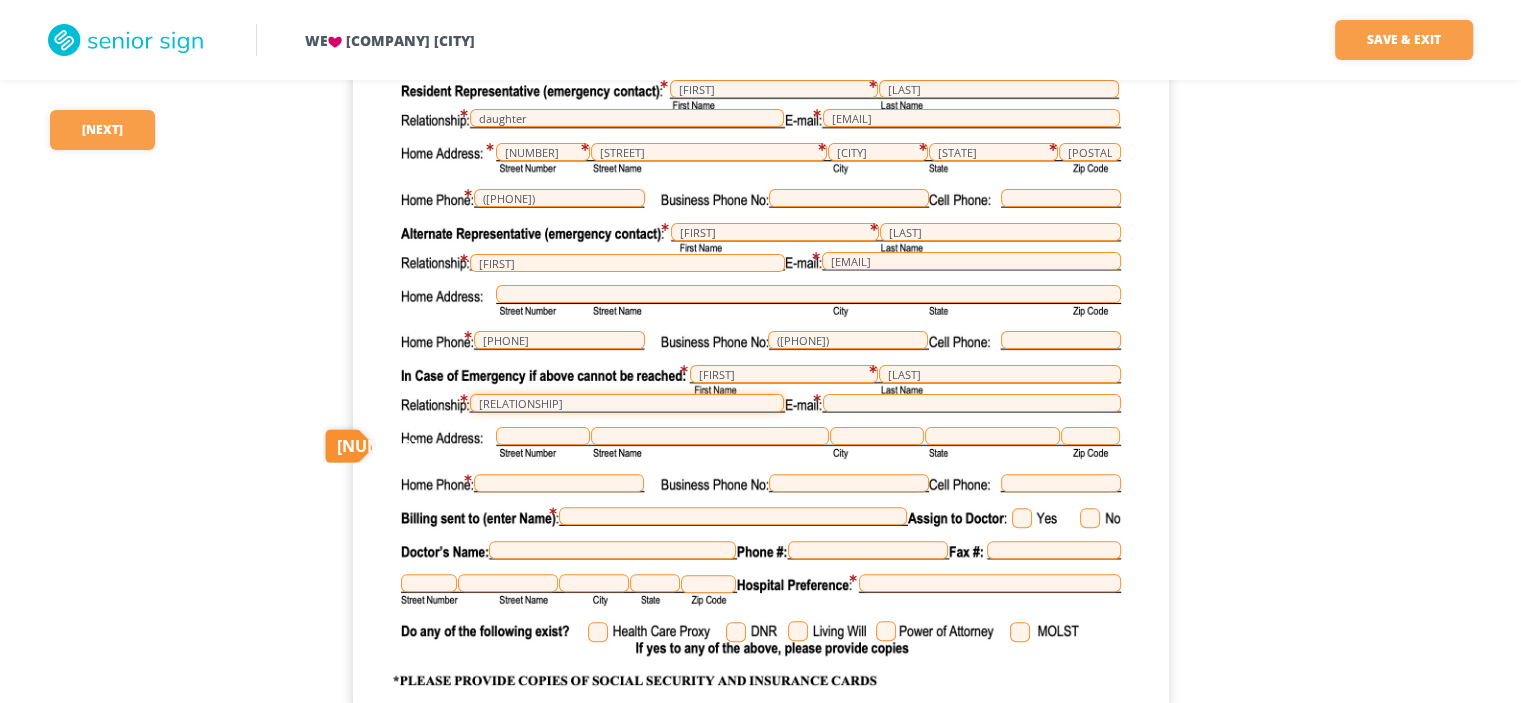 type on "[RELATIONSHIP]" 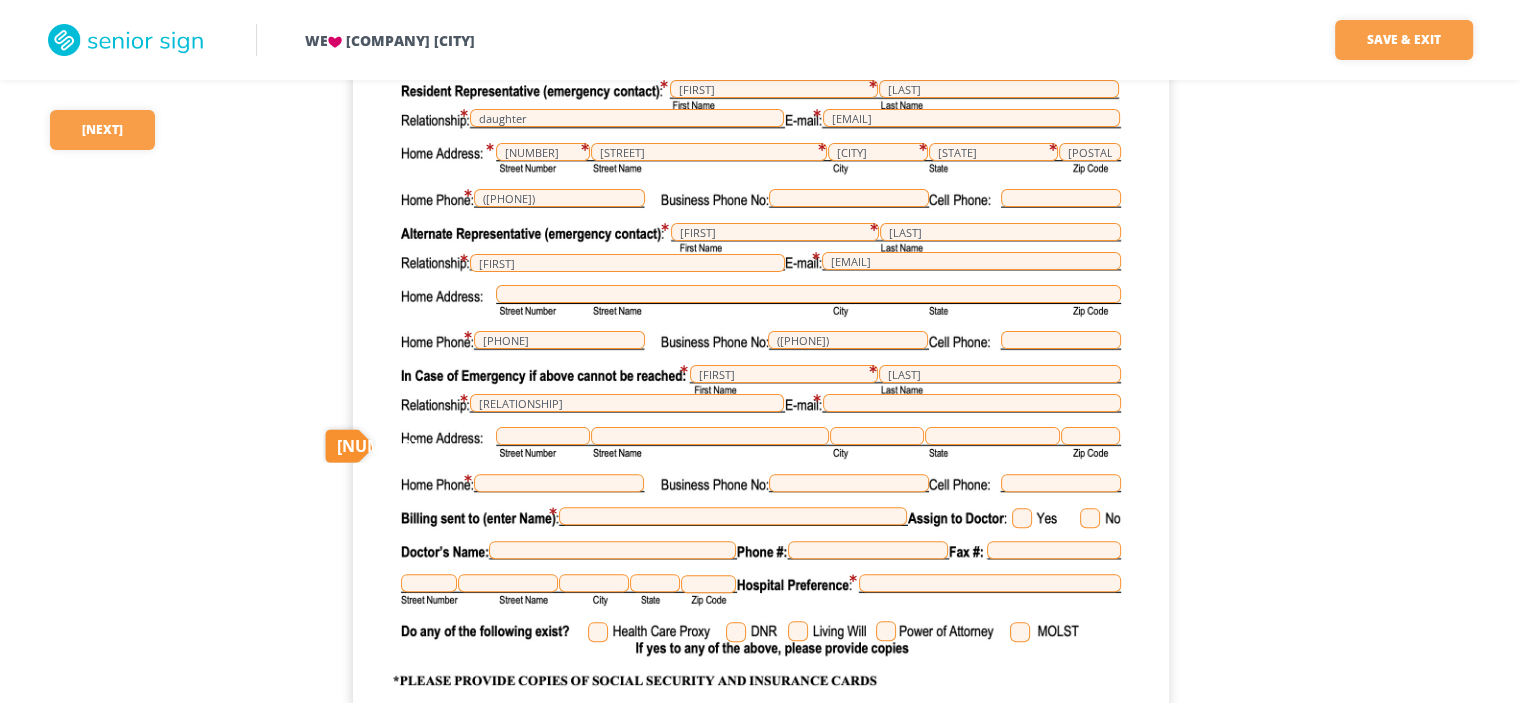 click on "[FIRST] [LAST] [STATUS] [DATE] [LANGUAGE] [ETHNICITY] [NUMBER] [STREET] [APT] [CITY] [STATE] [ZIP] [EMAIL] [NUMBER] [SSN] [COMPANY] [CODE] & [CODE] [FIRST] [RELATIONSHIP] [EMAIL] [NUMBER] [STREET] [CITY] [STATE] [ZIP] ([PHONE]) [FIRST] [LAST] [EMAIL] [RELATIONSHIP] [RELATIONSHIP]" at bounding box center (761, 182) 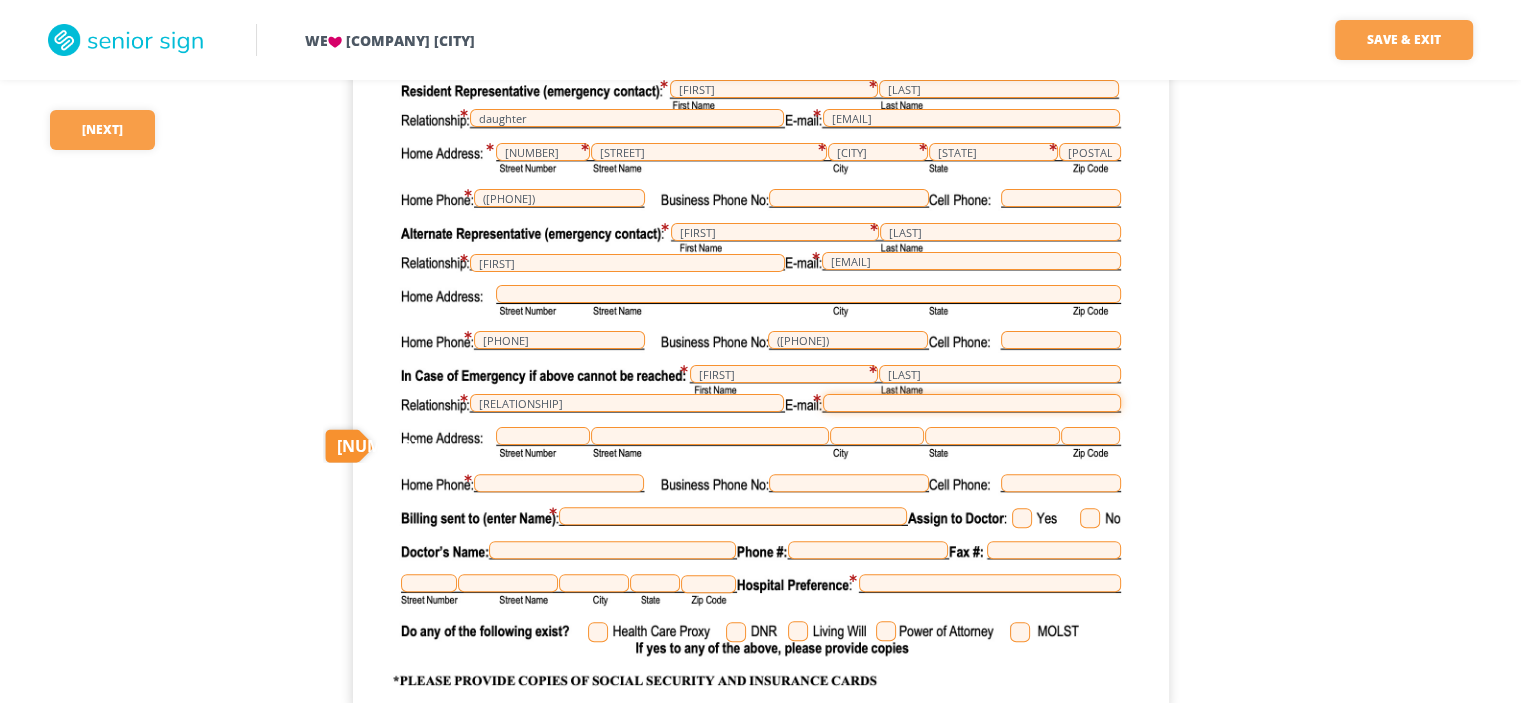 click at bounding box center [972, 403] 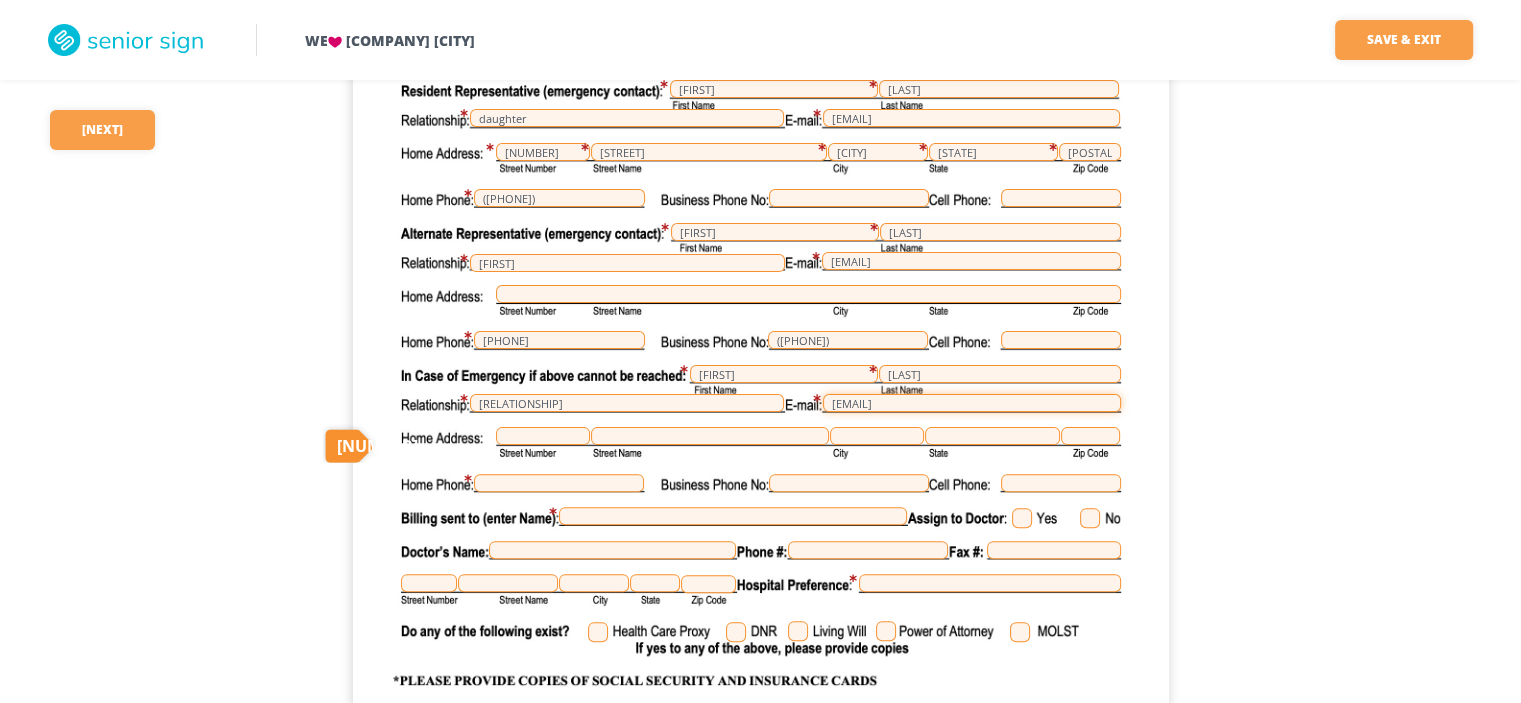 type on "[EMAIL]" 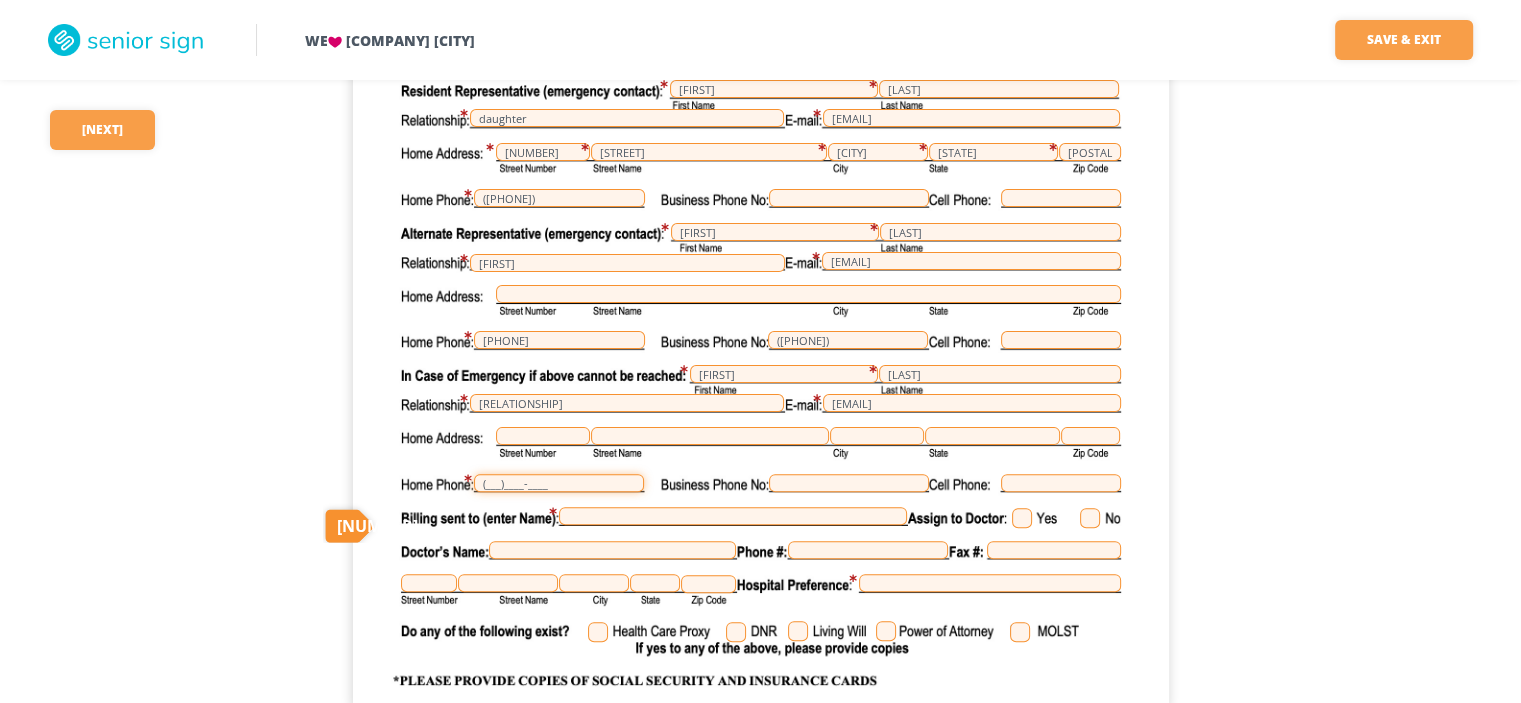 click on "(___)____-____" at bounding box center (559, 483) 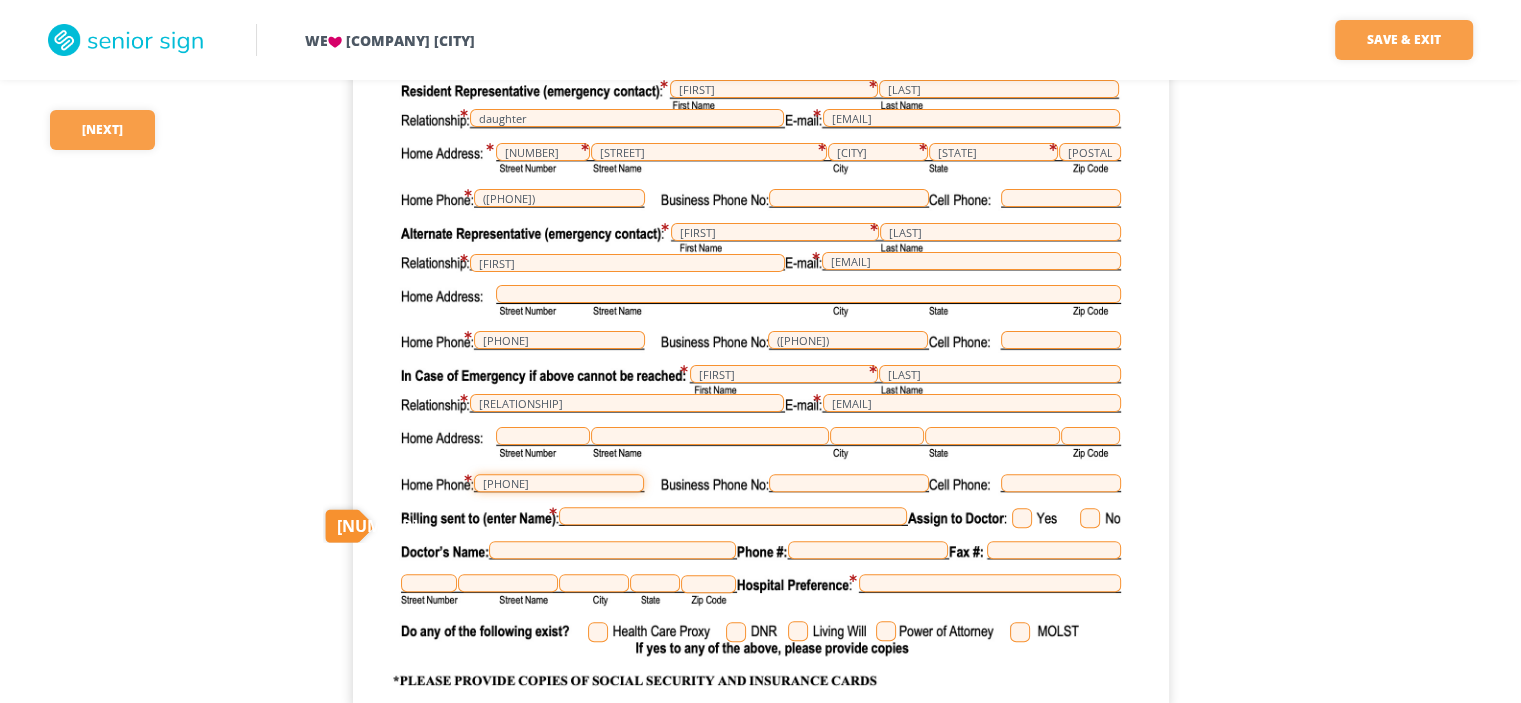 type on "[PHONE]" 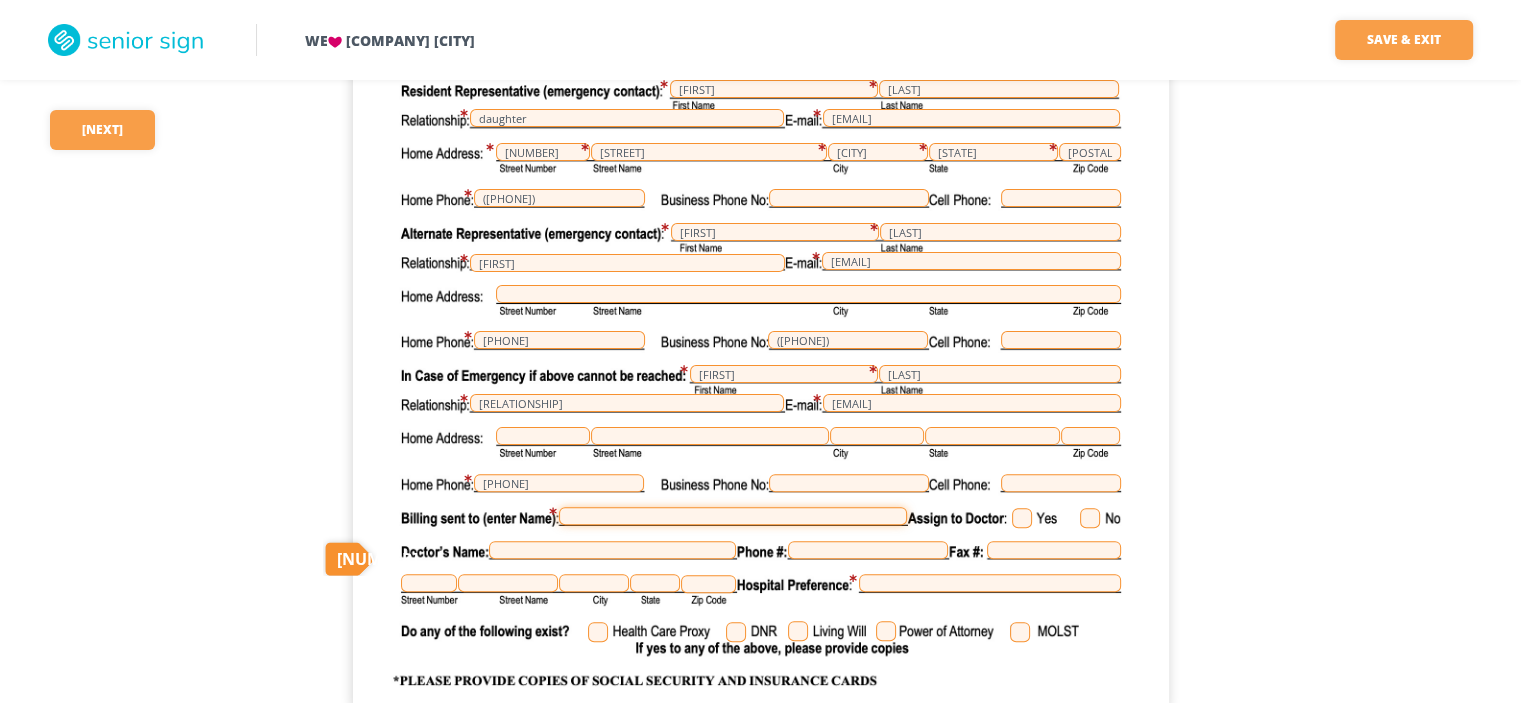 click at bounding box center (733, 516) 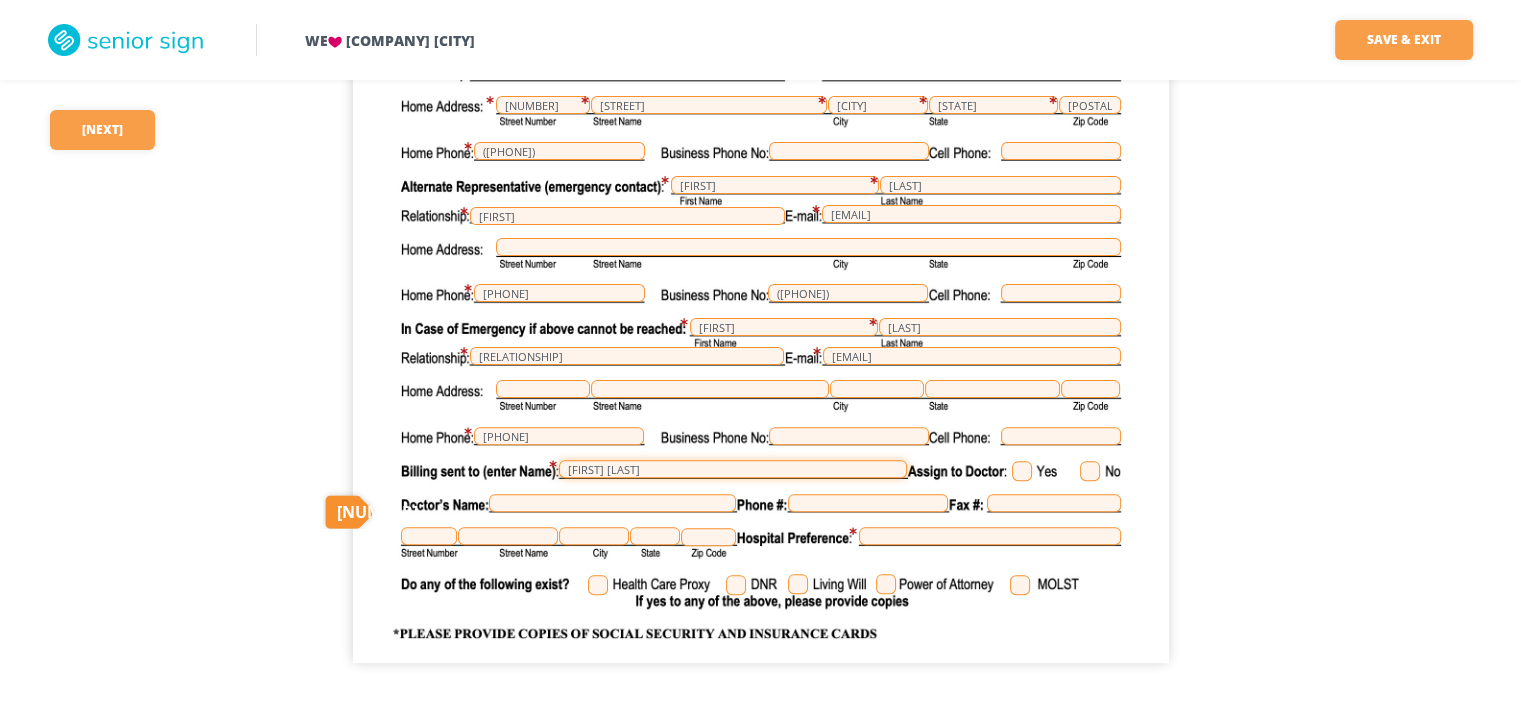 scroll, scrollTop: 567, scrollLeft: 0, axis: vertical 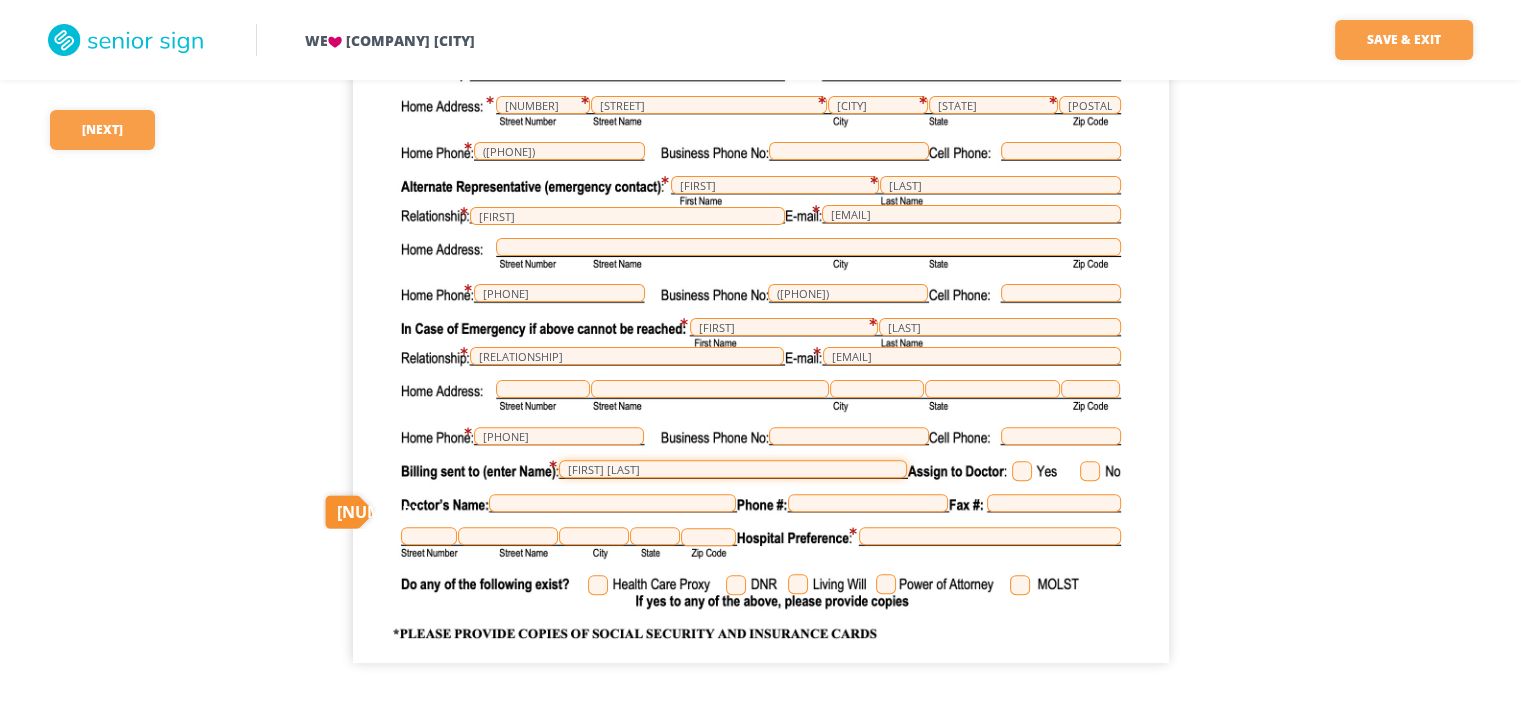 type on "[FIRST] [LAST]" 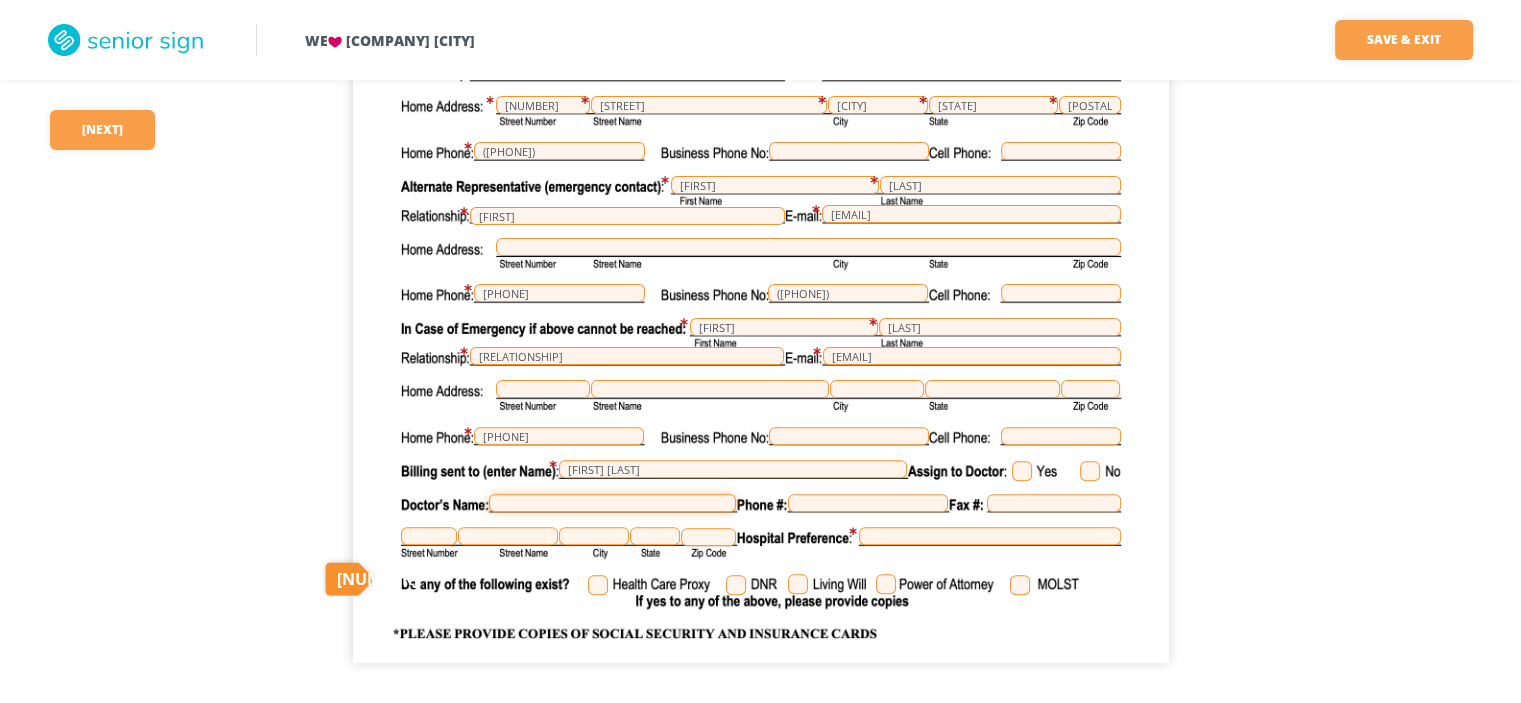 click at bounding box center [612, 503] 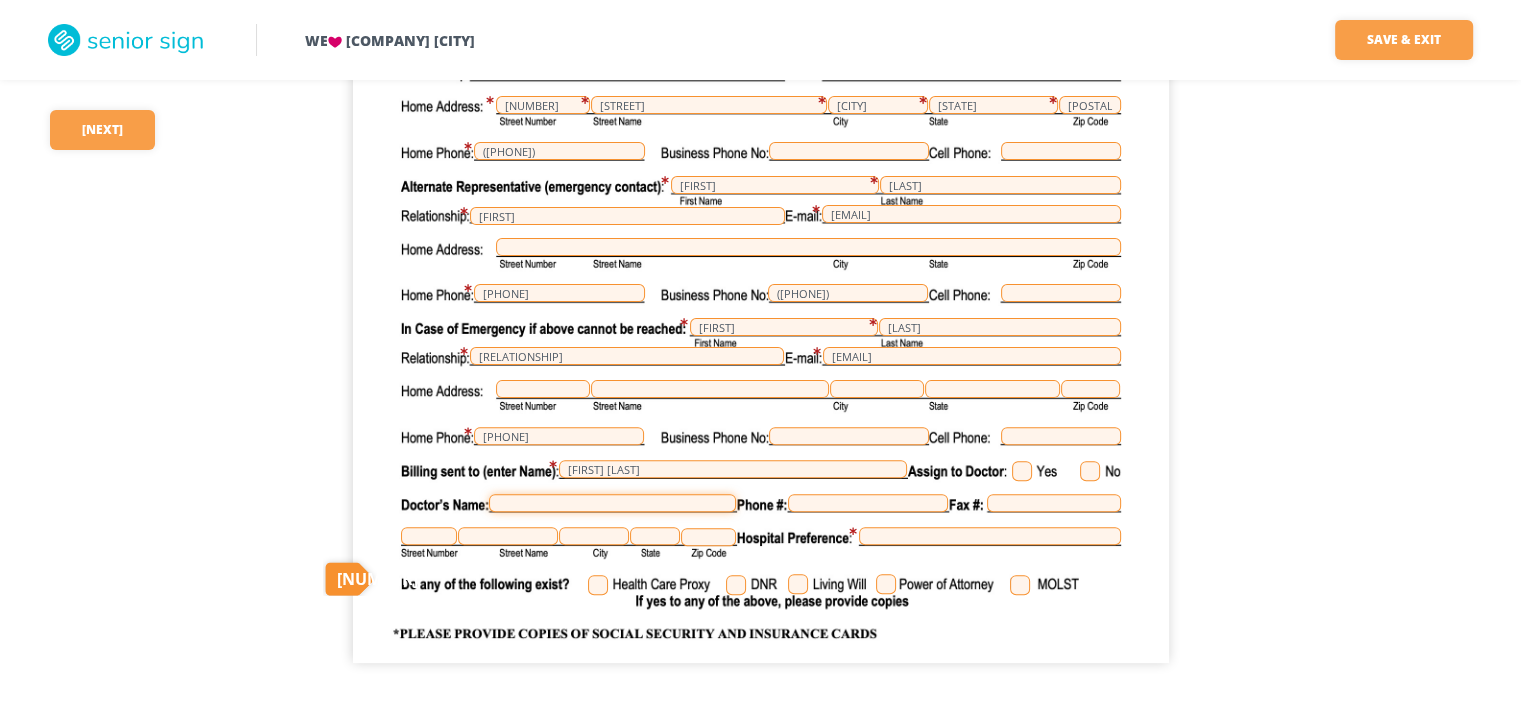 click at bounding box center (612, 503) 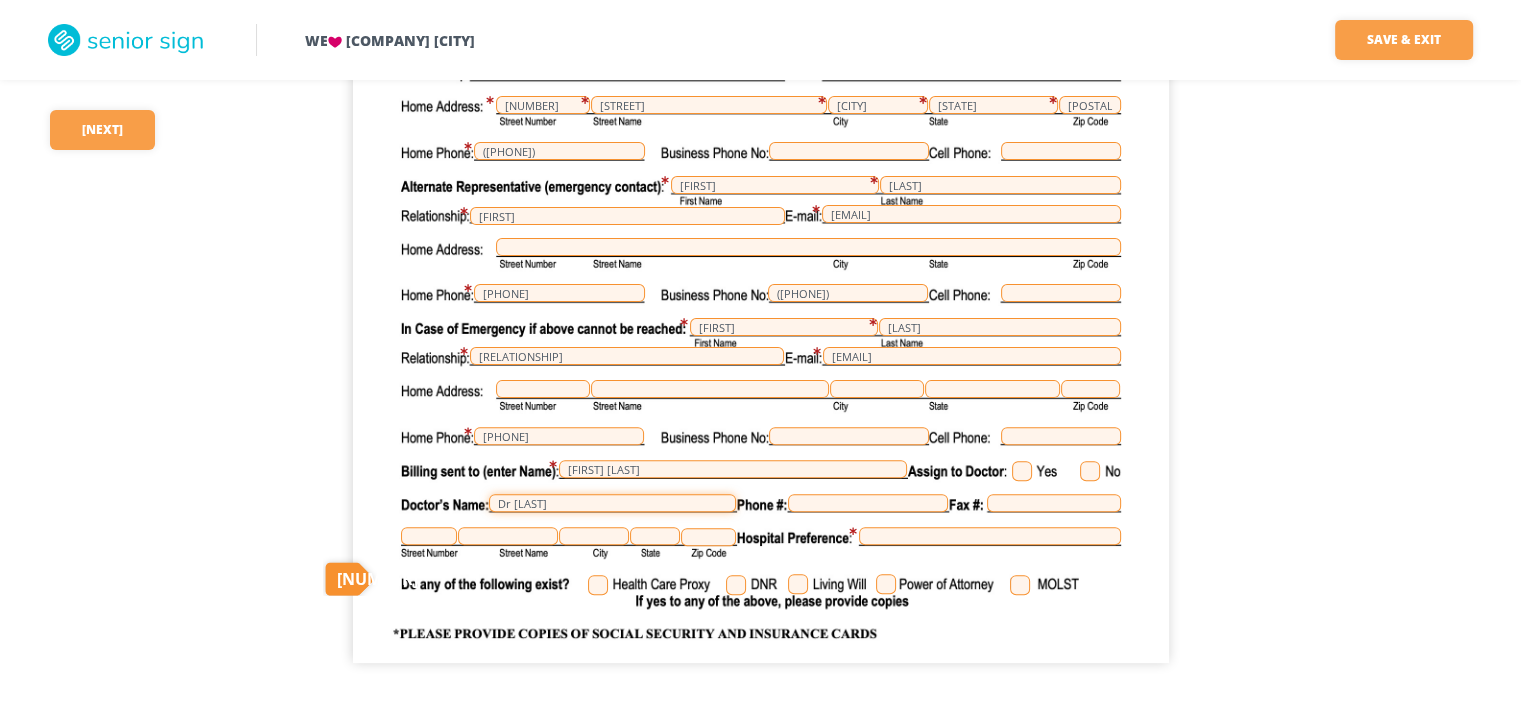 type on "Dr [LAST]" 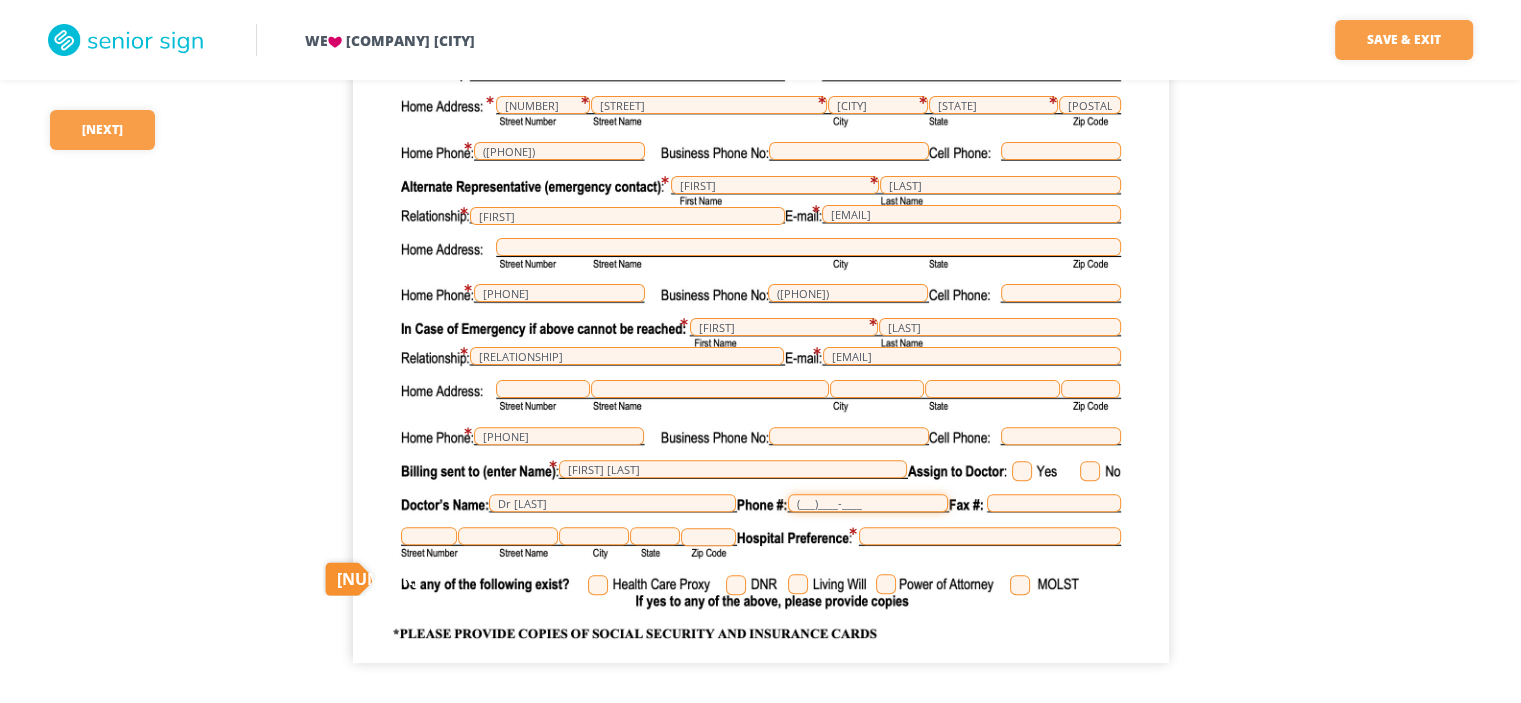 click on "(___)____-____" at bounding box center [868, 503] 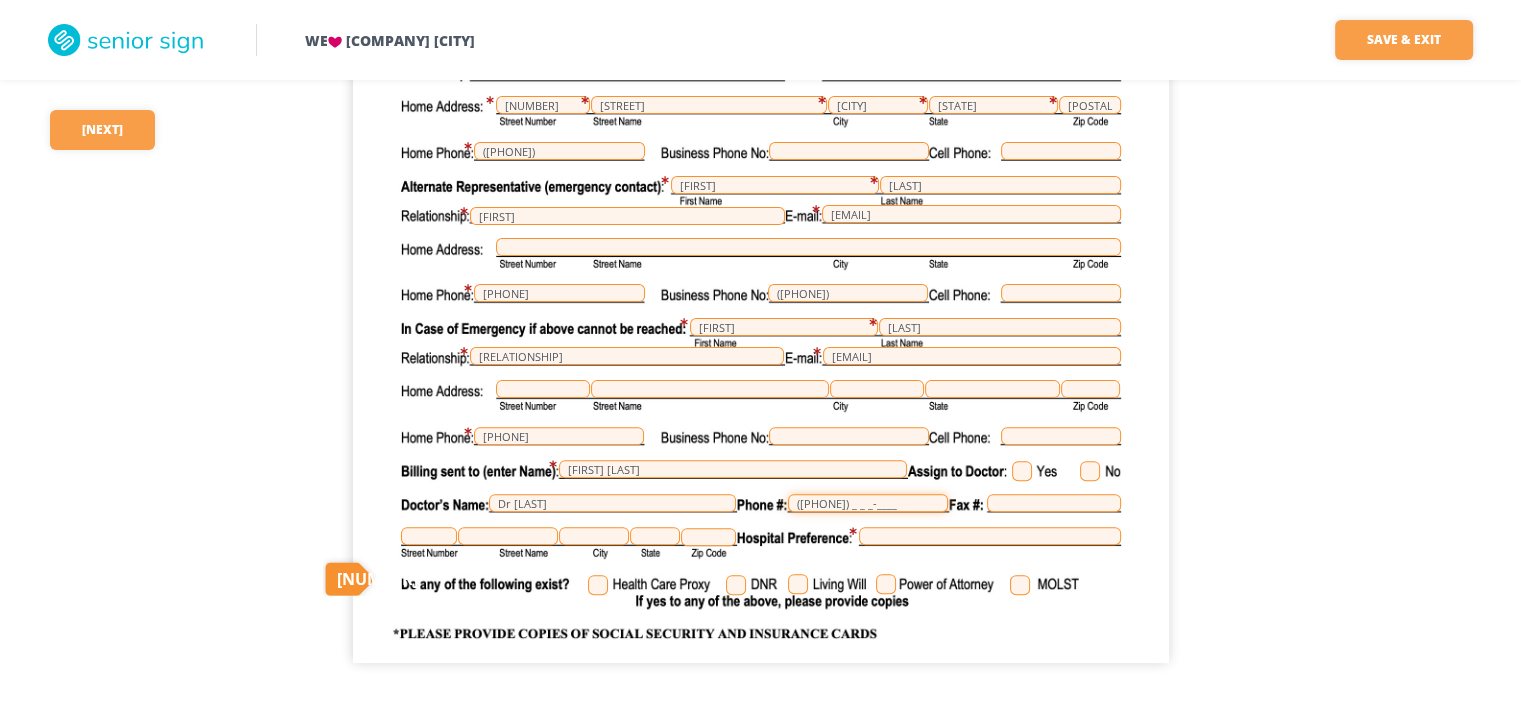 type on "([PHONE]) _ _ _-____" 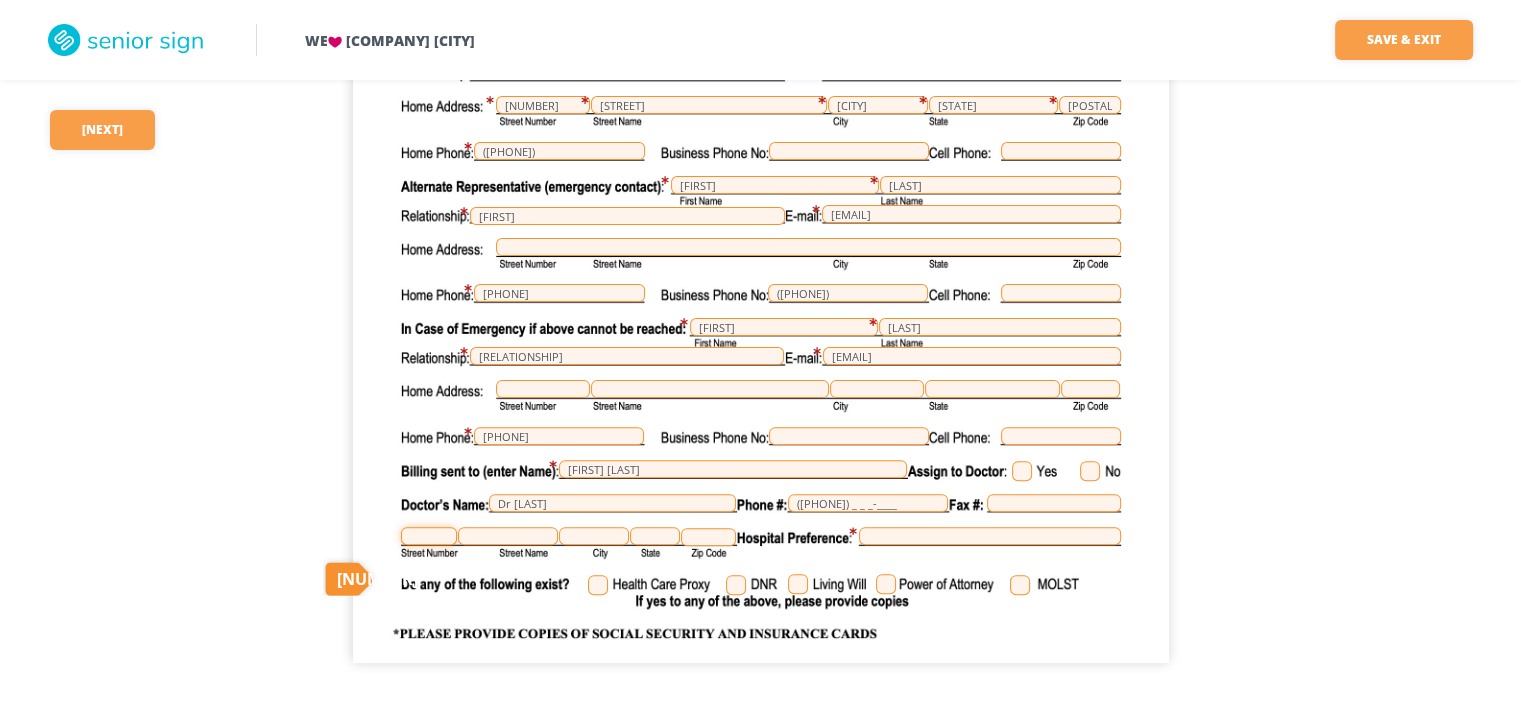 click at bounding box center (429, 536) 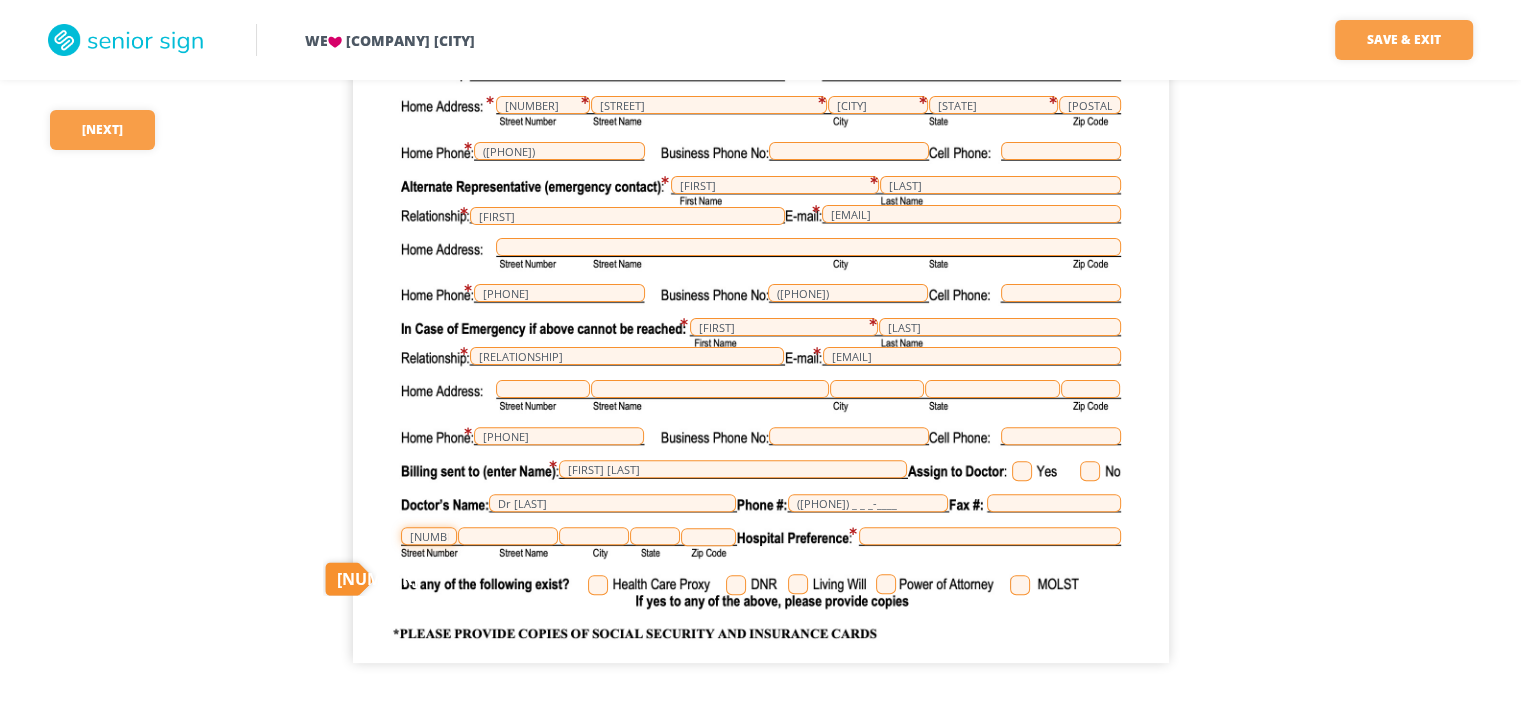 type on "[NUMBER]" 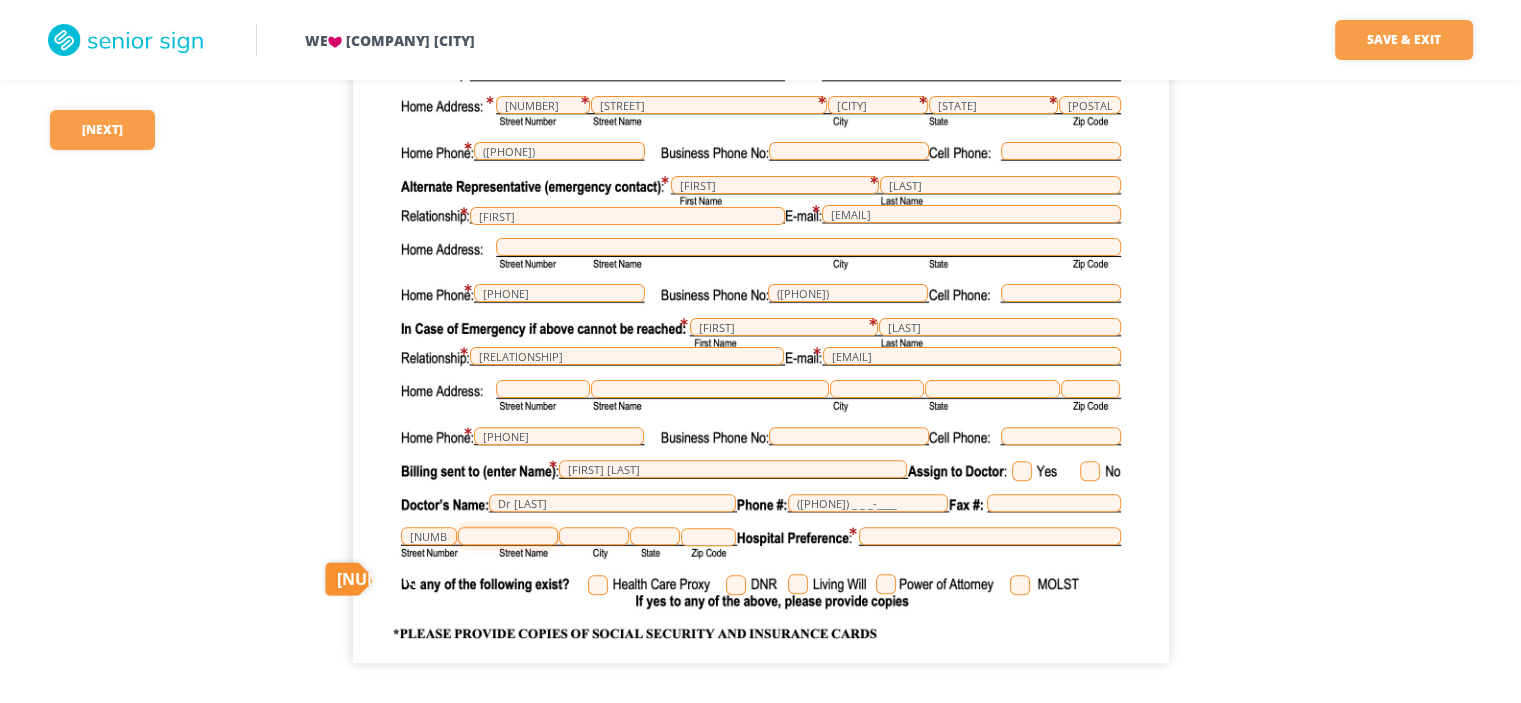 click at bounding box center [508, 536] 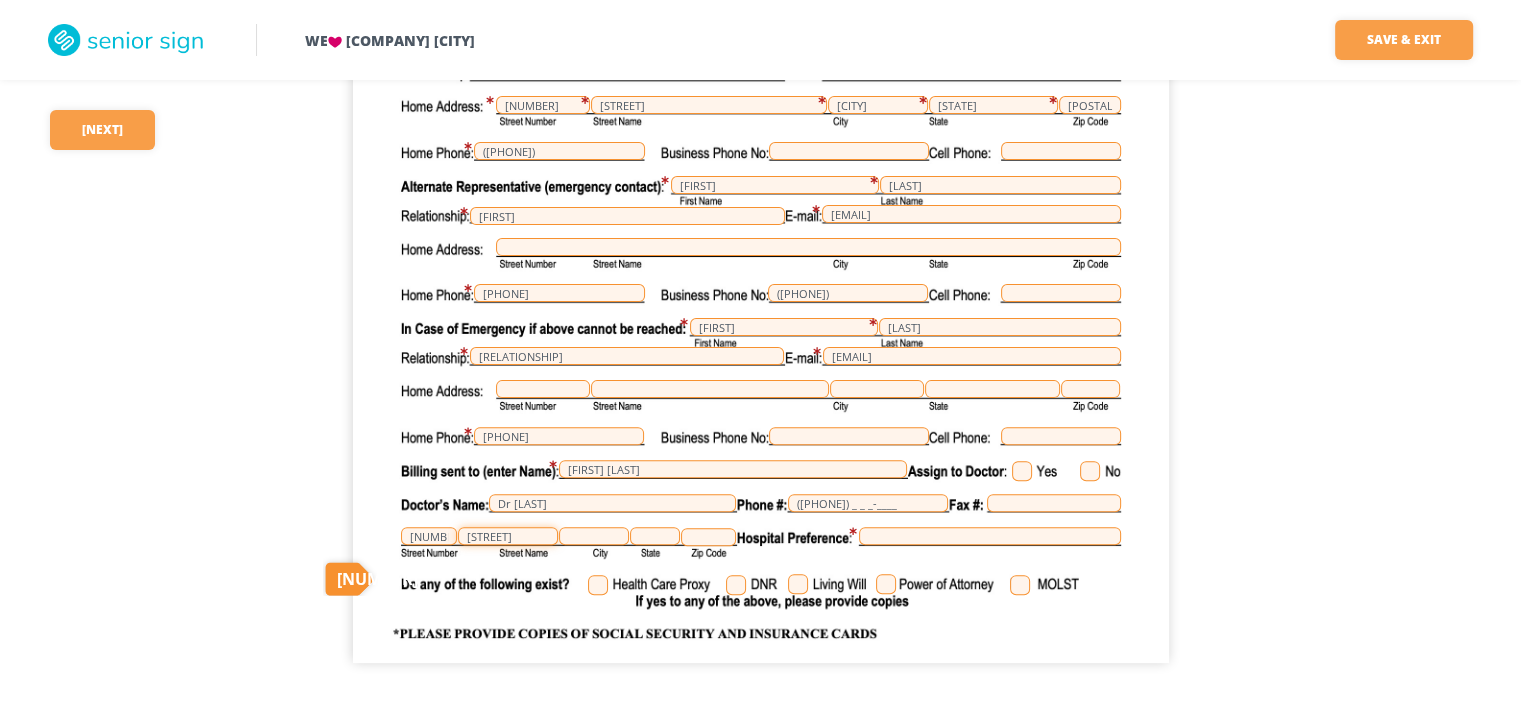 type on "[STREET]" 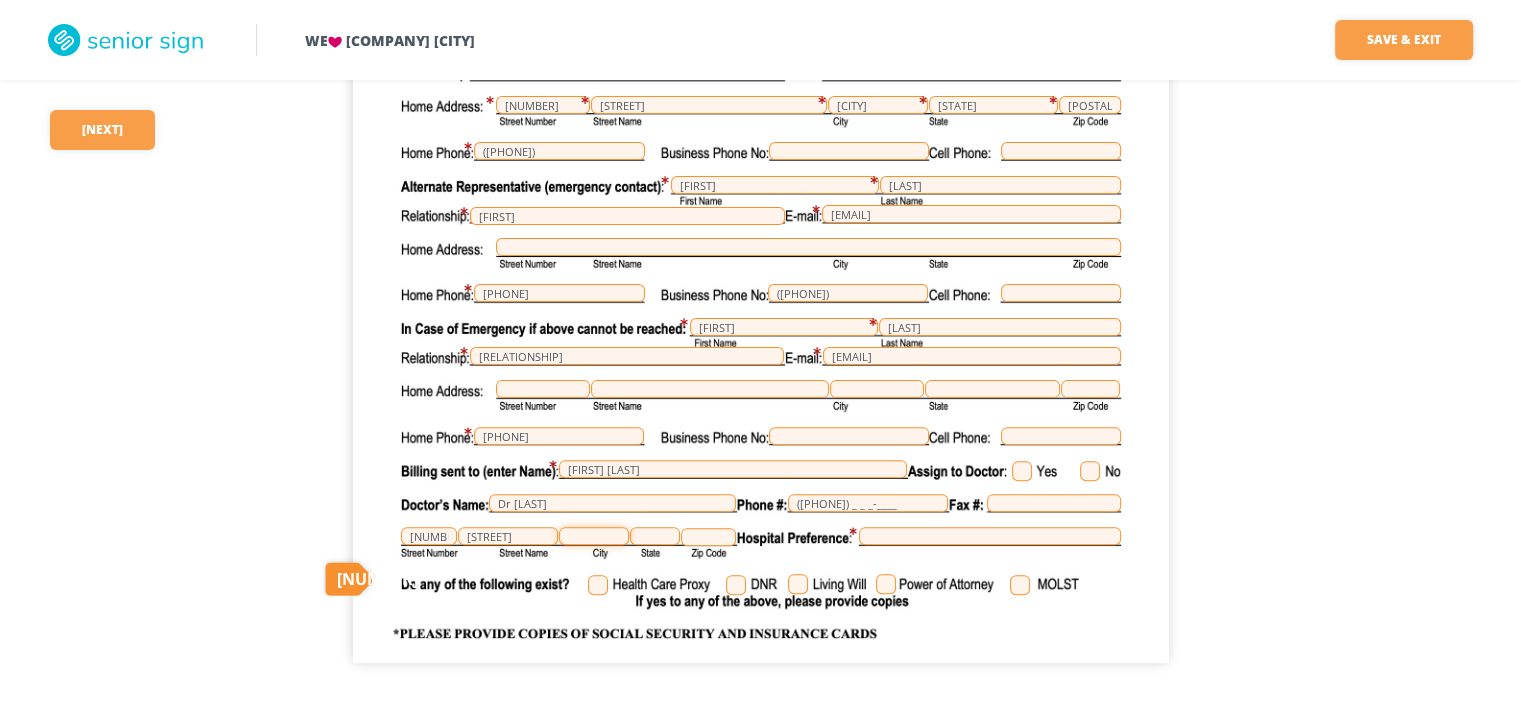 click at bounding box center (594, 536) 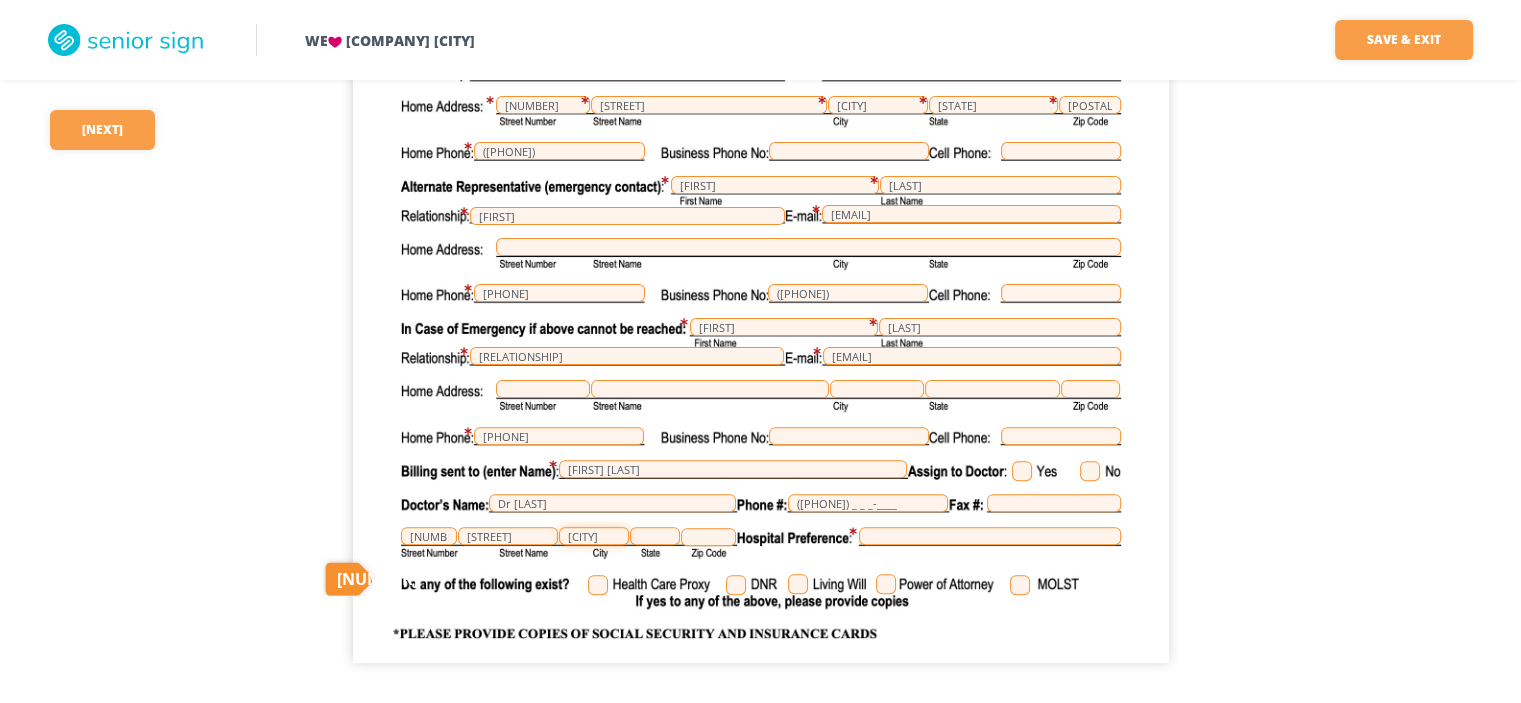 type on "[CITY]" 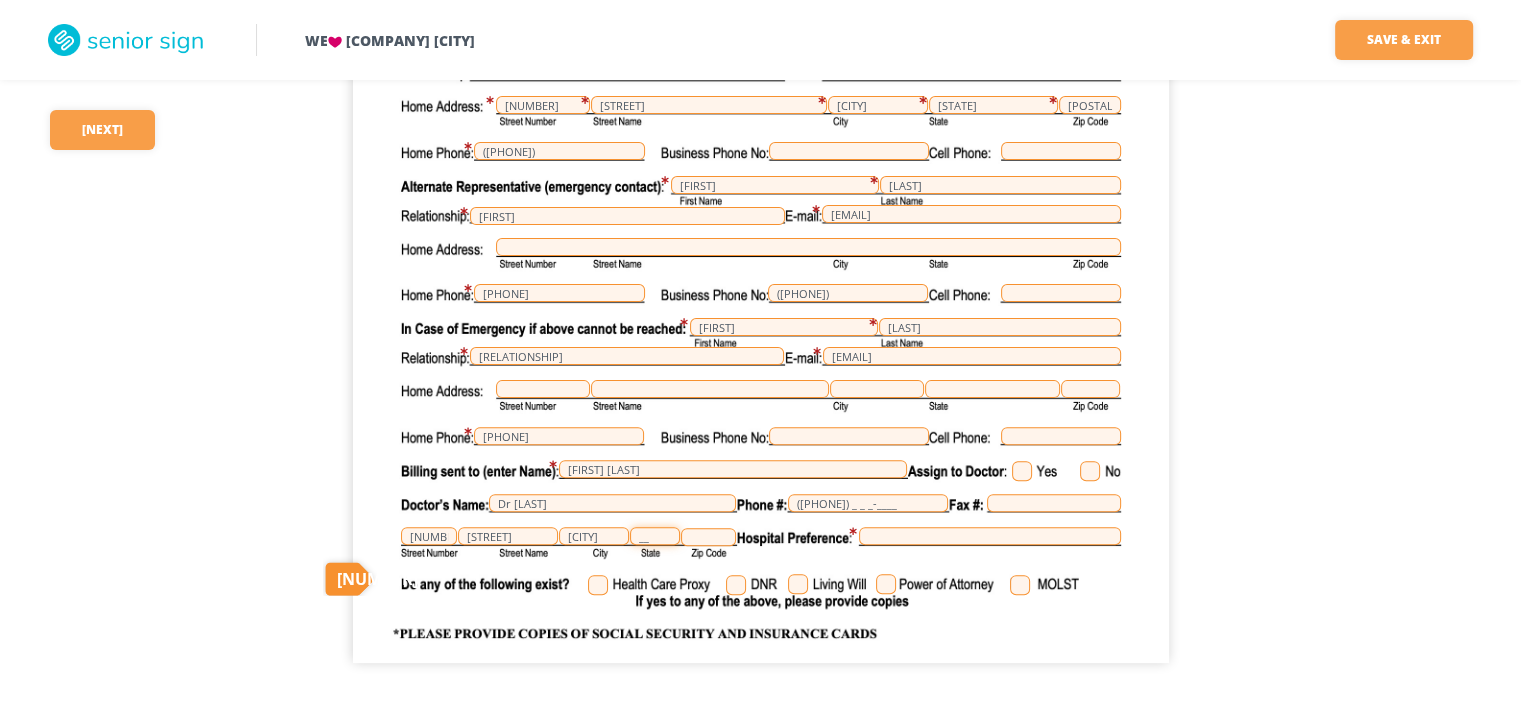 click on "__" at bounding box center [655, 536] 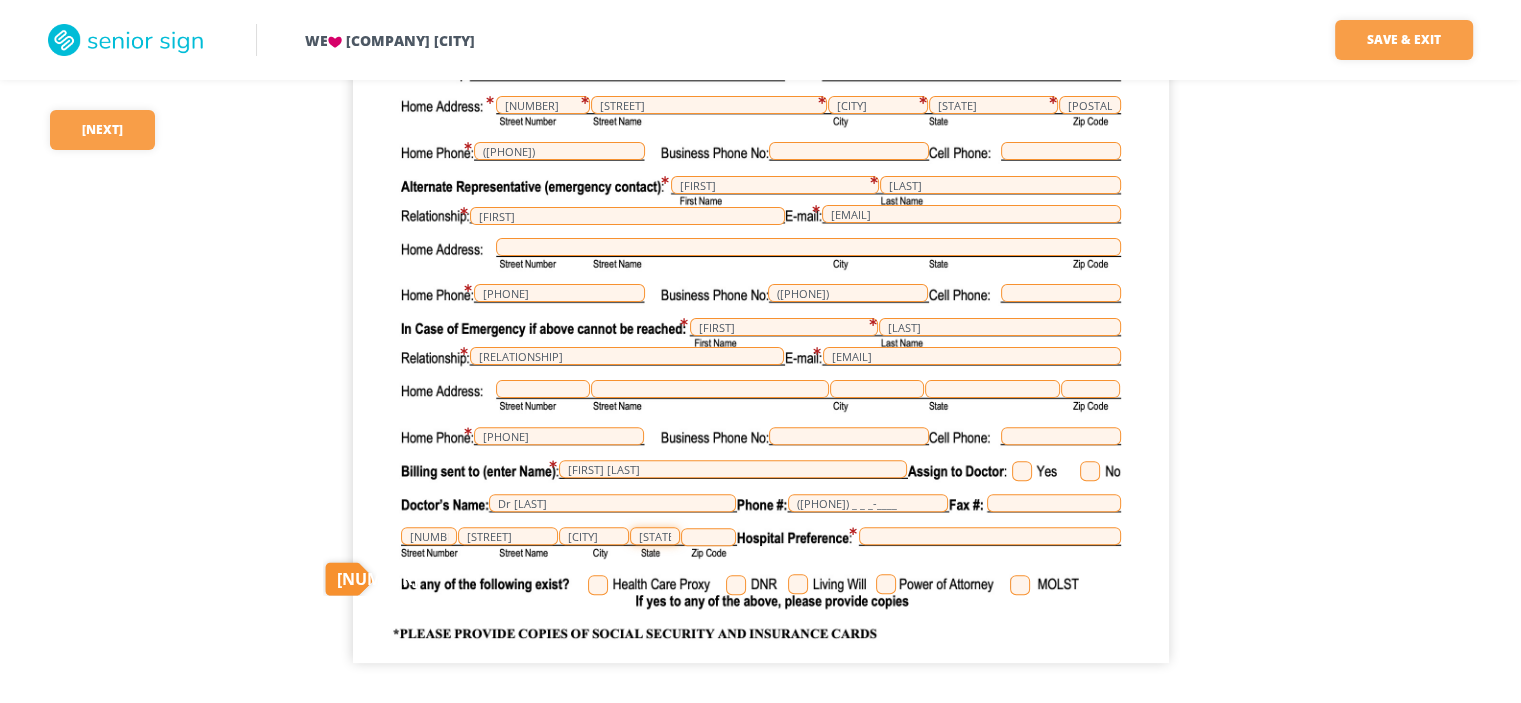 type on "[STATE]" 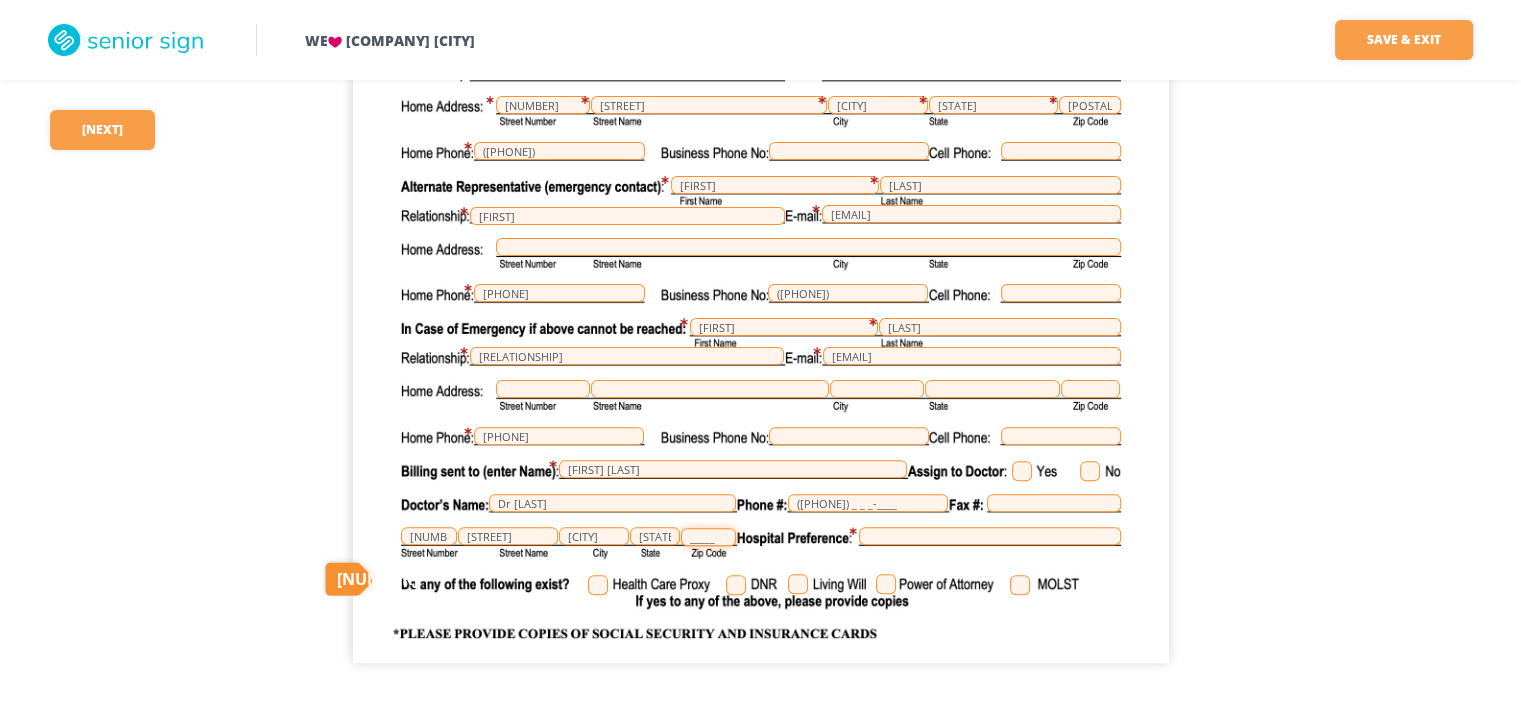 click on "_____" at bounding box center (708, 537) 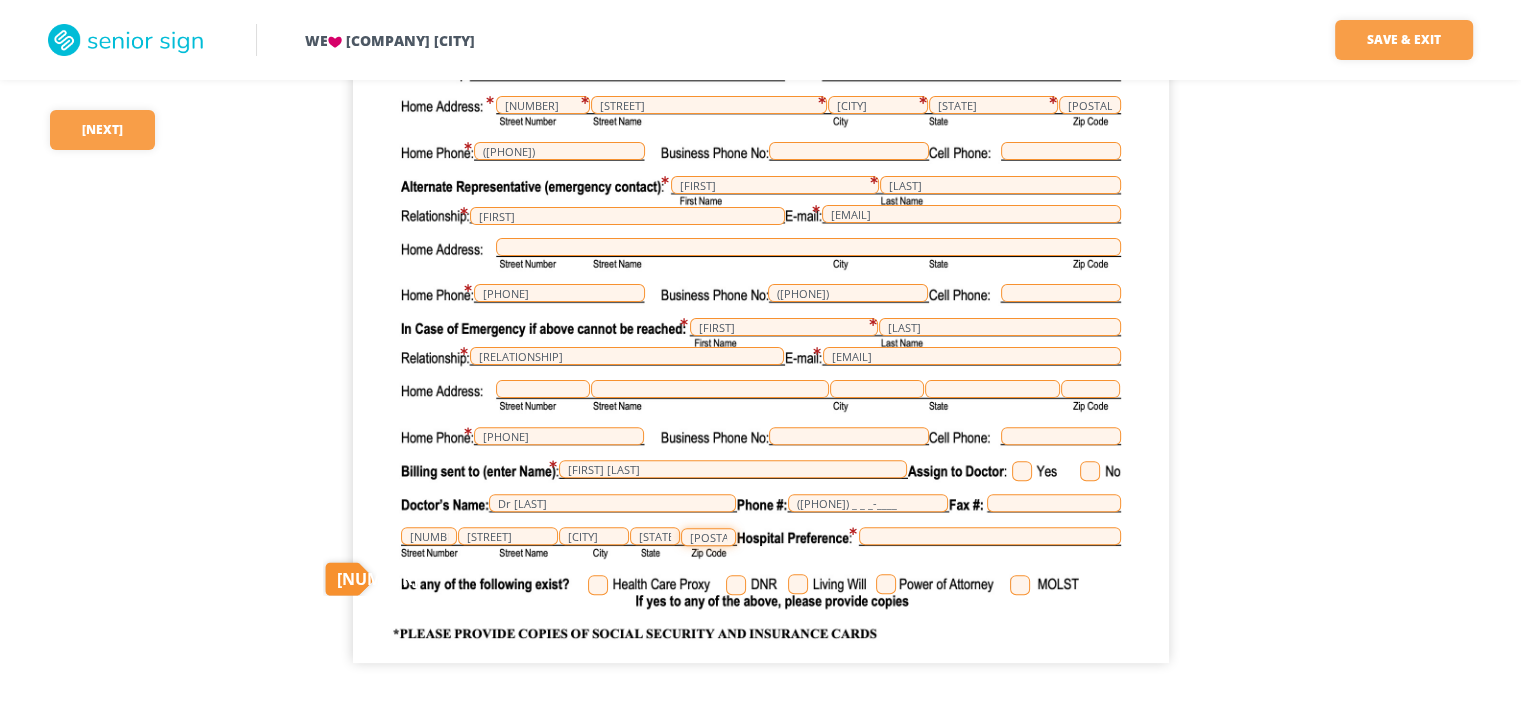type on "[POSTAL_CODE]" 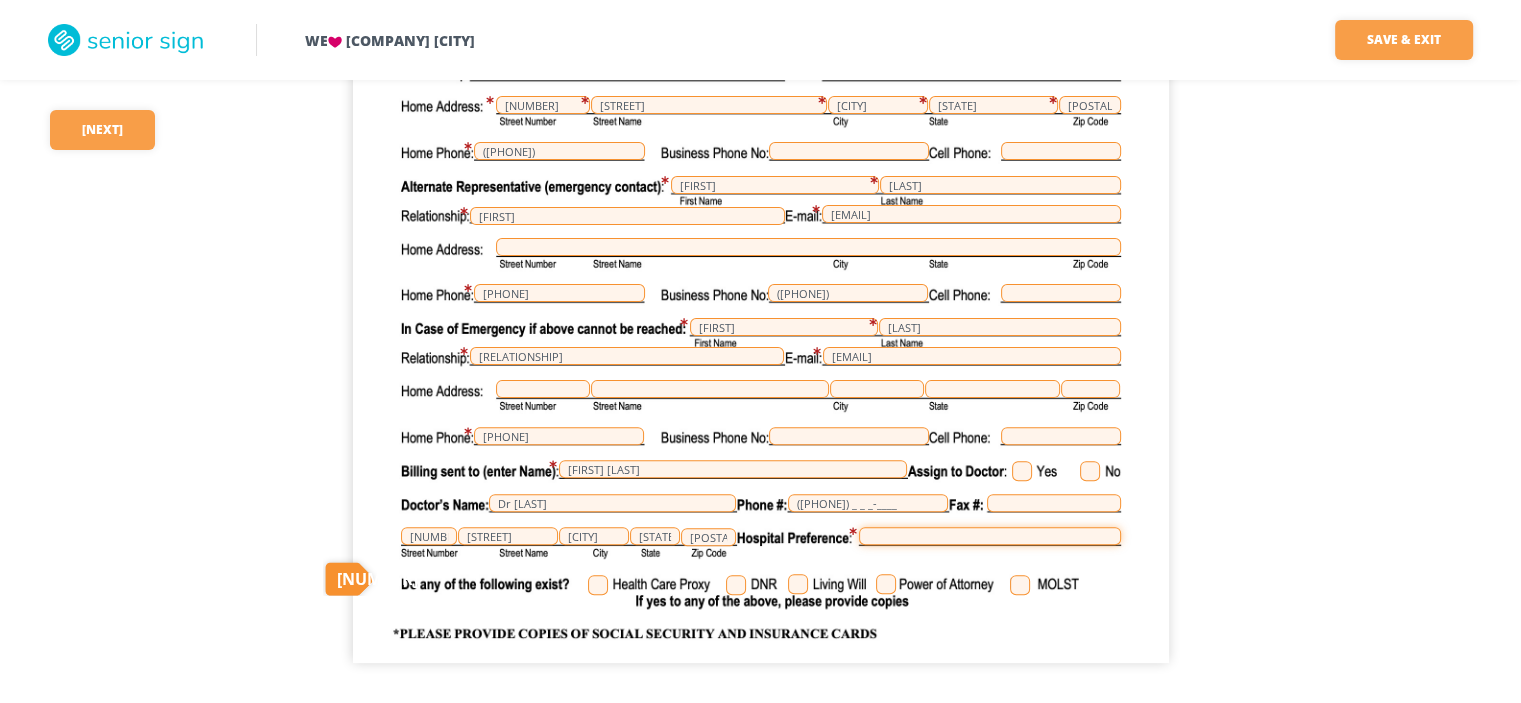 click at bounding box center [990, 536] 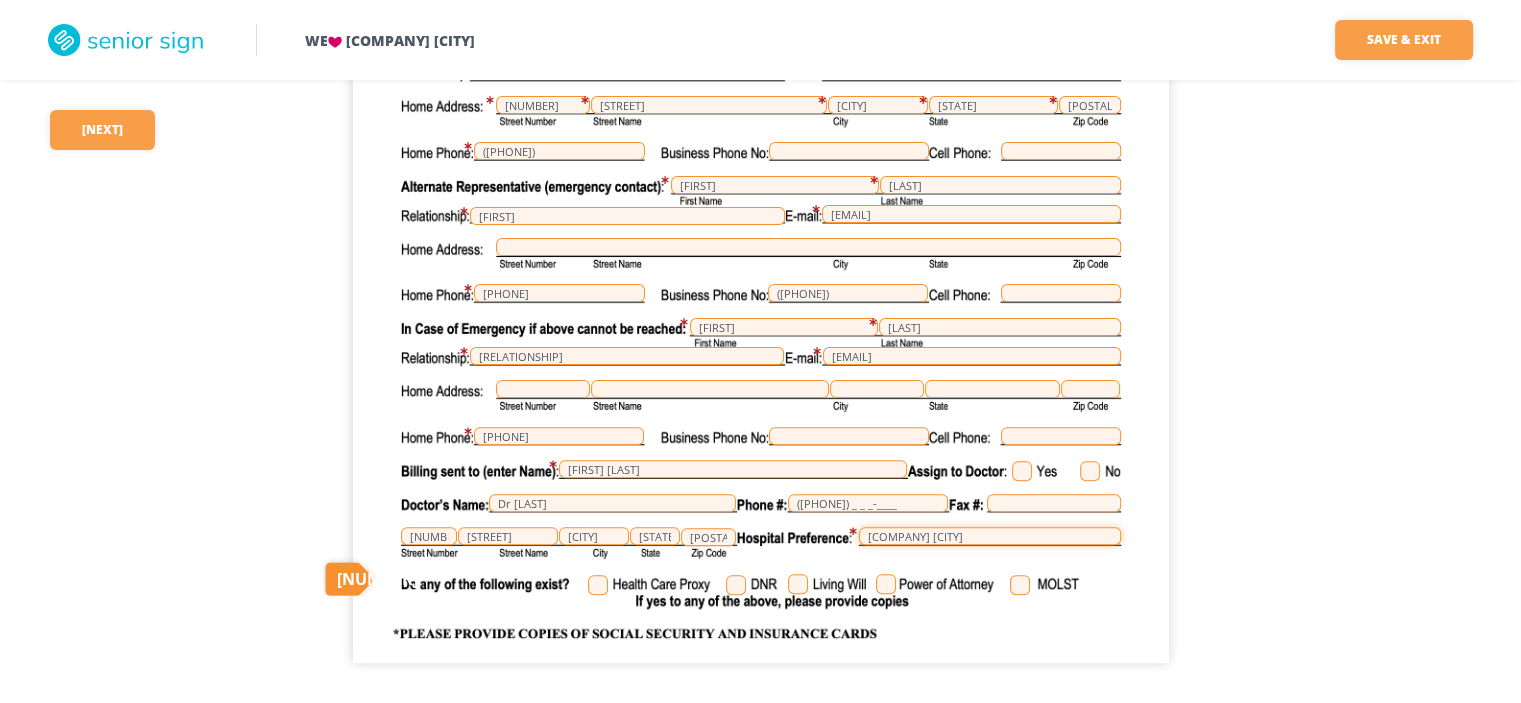 type on "[COMPANY] [CITY]" 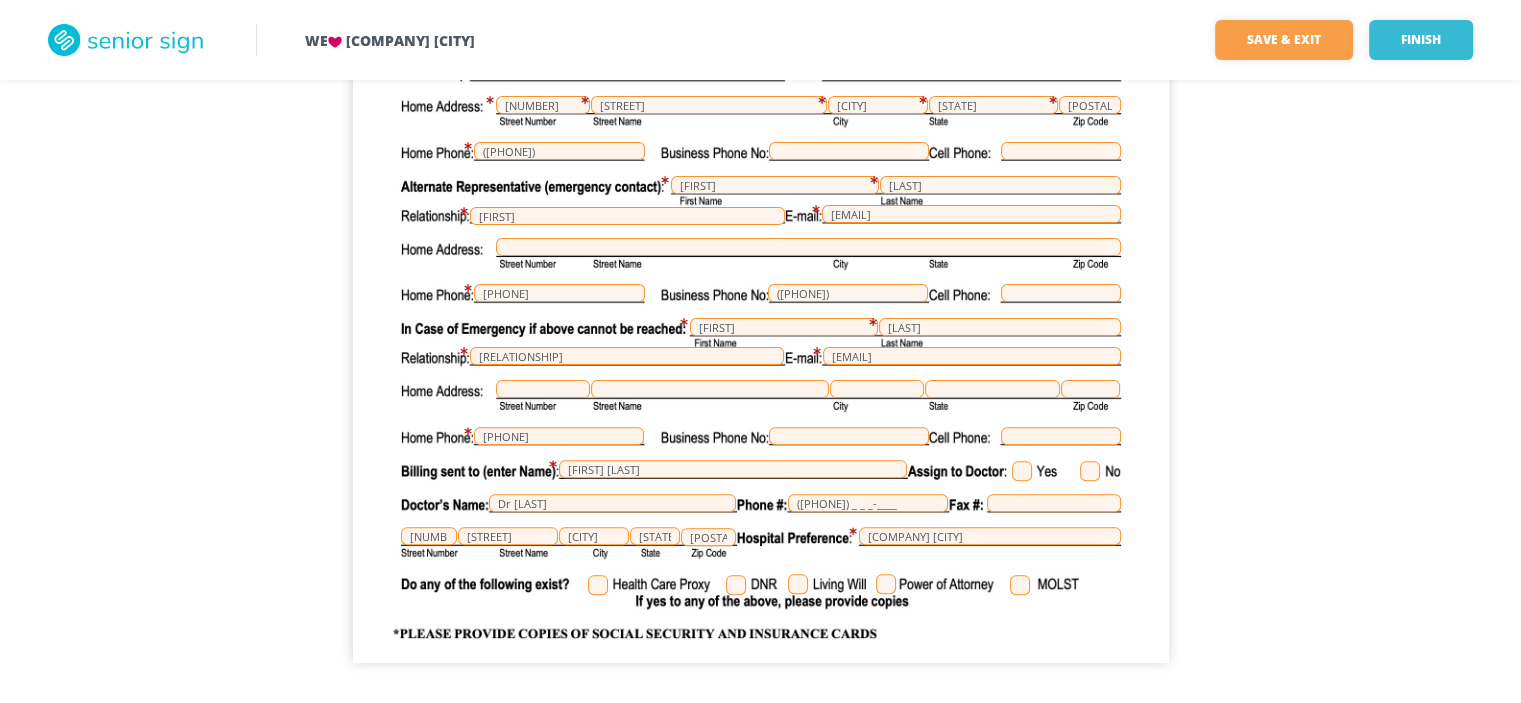 click at bounding box center (598, 585) 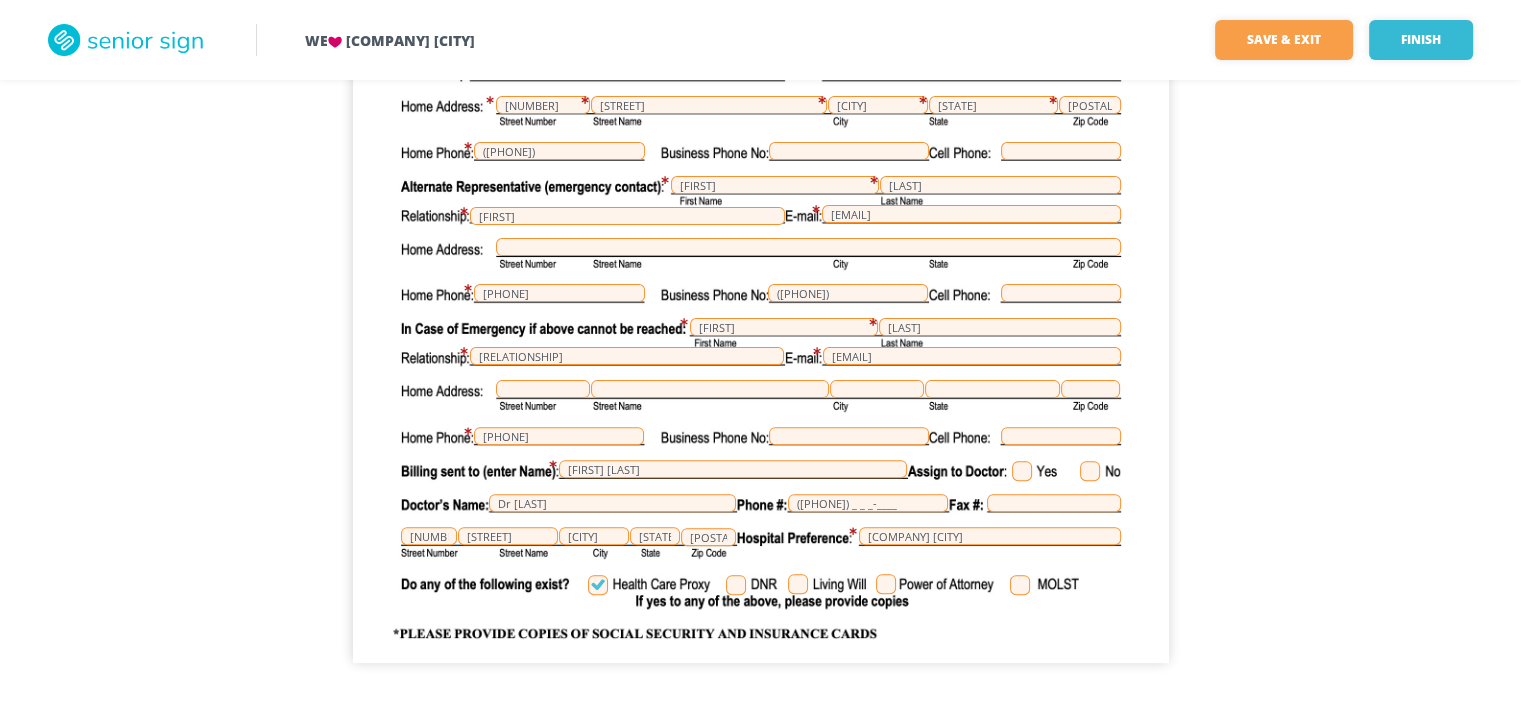 click at bounding box center [736, 585] 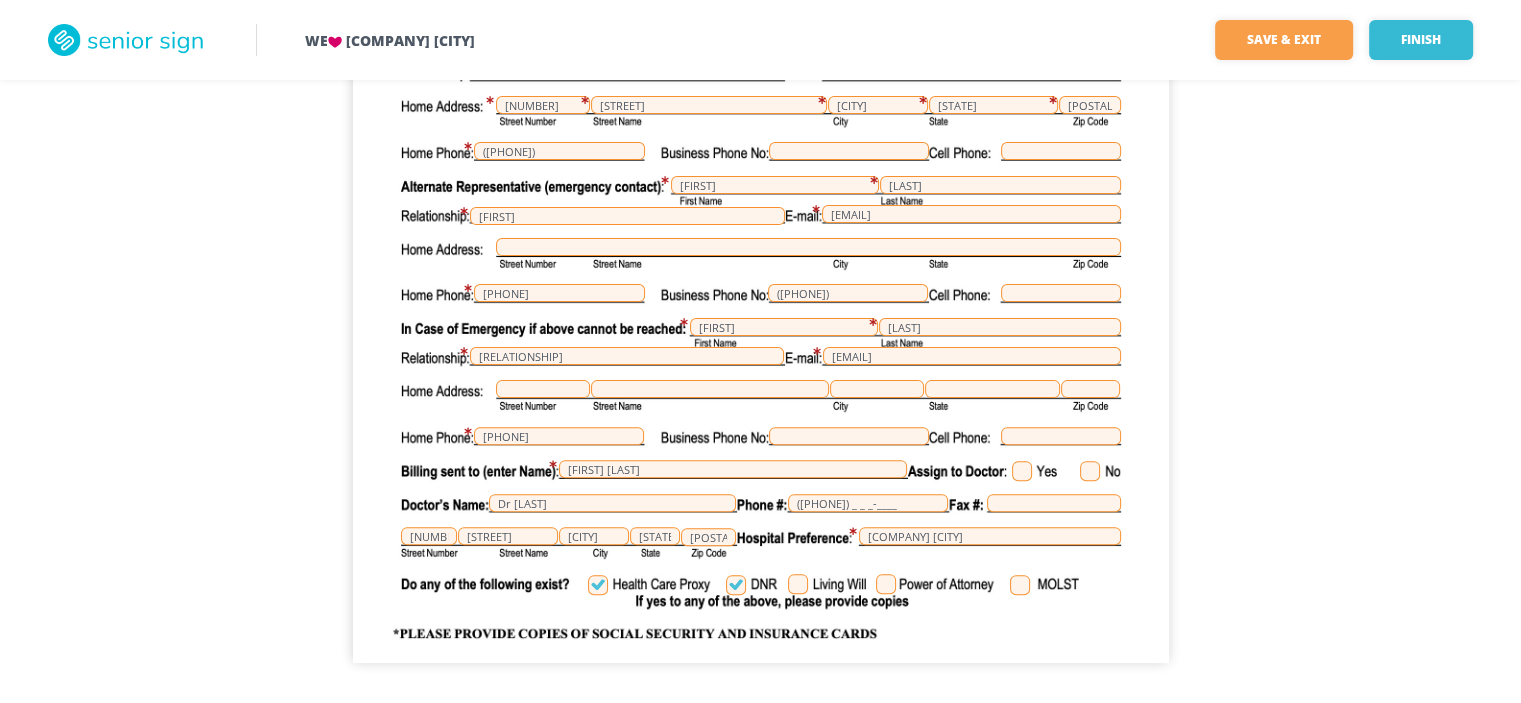 click at bounding box center (798, 584) 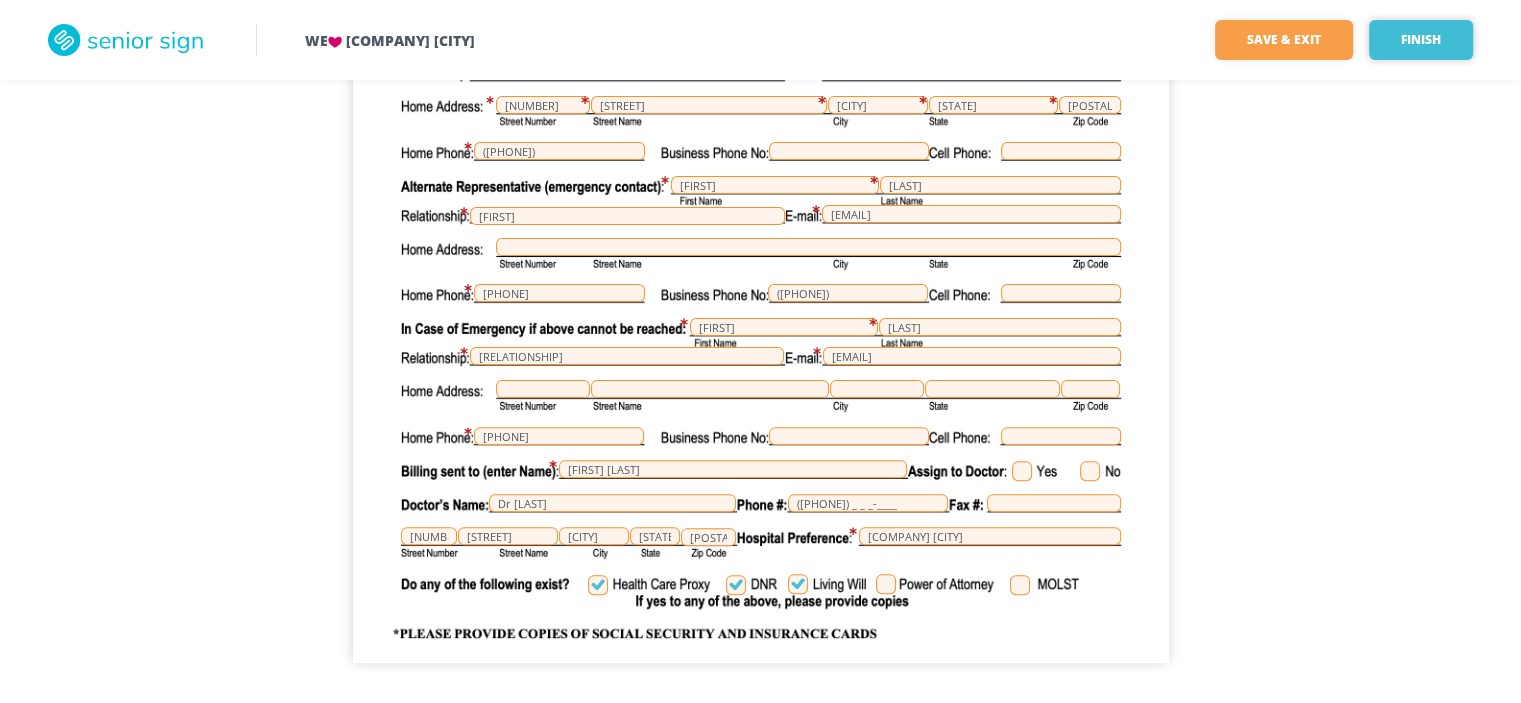 click on "Finish" at bounding box center (1421, 40) 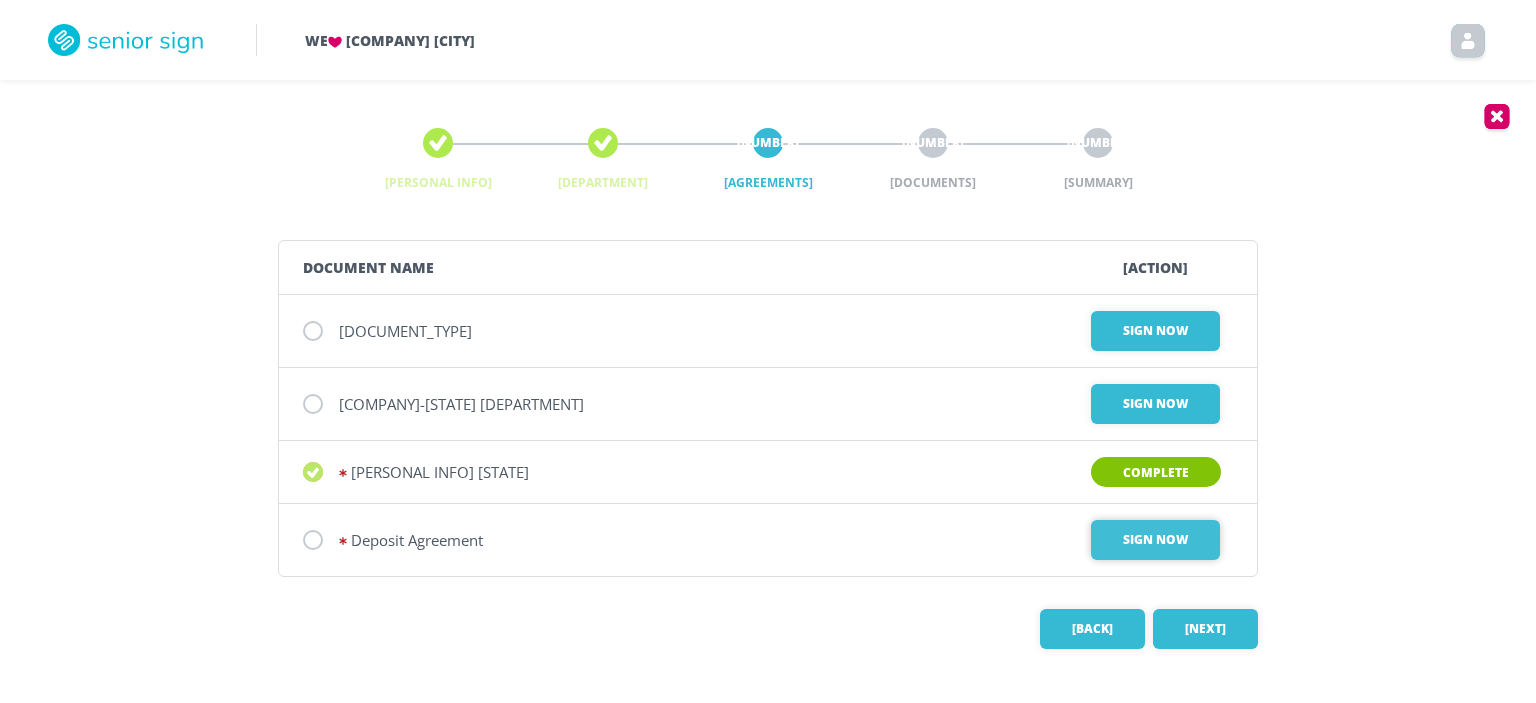 click on "Sign Now" at bounding box center (1155, 331) 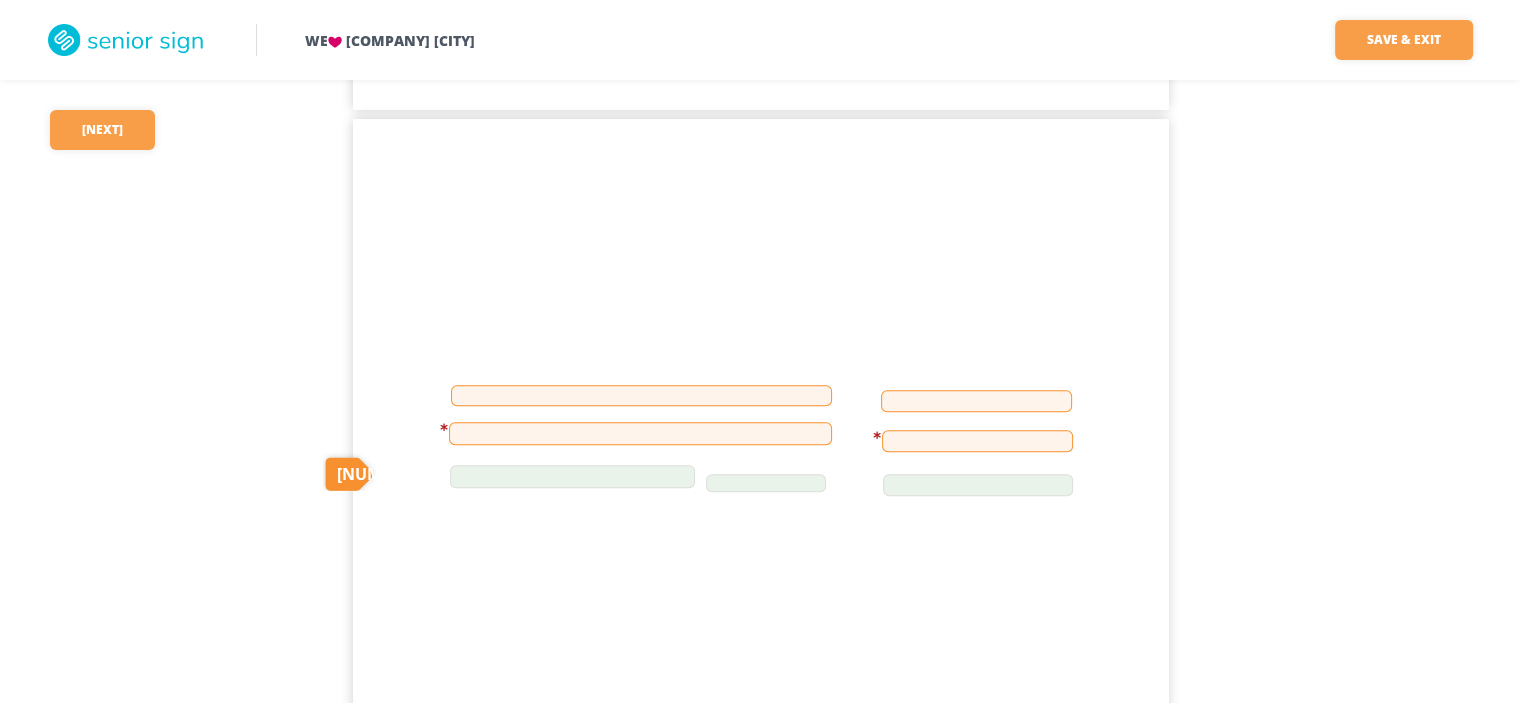 scroll, scrollTop: 1099, scrollLeft: 0, axis: vertical 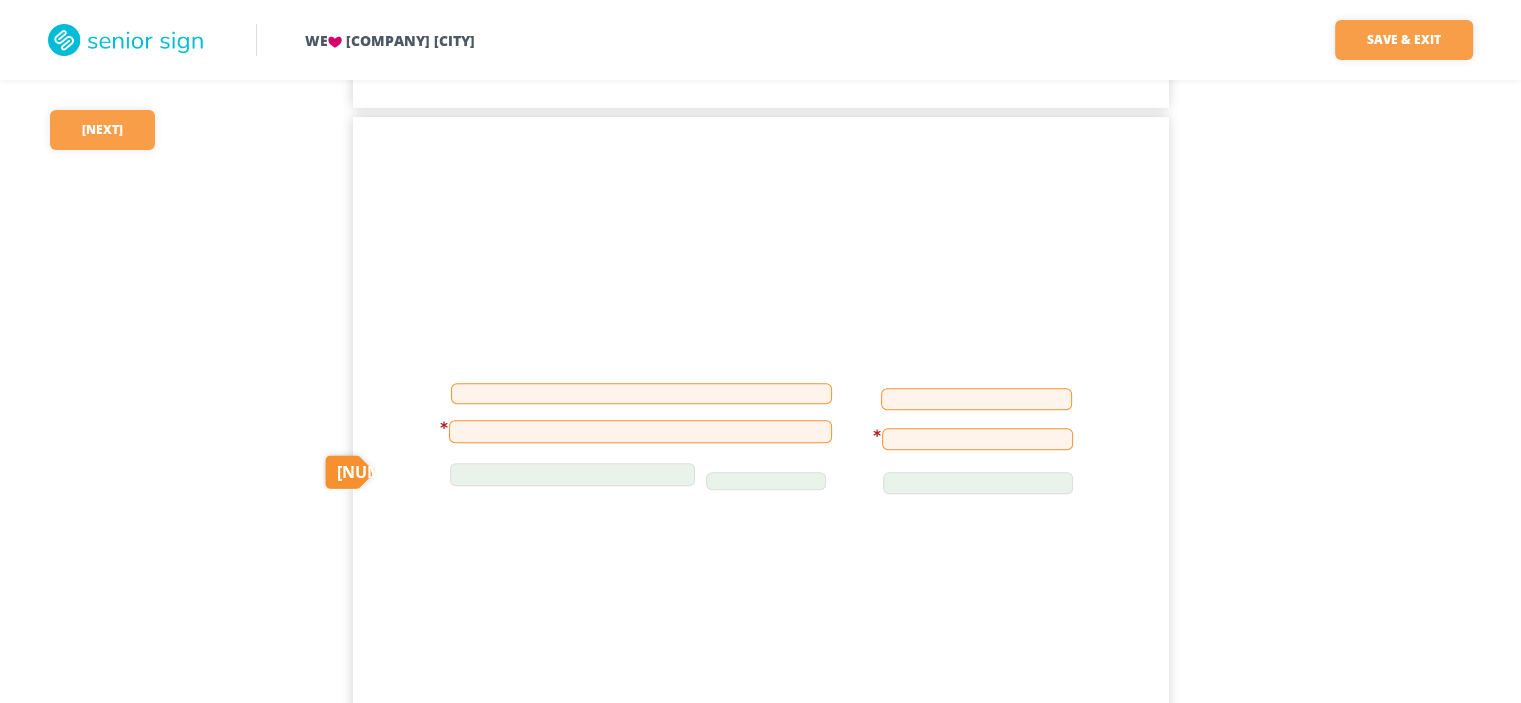click at bounding box center (640, 431) 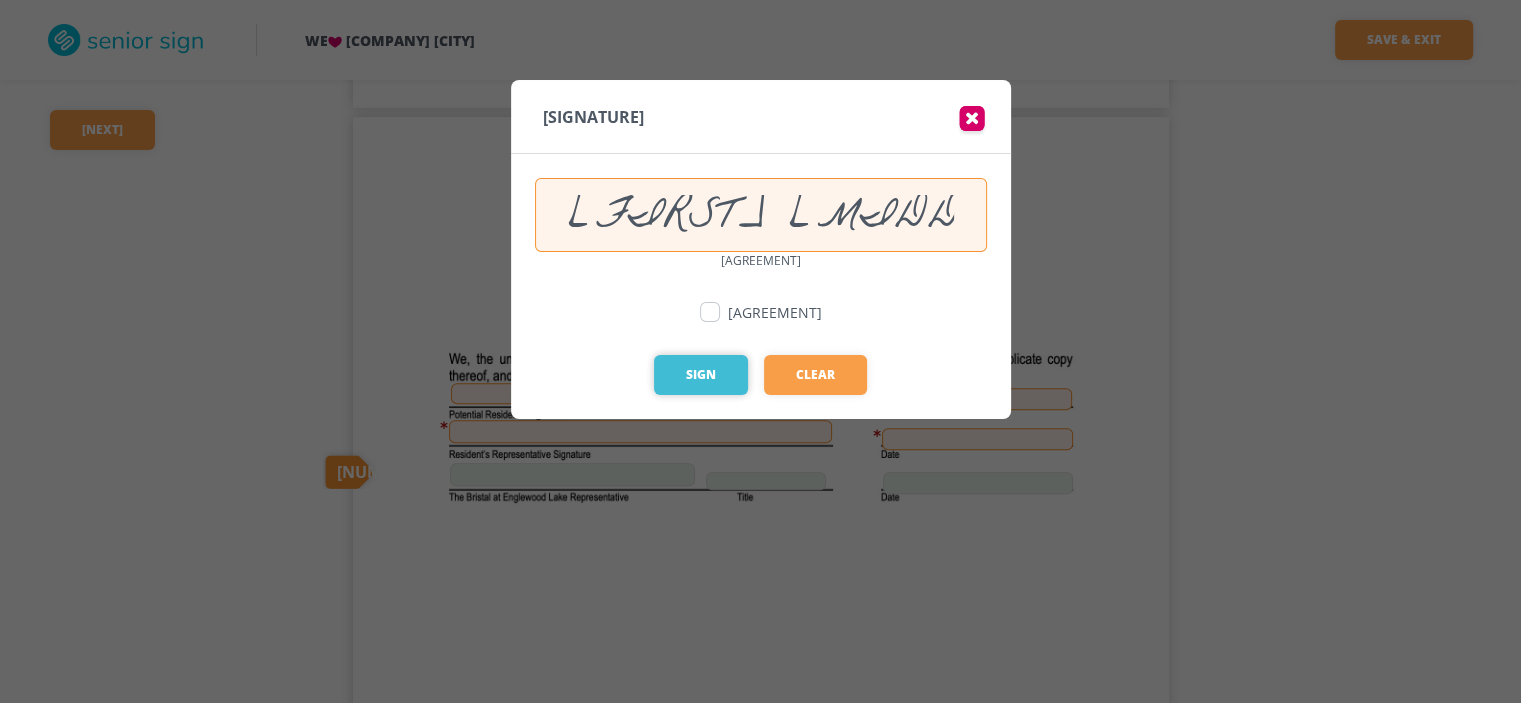 type on "[FIRST] [MIDDLE] [LAST]" 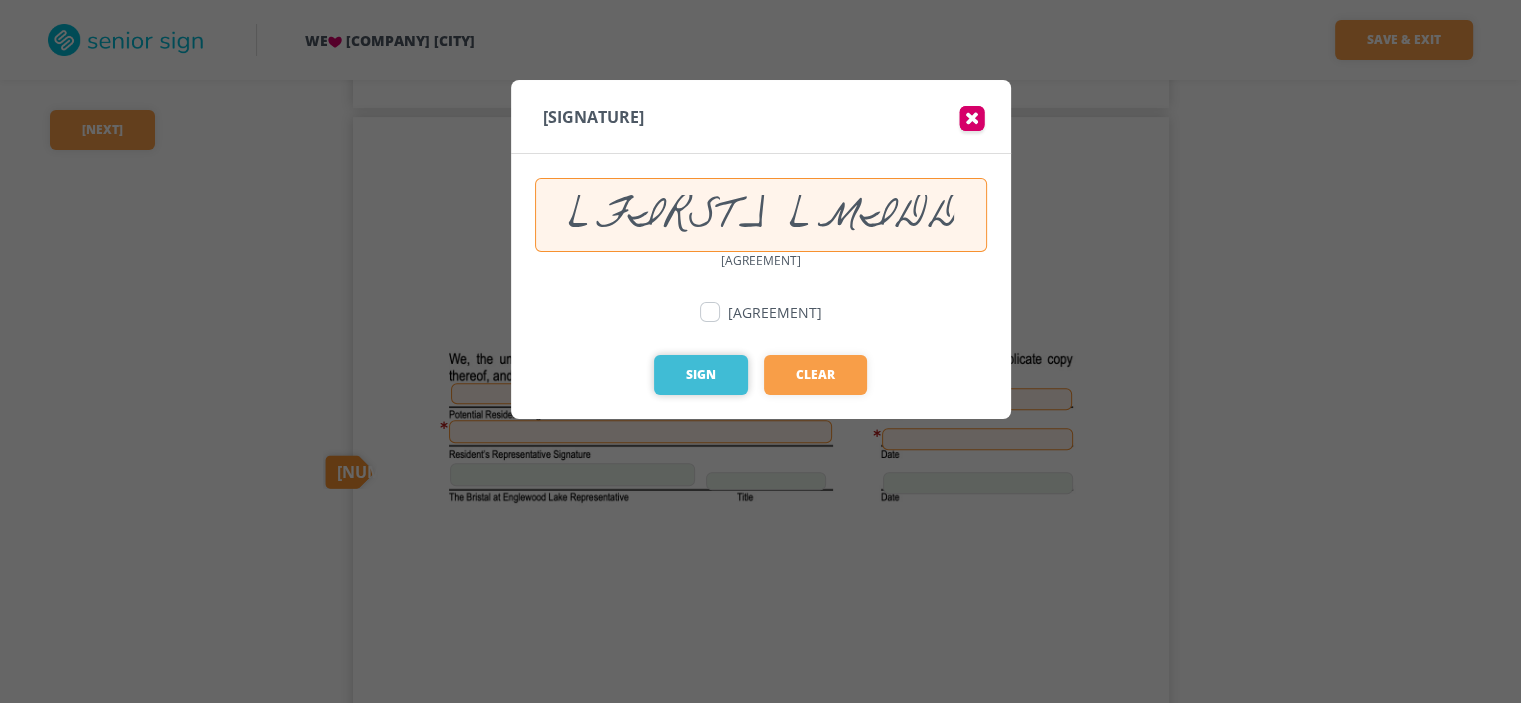 click on "Sign" at bounding box center [701, 375] 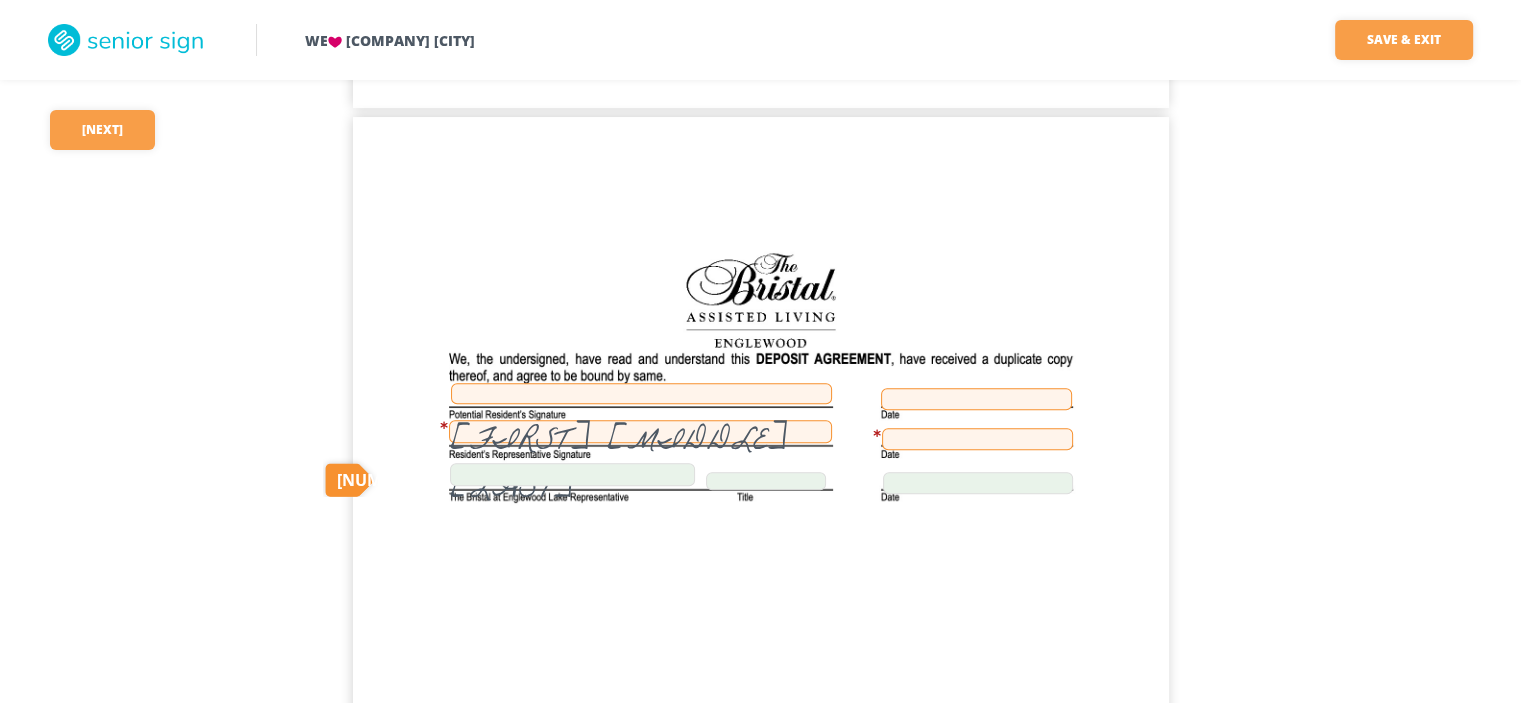 click at bounding box center (977, 439) 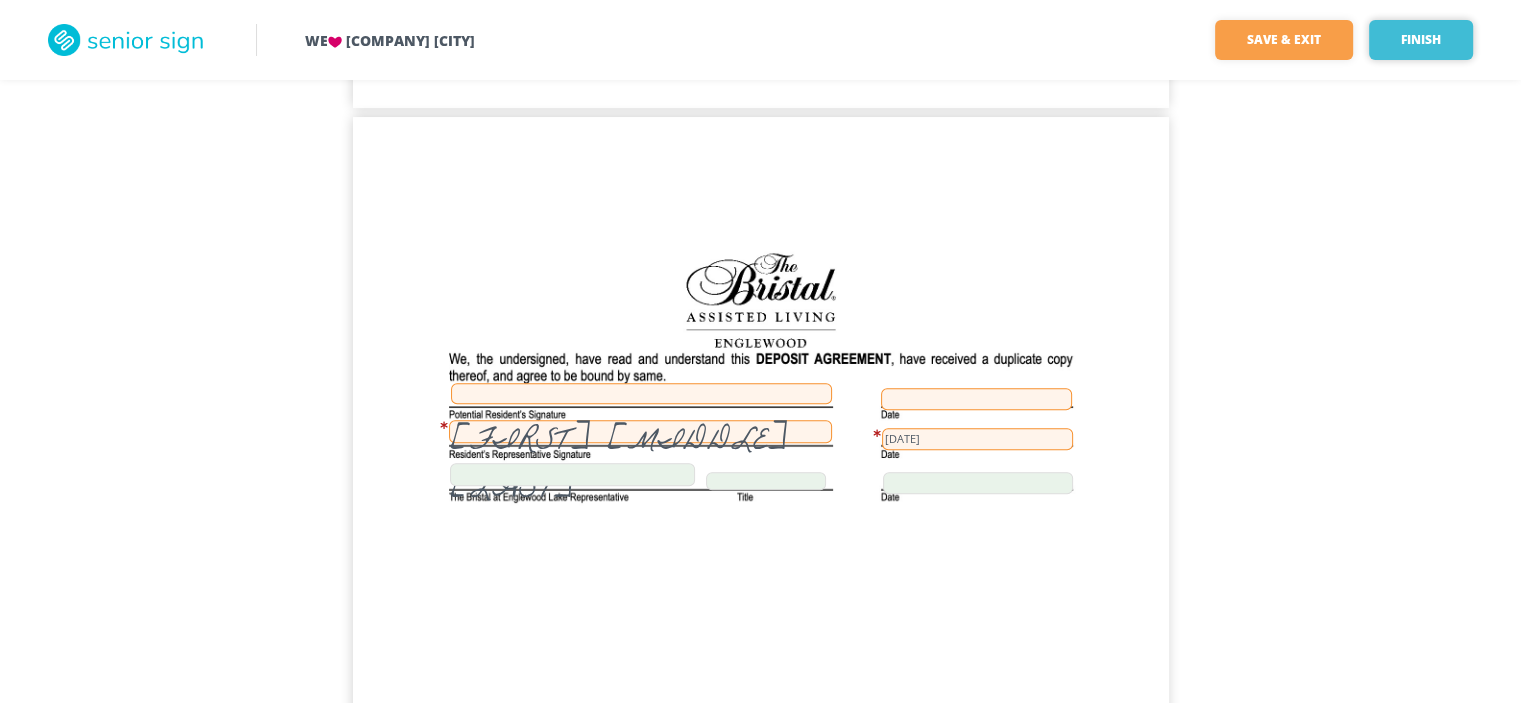 click on "Finish" at bounding box center [1421, 40] 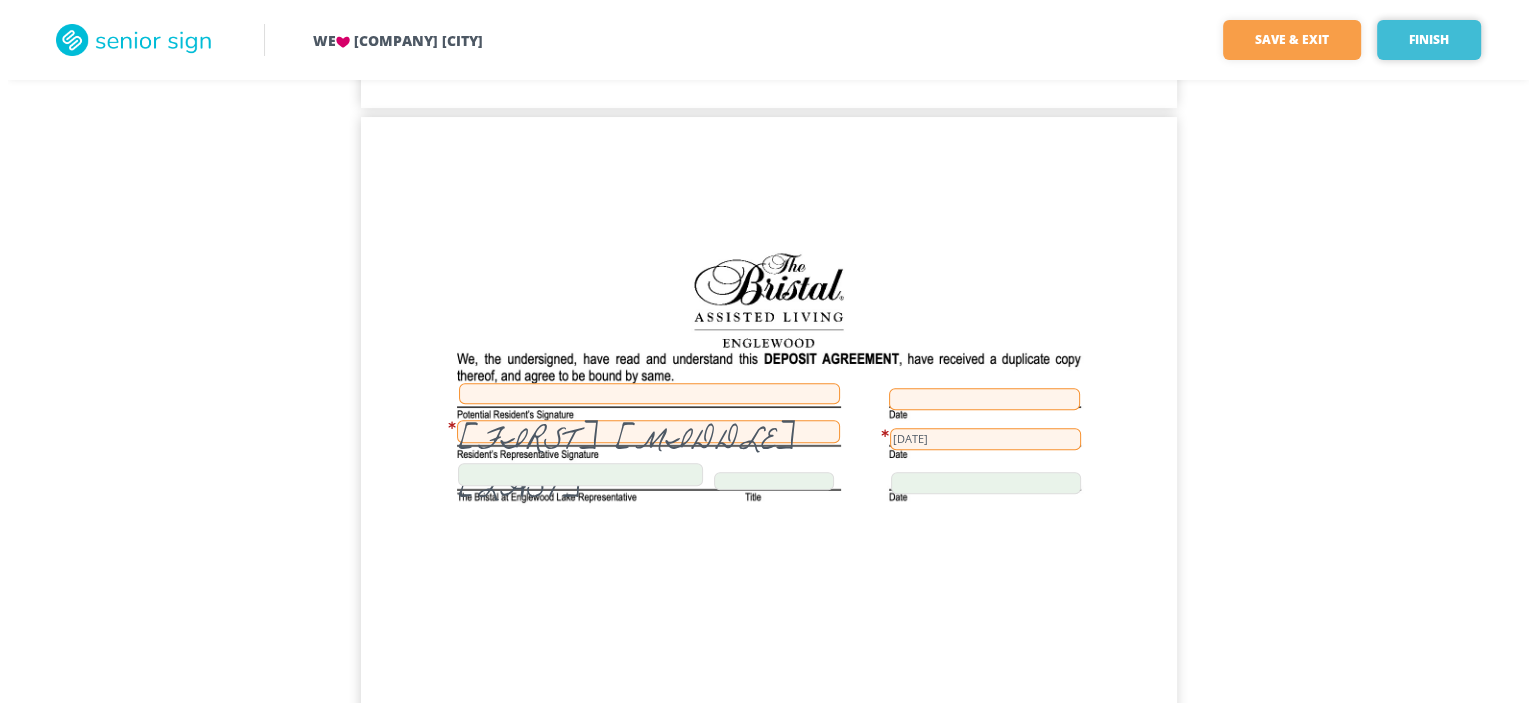 scroll, scrollTop: 0, scrollLeft: 0, axis: both 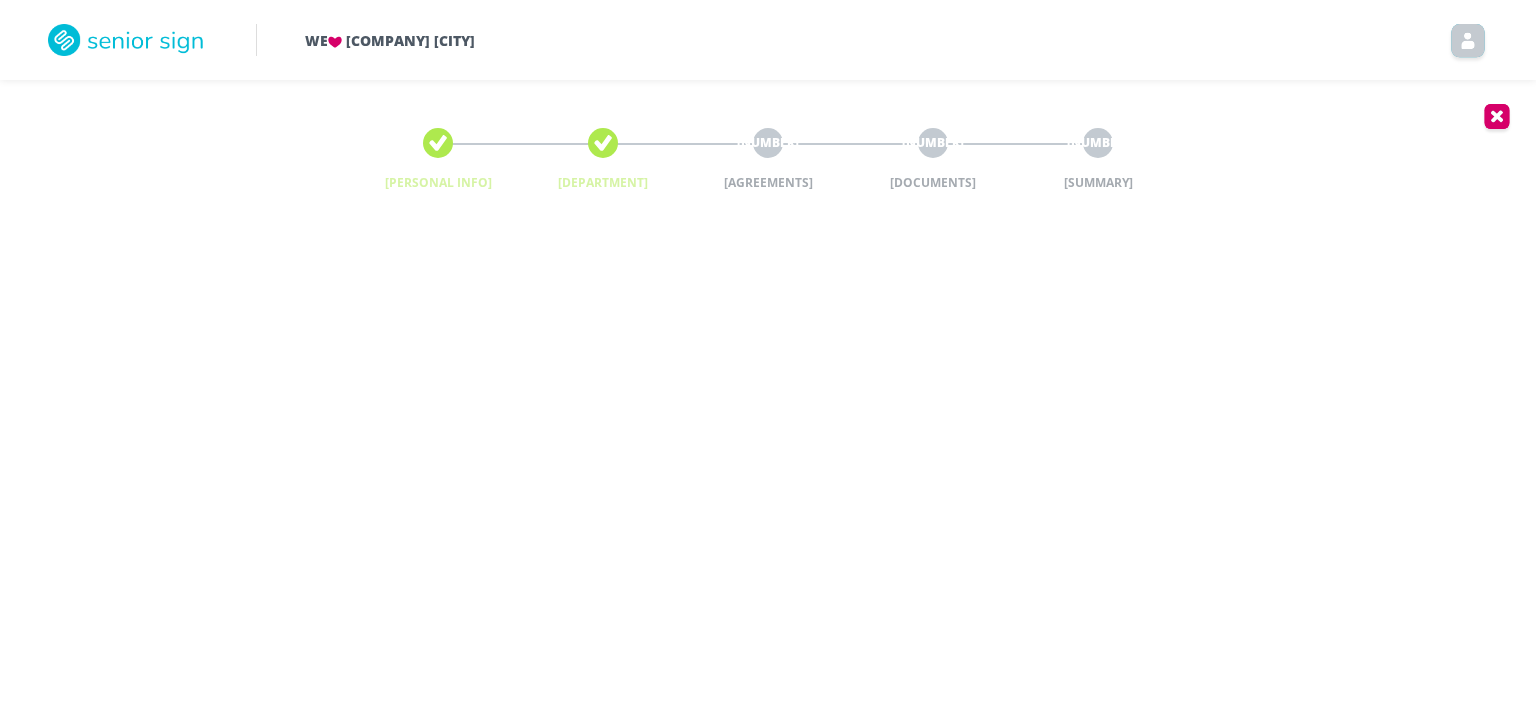 click on "[NUMBER]" at bounding box center [768, 143] 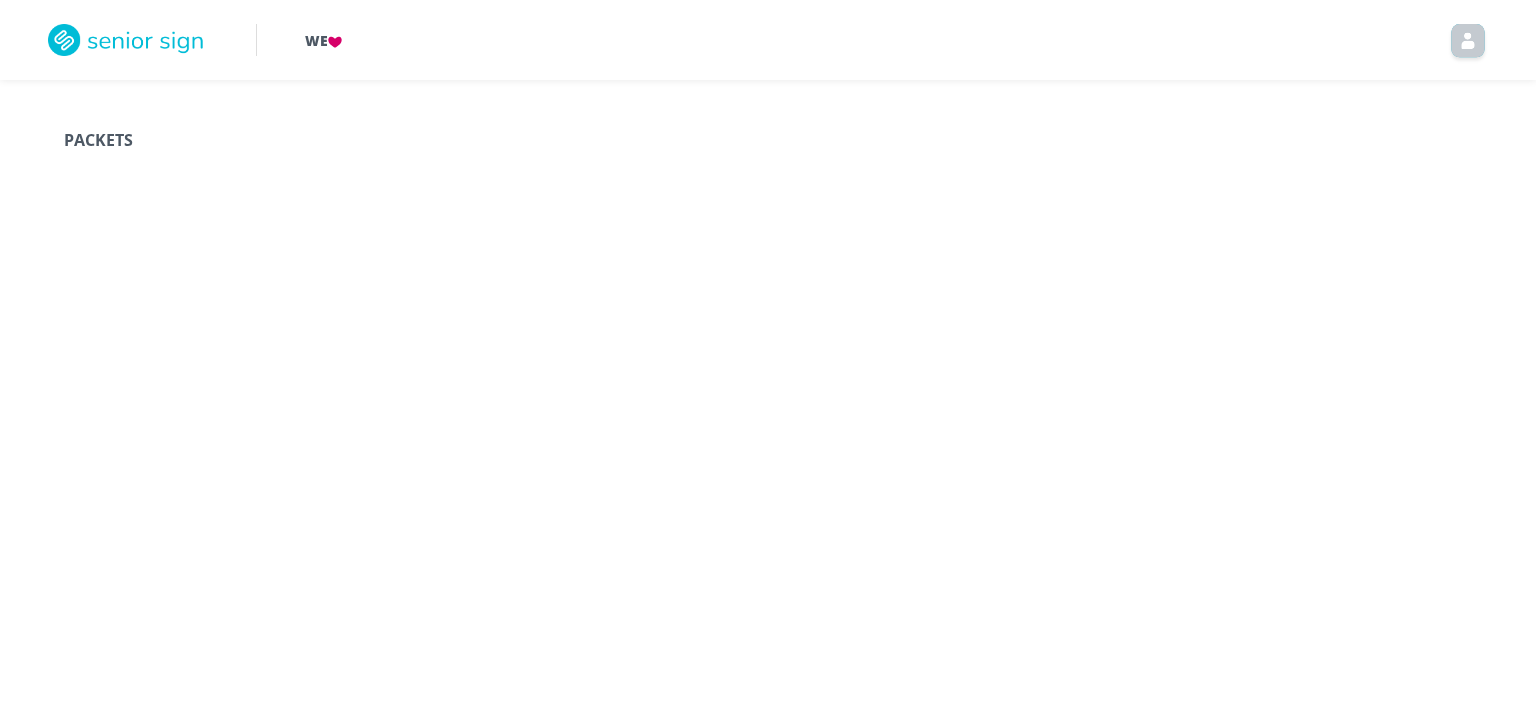 scroll, scrollTop: 0, scrollLeft: 0, axis: both 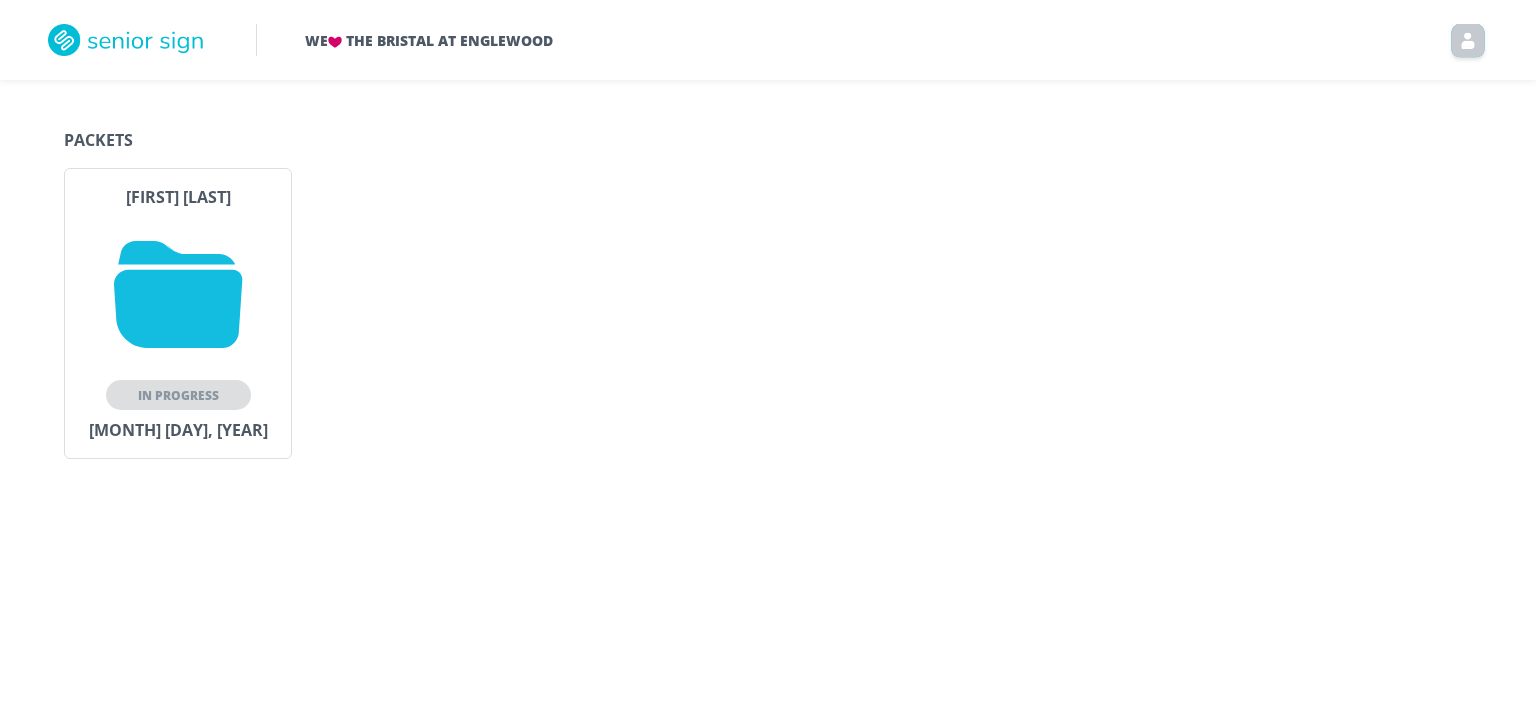 click at bounding box center (178, 294) 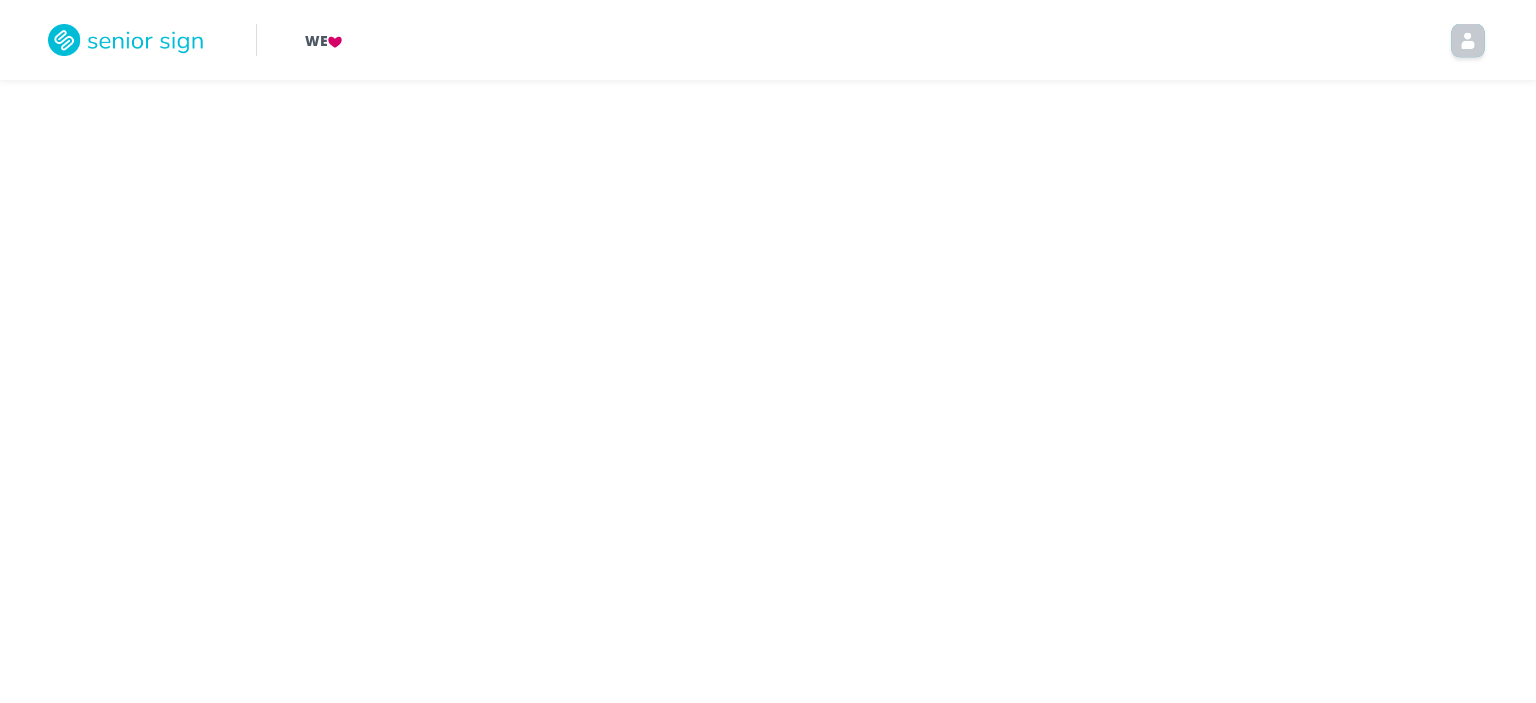 click on "We Cancel Cancel" at bounding box center (768, 351) 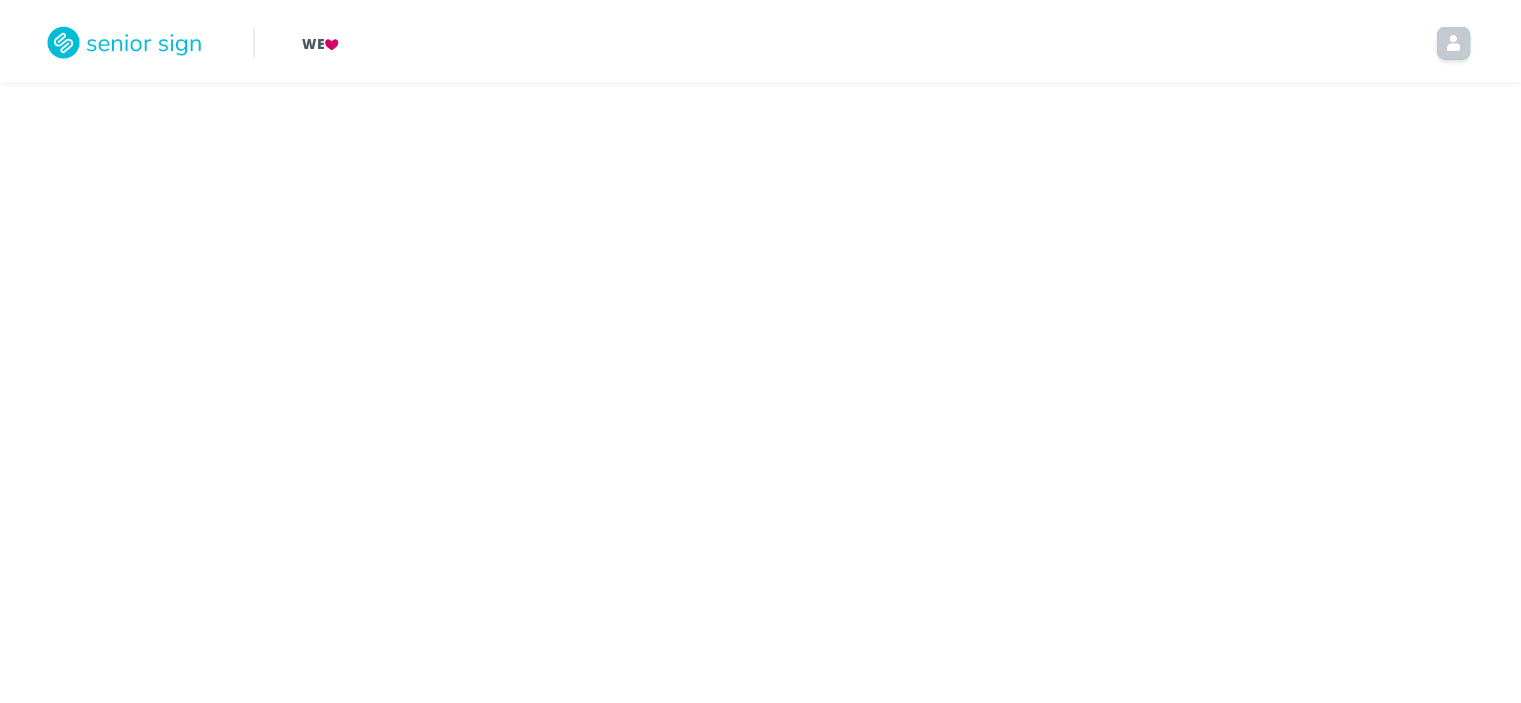 scroll, scrollTop: 0, scrollLeft: 0, axis: both 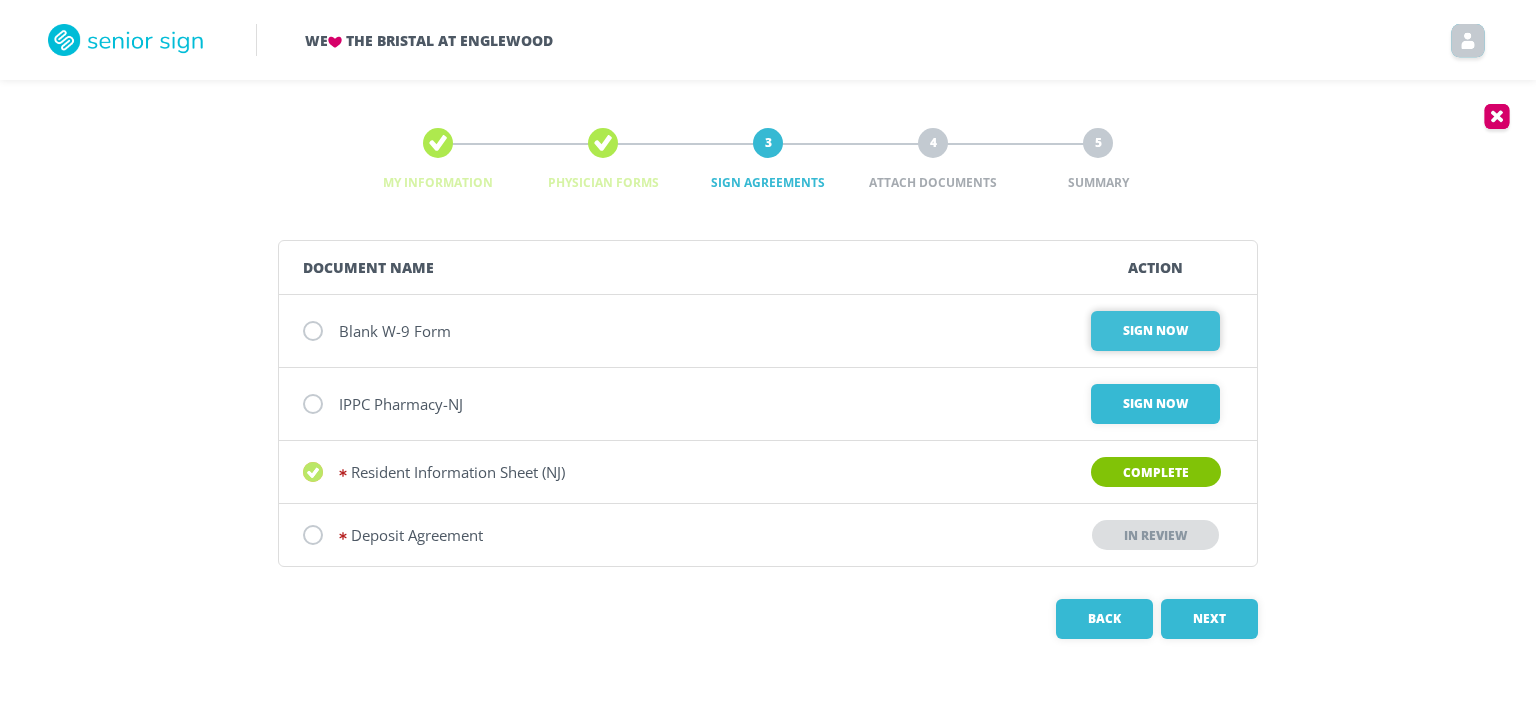 click on "Sign Now" at bounding box center [1155, 331] 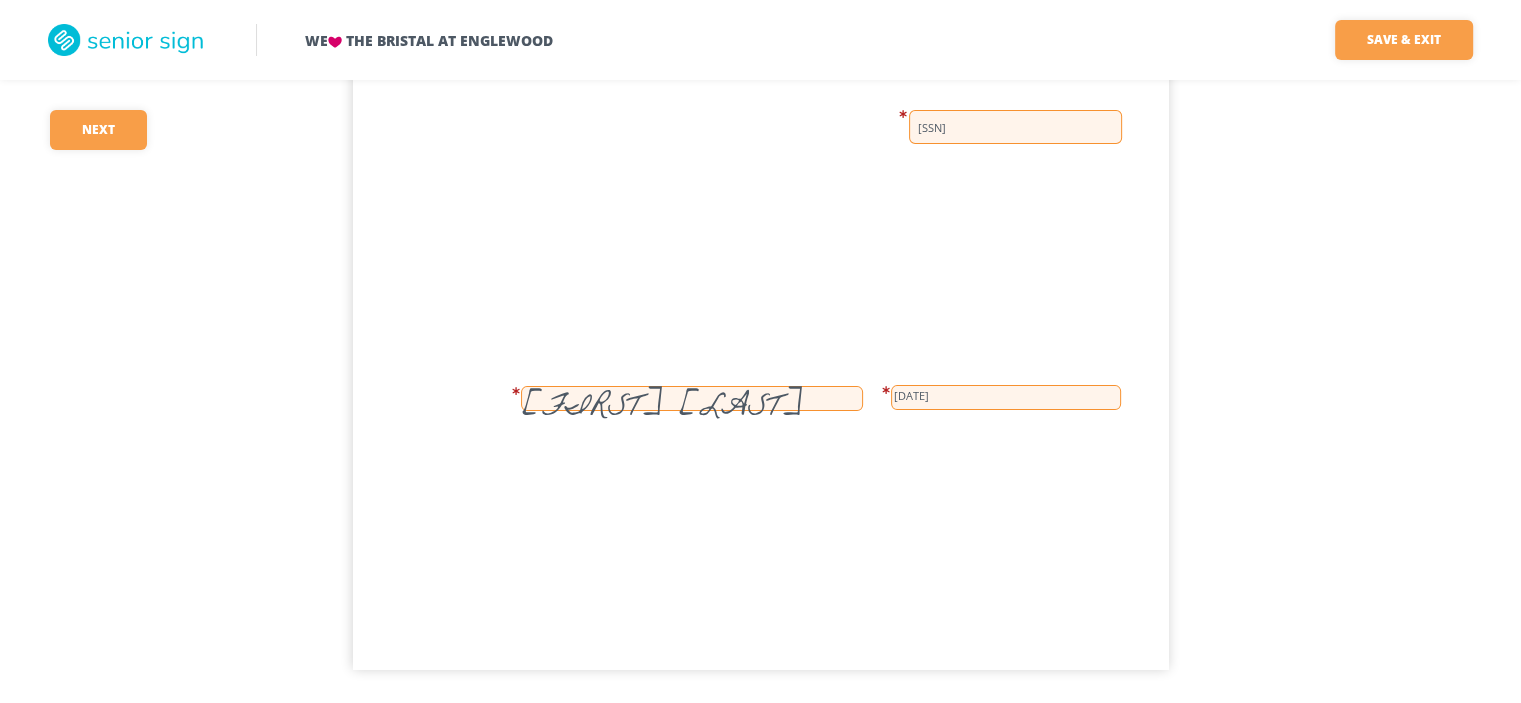scroll, scrollTop: 567, scrollLeft: 0, axis: vertical 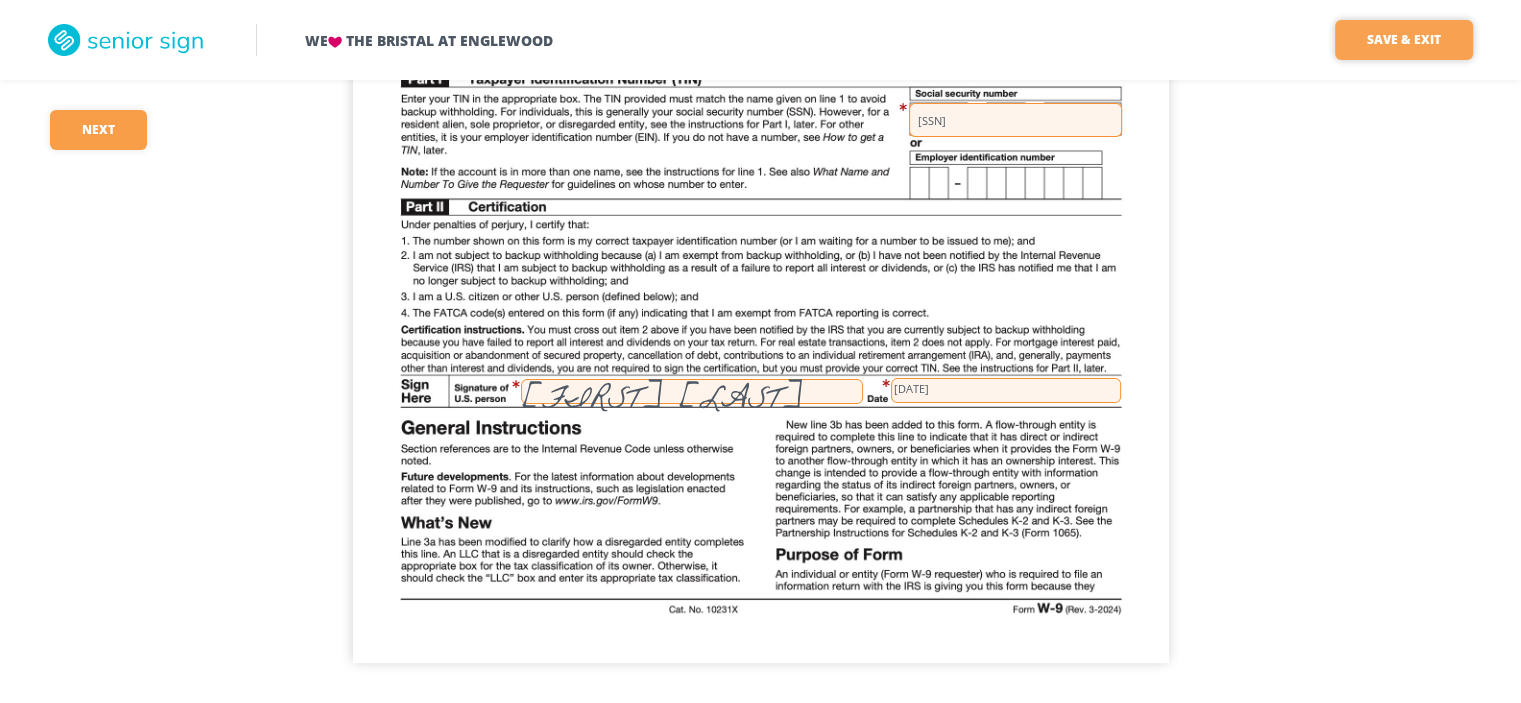 click on "Save & Exit" at bounding box center (1404, 40) 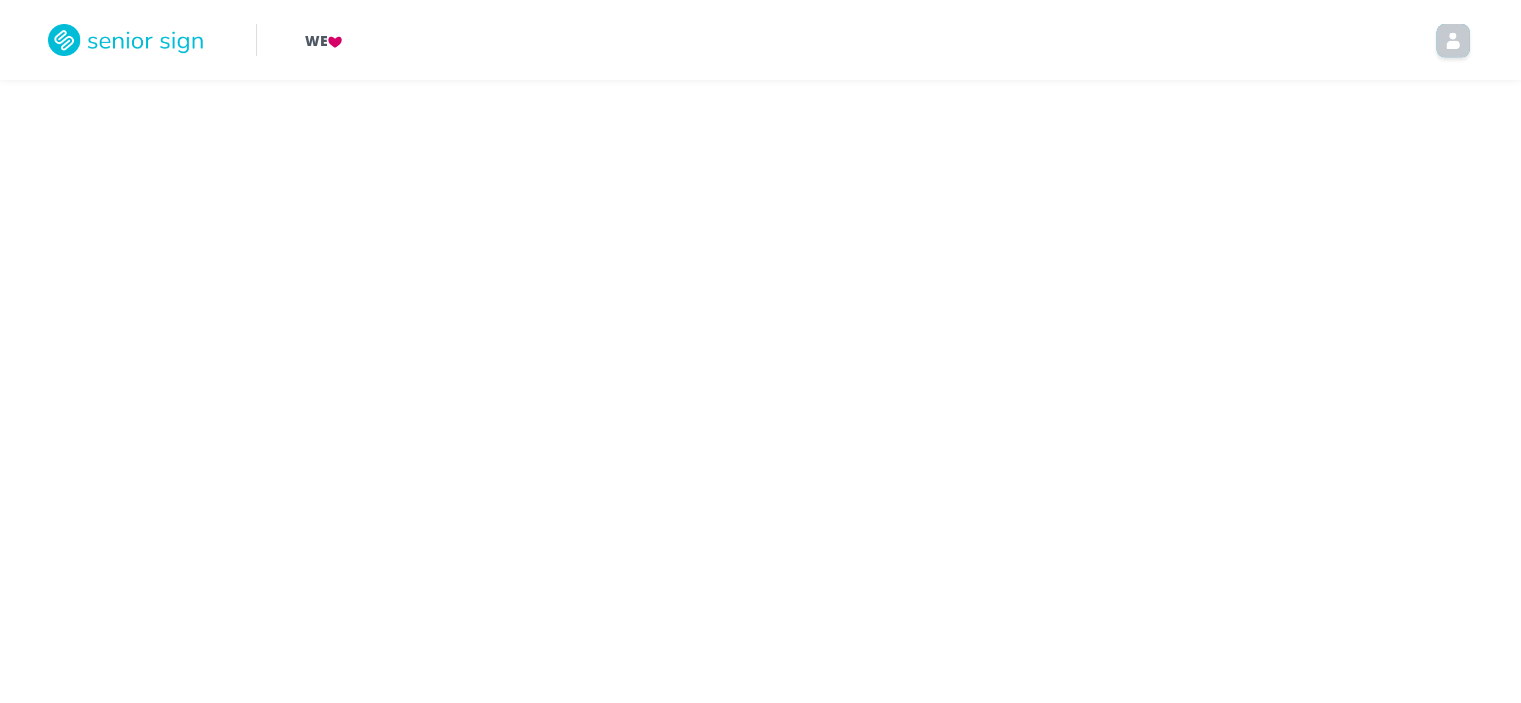 scroll, scrollTop: 0, scrollLeft: 0, axis: both 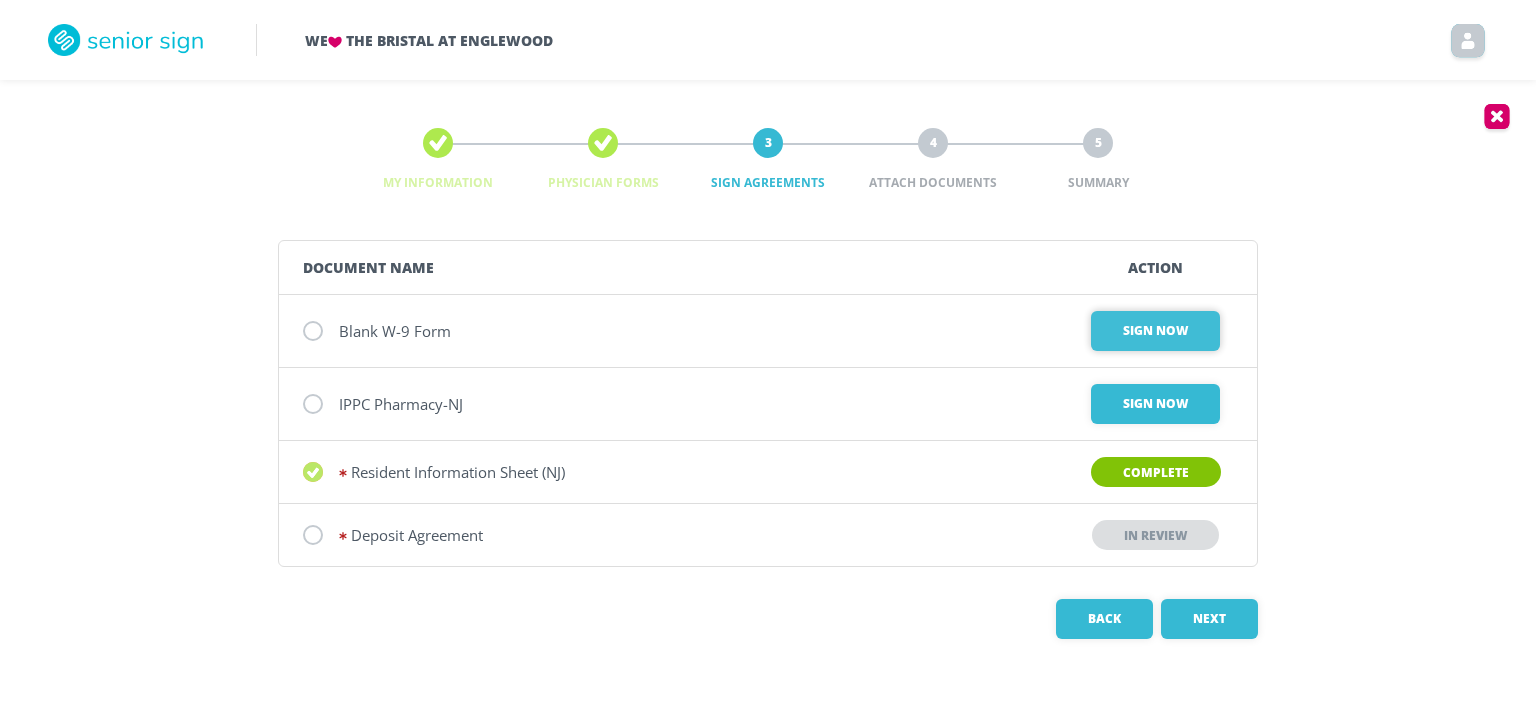 click on "Sign Now" at bounding box center [1155, 331] 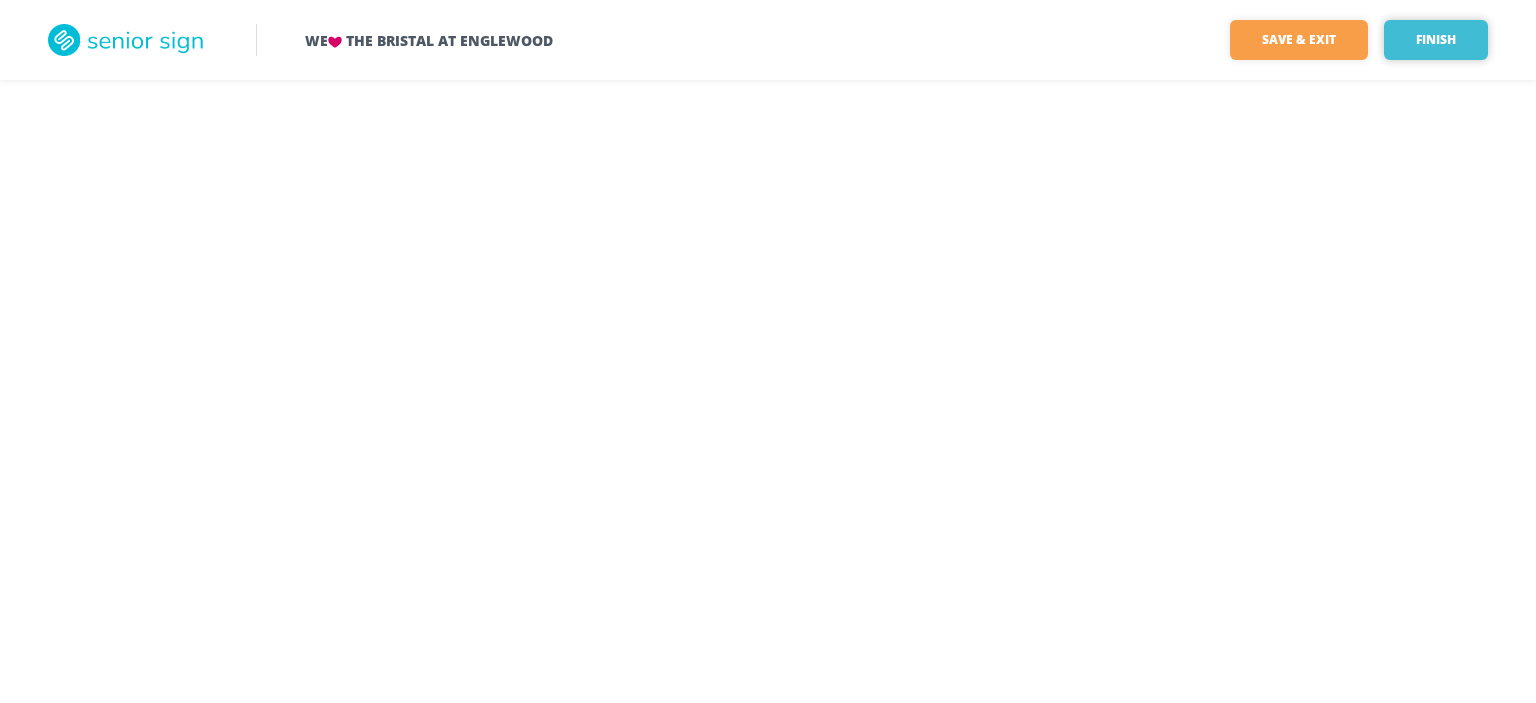 click on "Finish" at bounding box center (1436, 40) 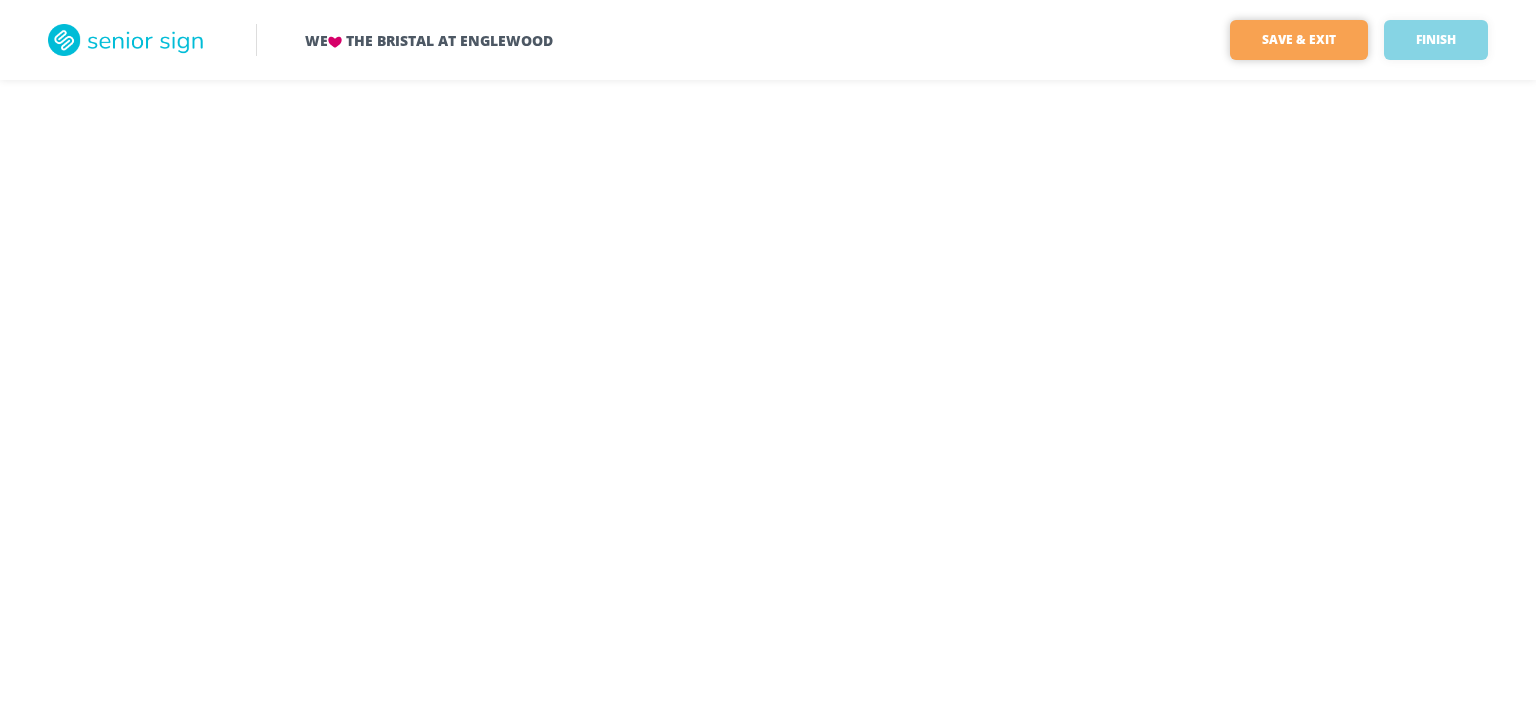 click on "Save & Exit" at bounding box center [1299, 40] 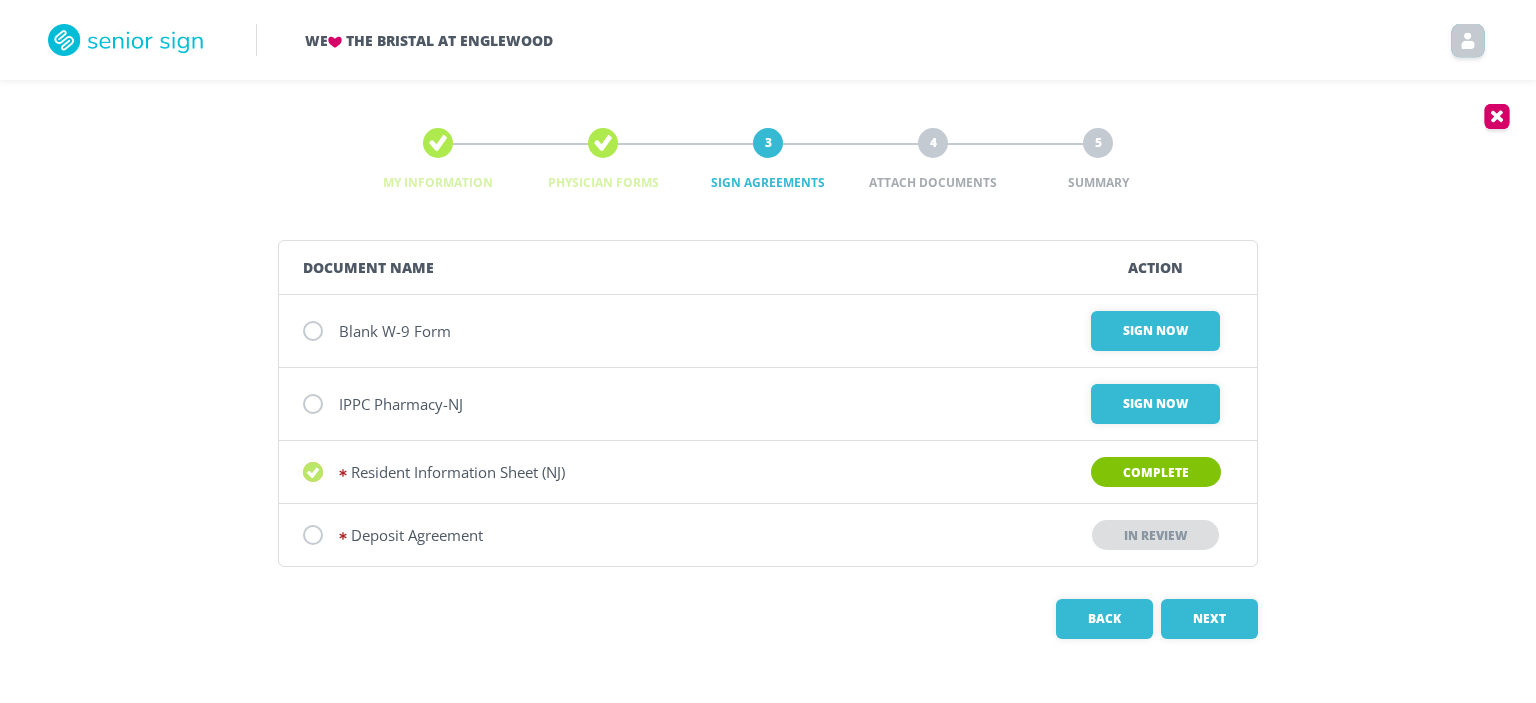 click on "[DOCUMENT_TYPE]" at bounding box center (678, 331) 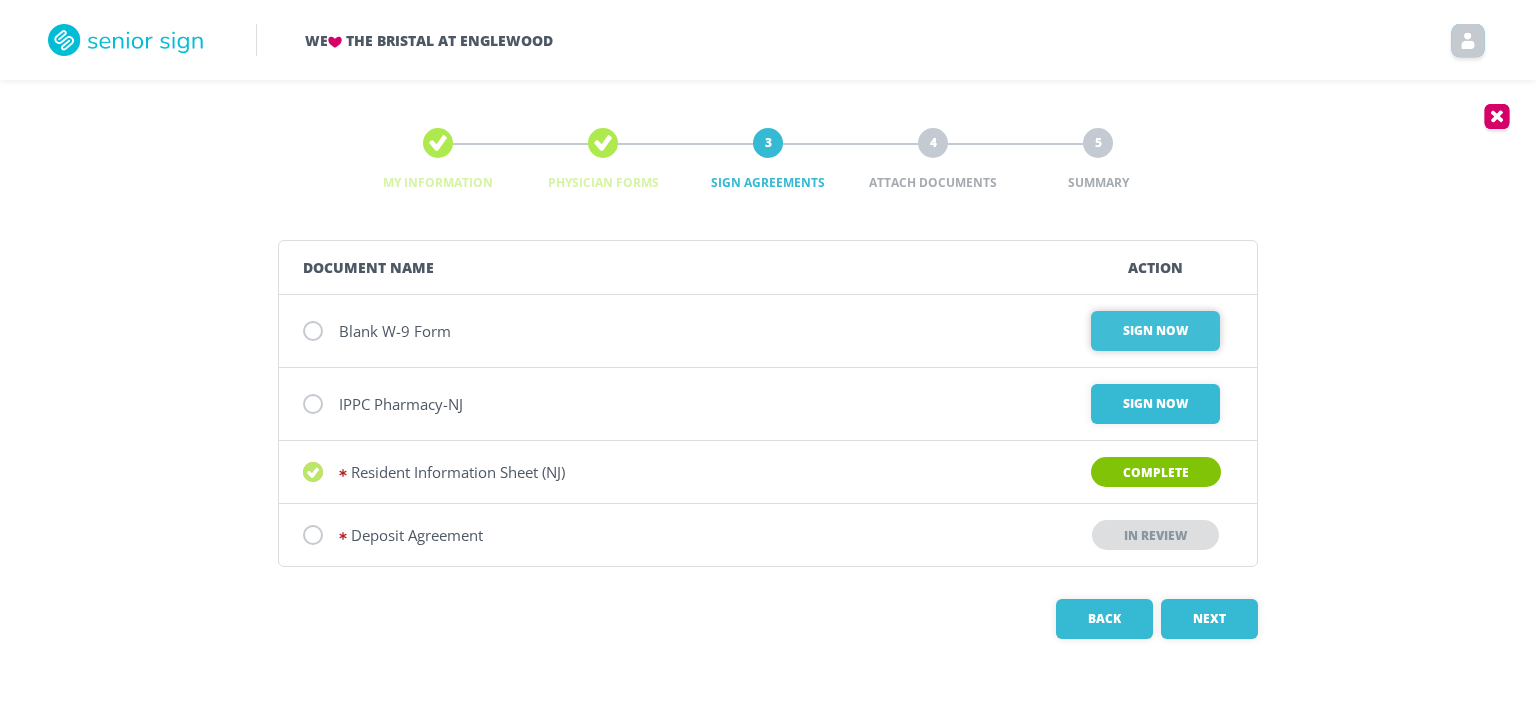 click on "Sign Now" at bounding box center (1155, 331) 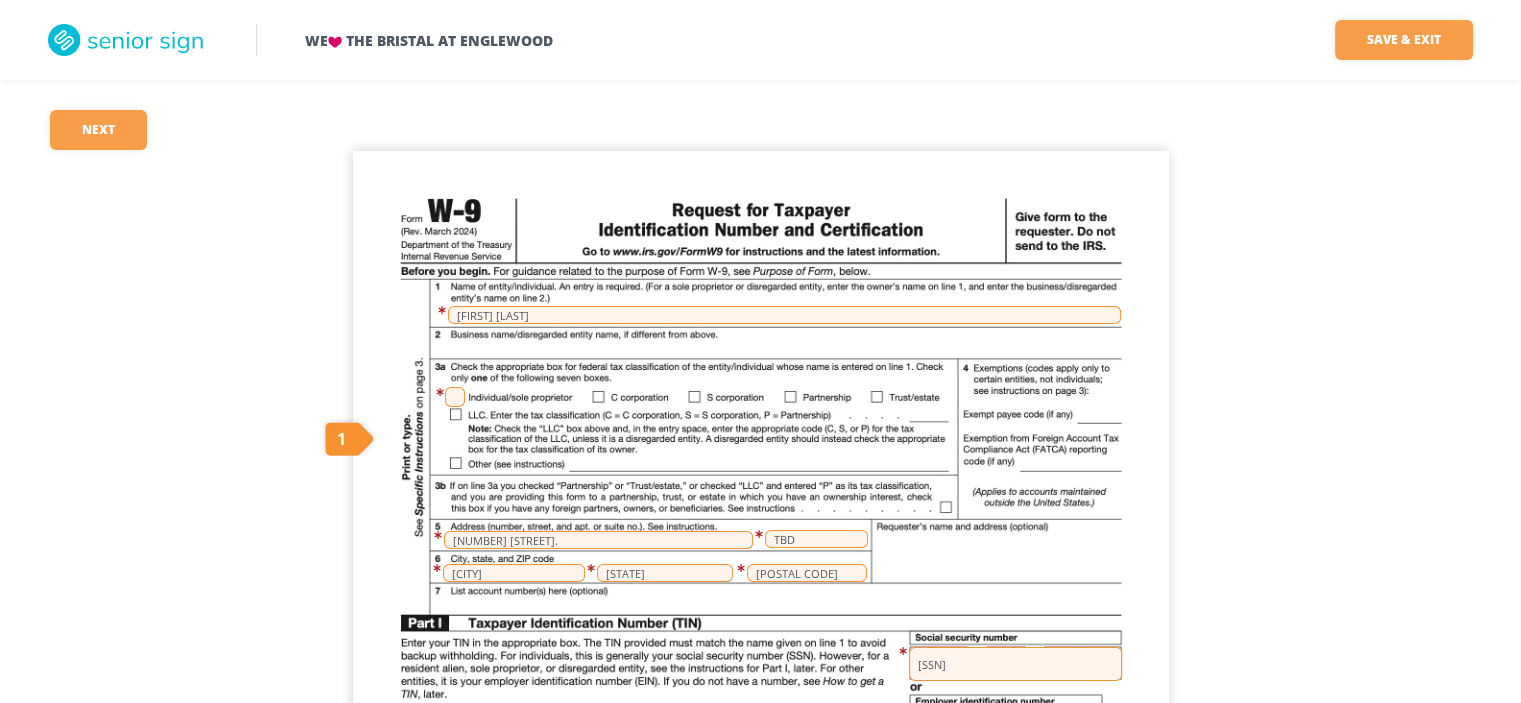 click at bounding box center [455, 397] 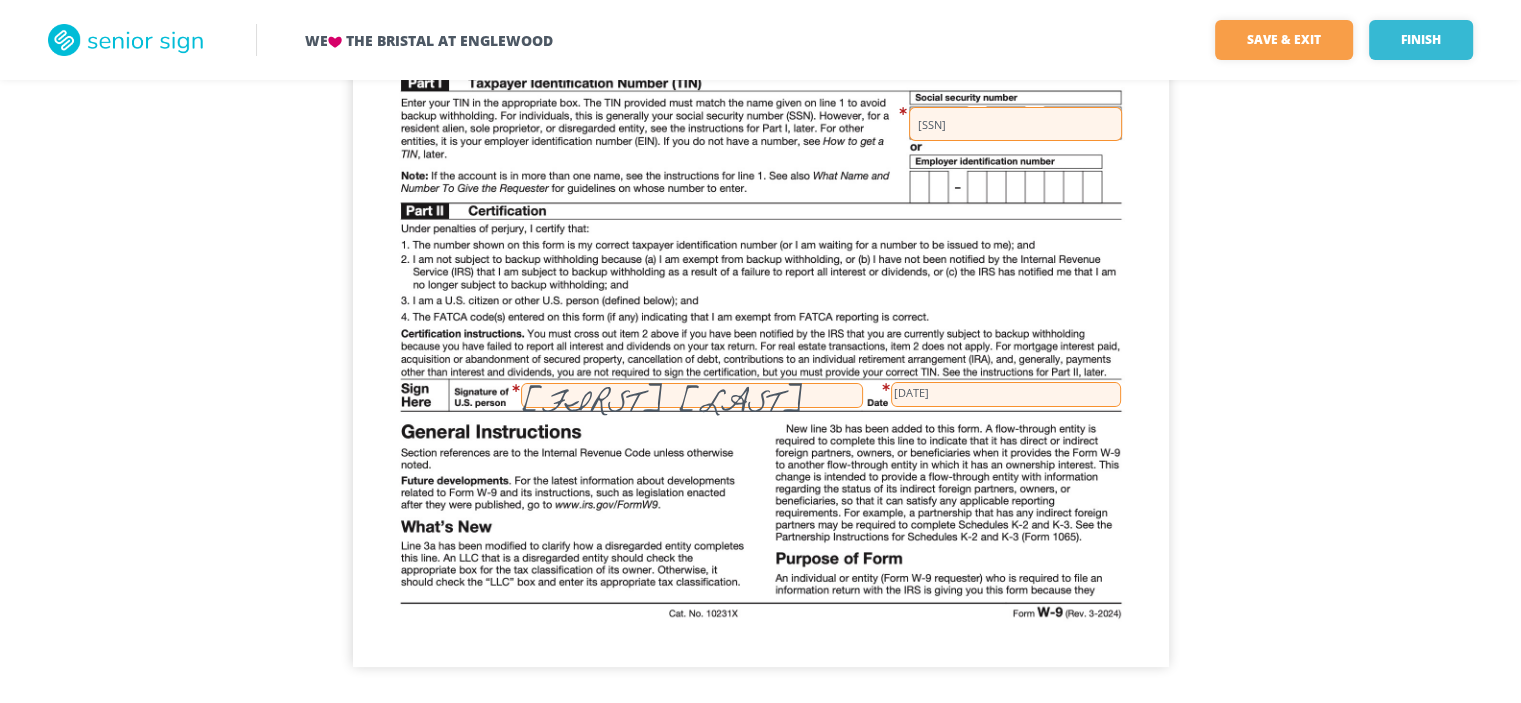 scroll, scrollTop: 567, scrollLeft: 0, axis: vertical 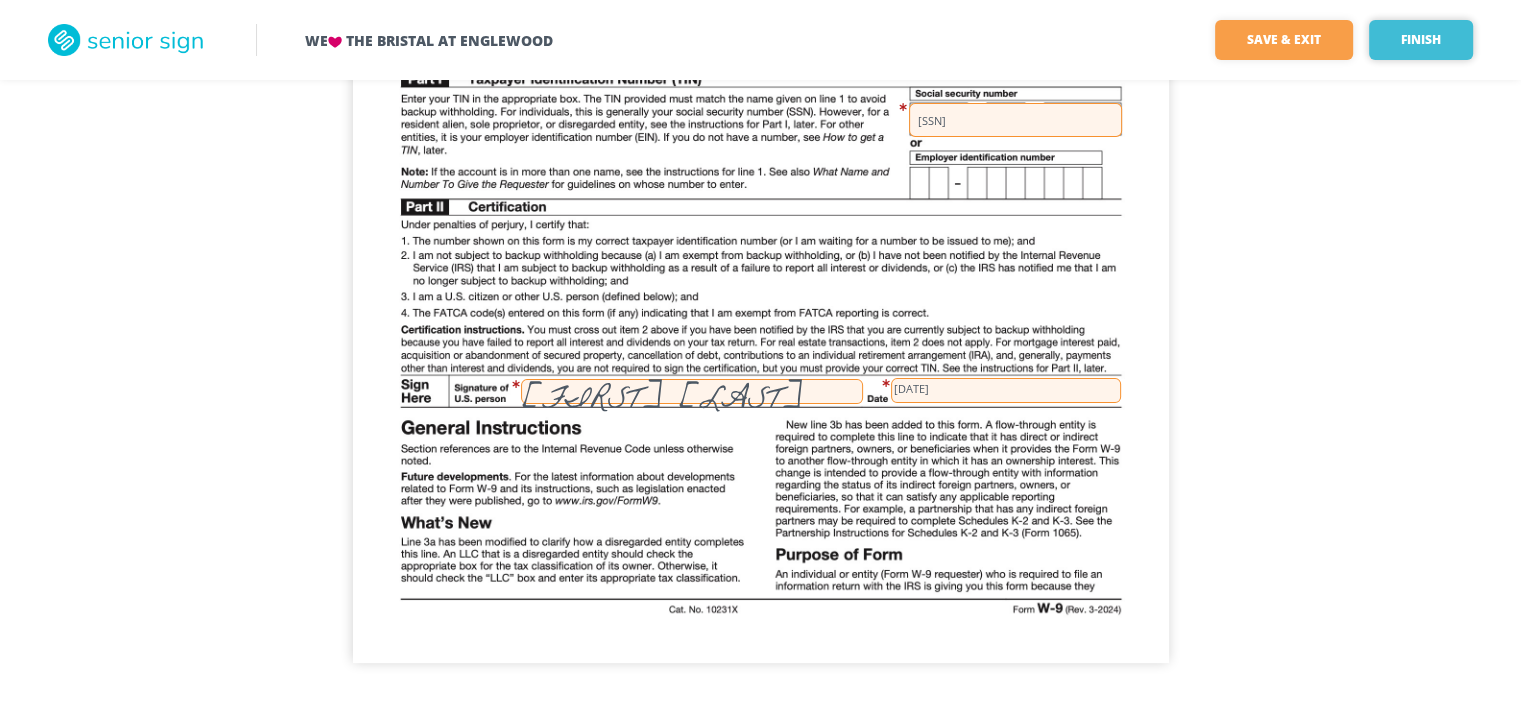 click on "Finish" at bounding box center (1421, 40) 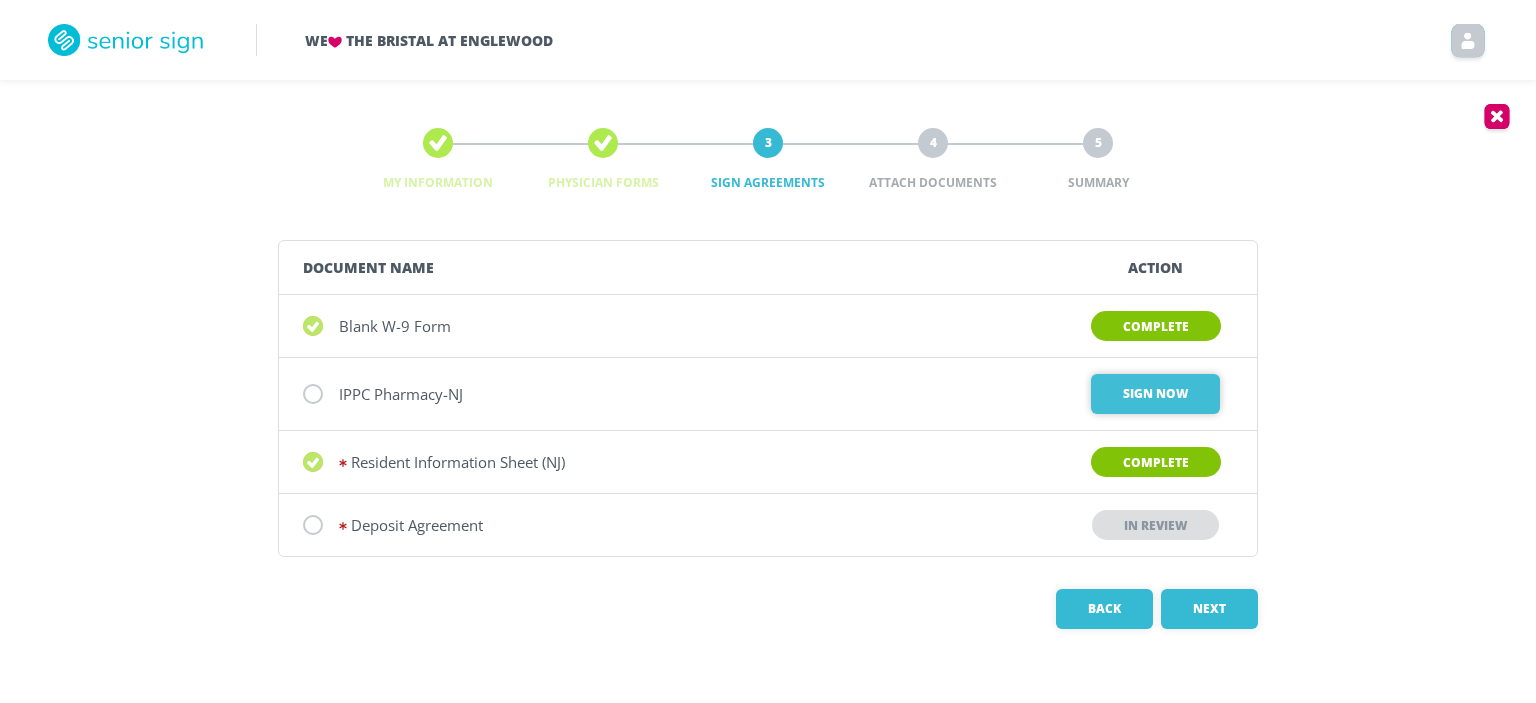 click on "Sign Now" at bounding box center (1155, 394) 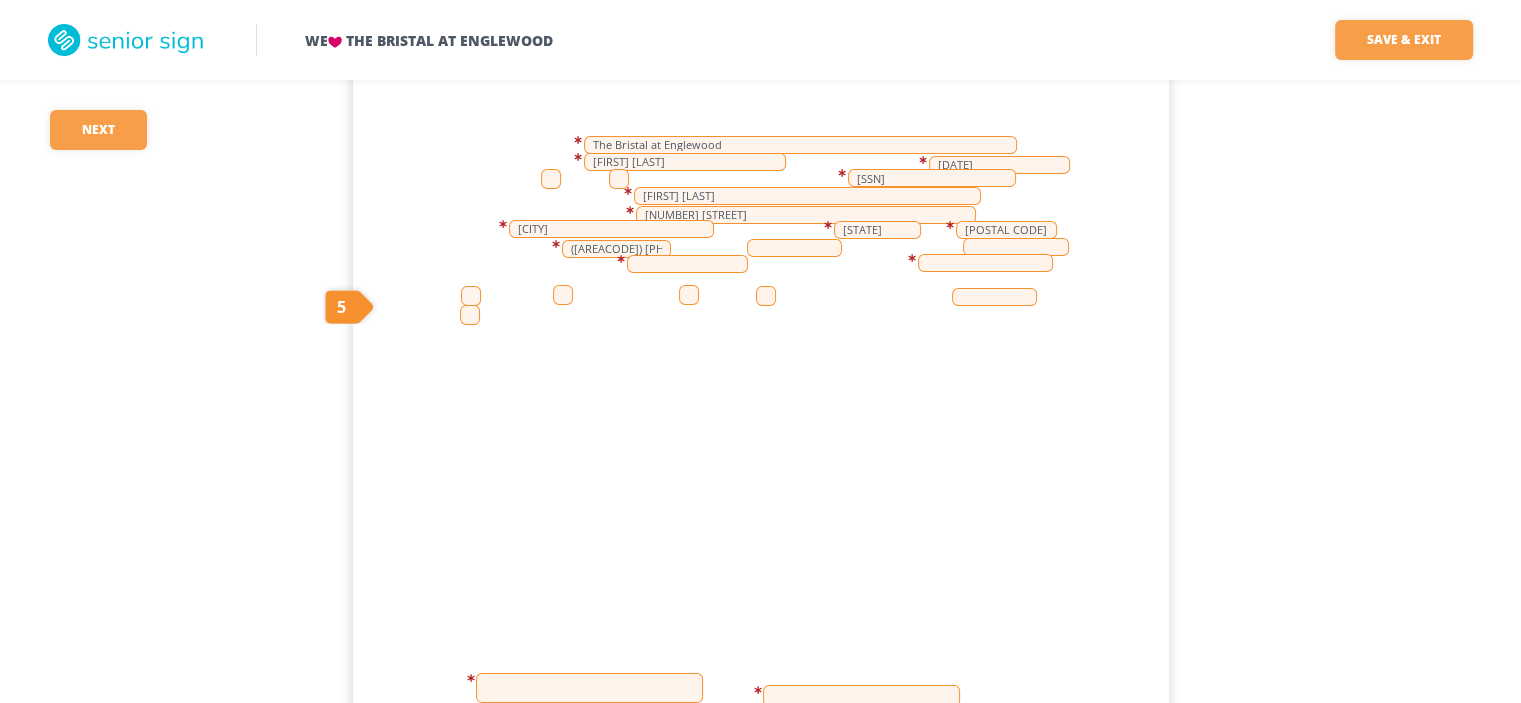 scroll, scrollTop: 200, scrollLeft: 0, axis: vertical 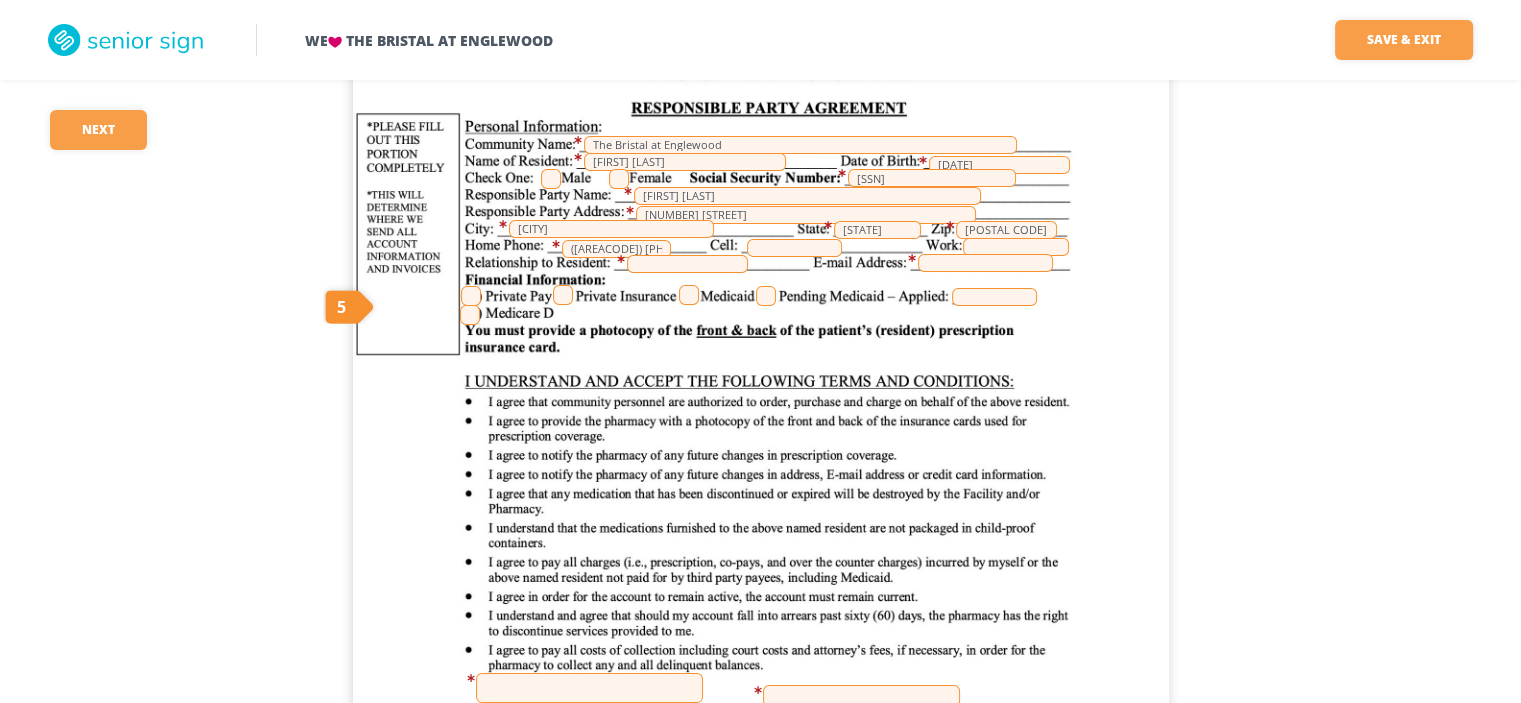 click at bounding box center [470, 315] 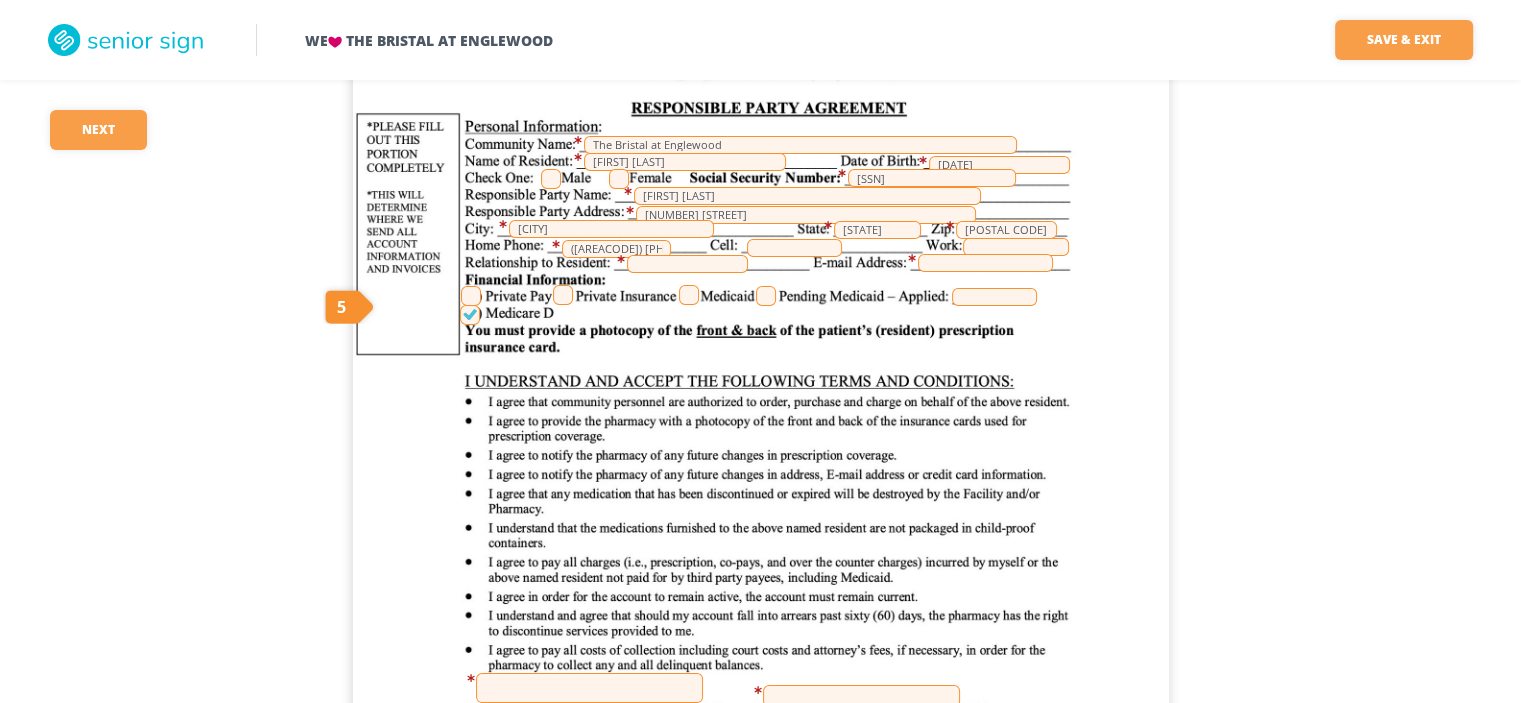 click at bounding box center [619, 179] 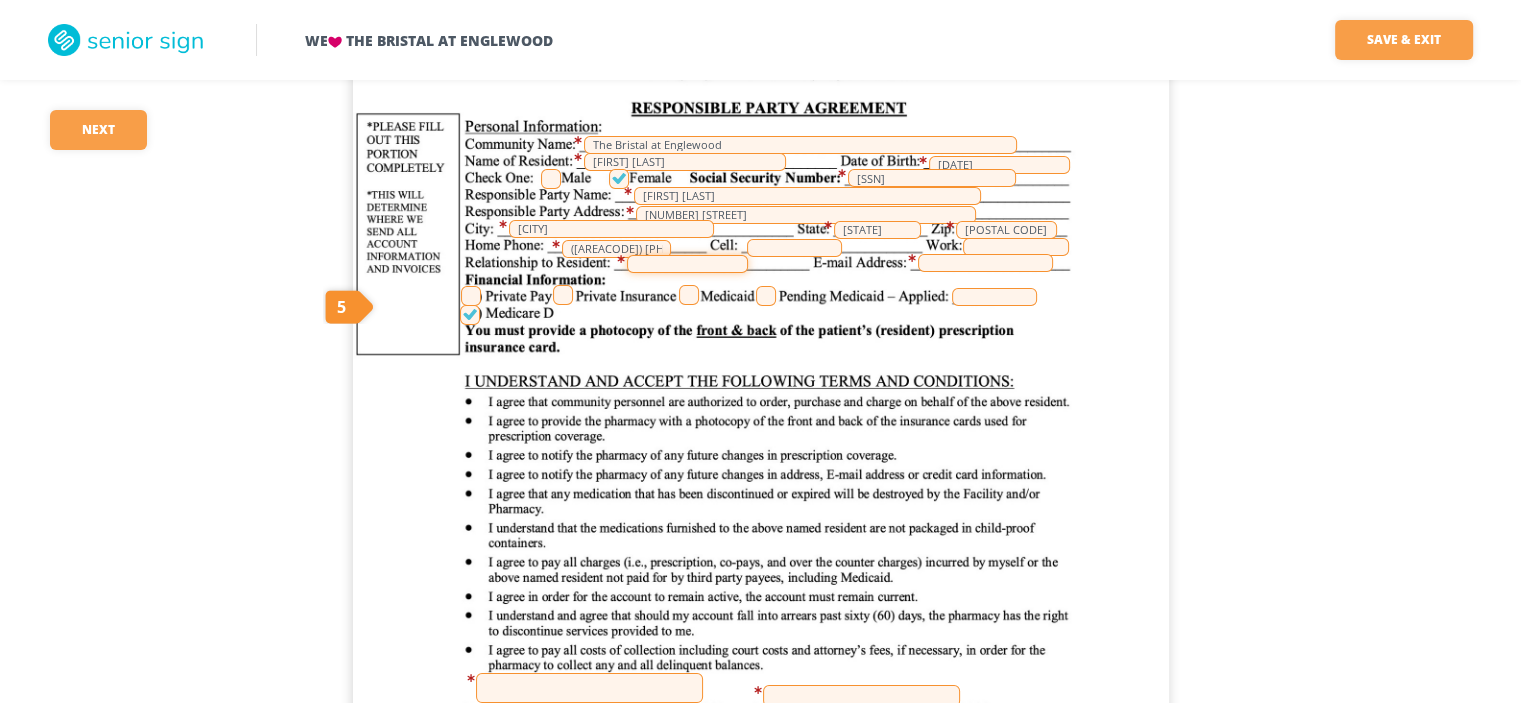 click at bounding box center (687, 264) 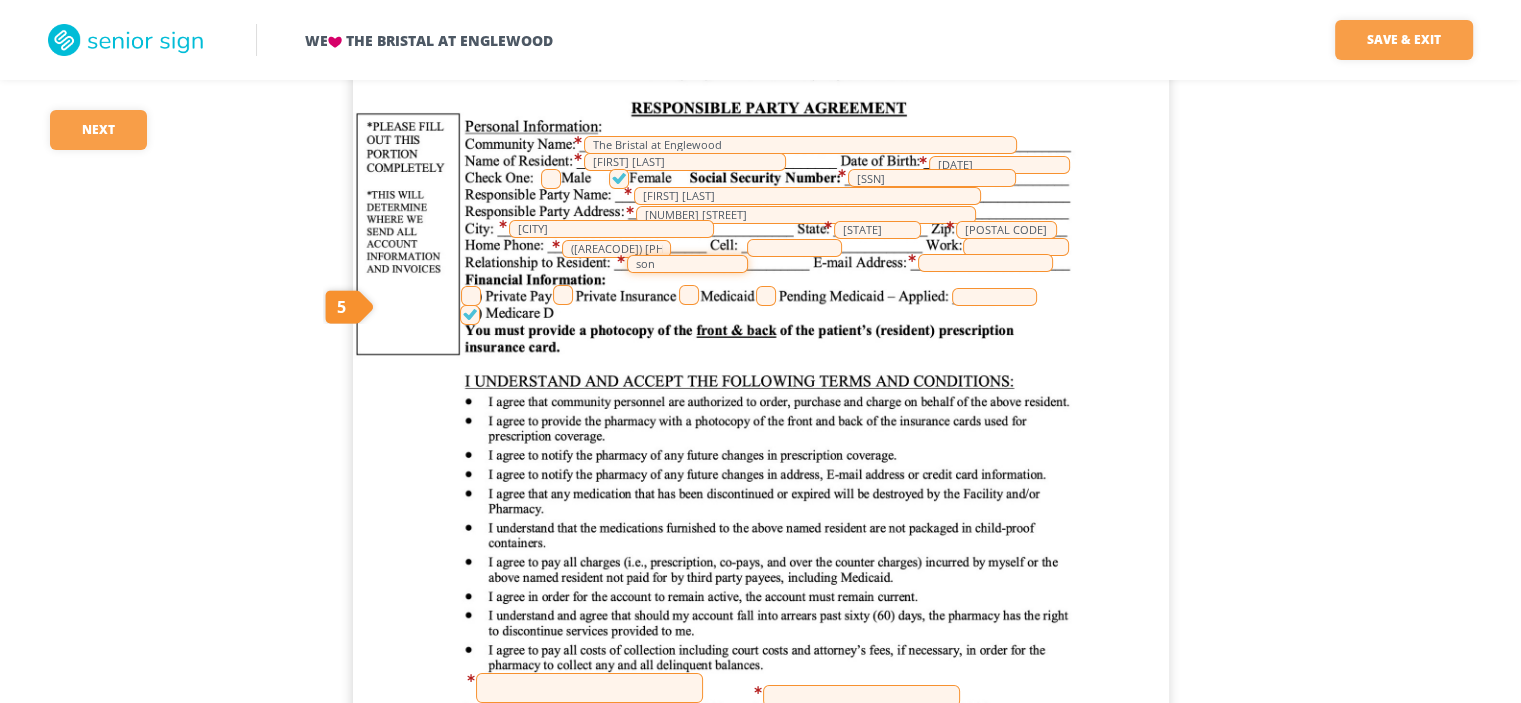 type on "[FIRST]" 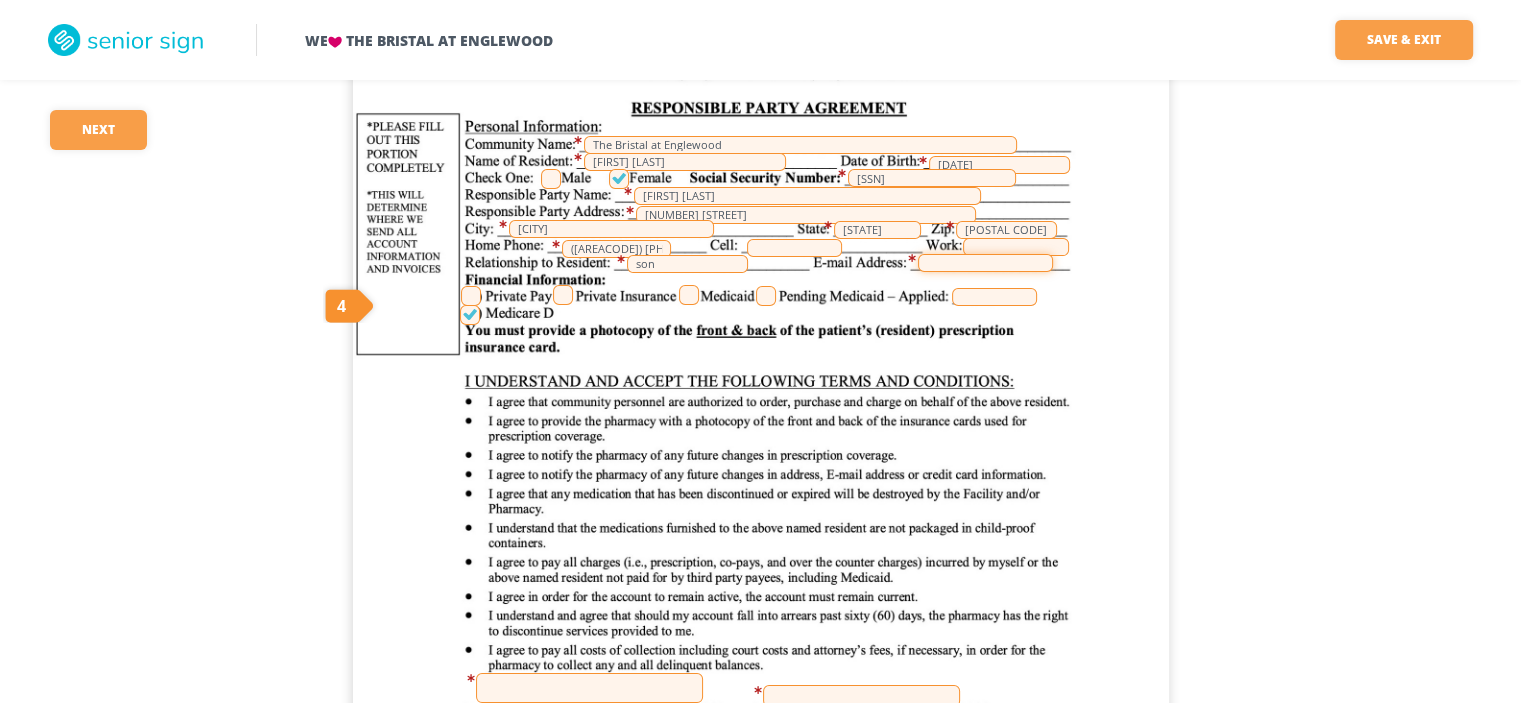 click at bounding box center [985, 263] 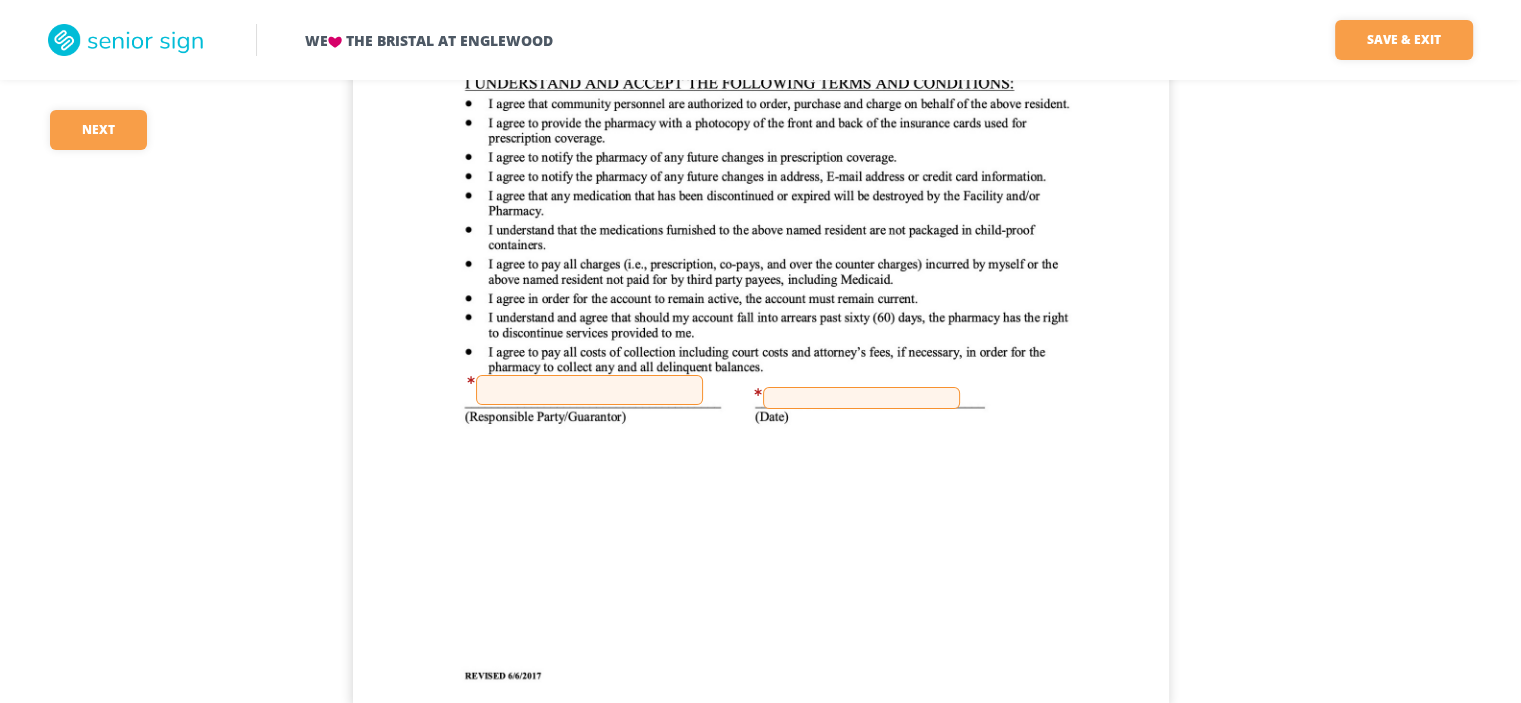 scroll, scrollTop: 499, scrollLeft: 0, axis: vertical 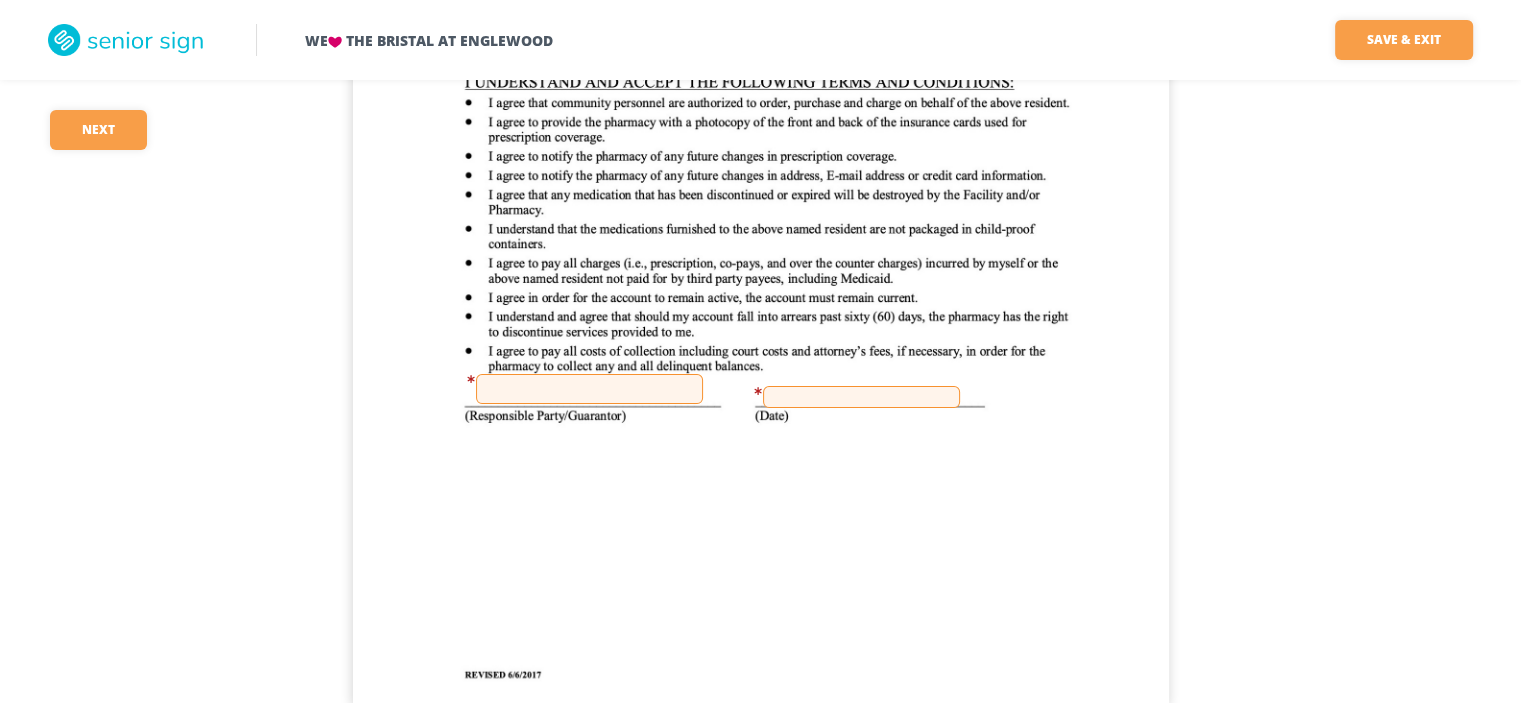 type on "gmeisel@aol.com" 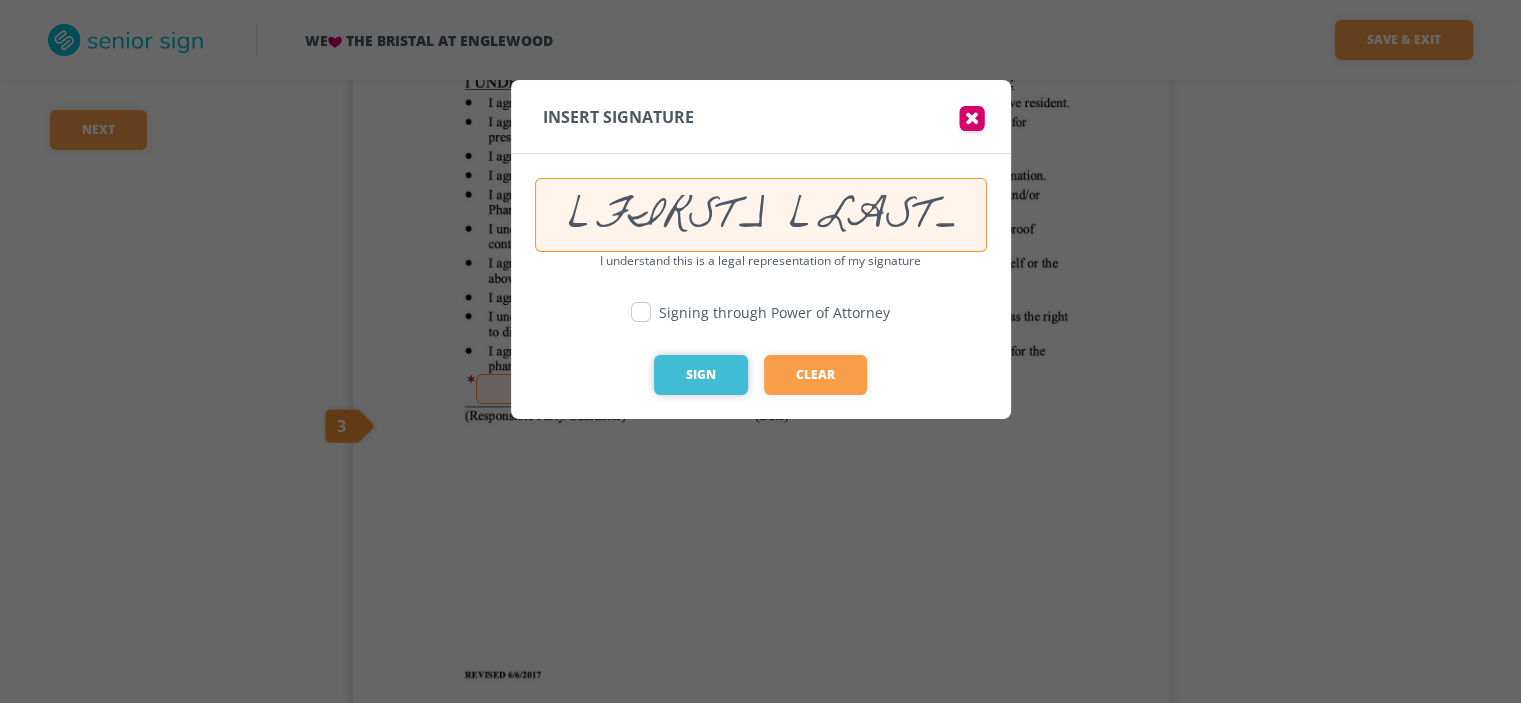 type on "Peggy R meisel" 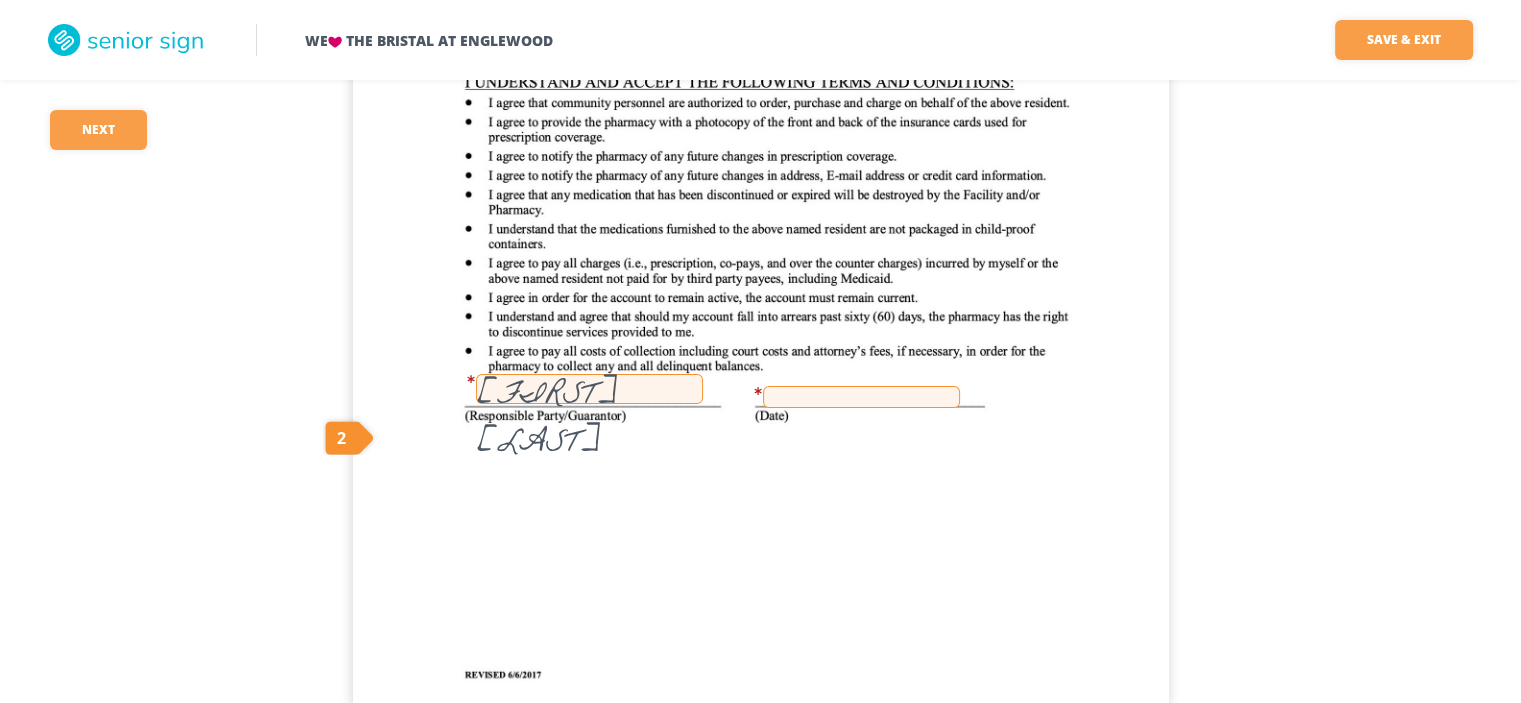 click at bounding box center (861, 397) 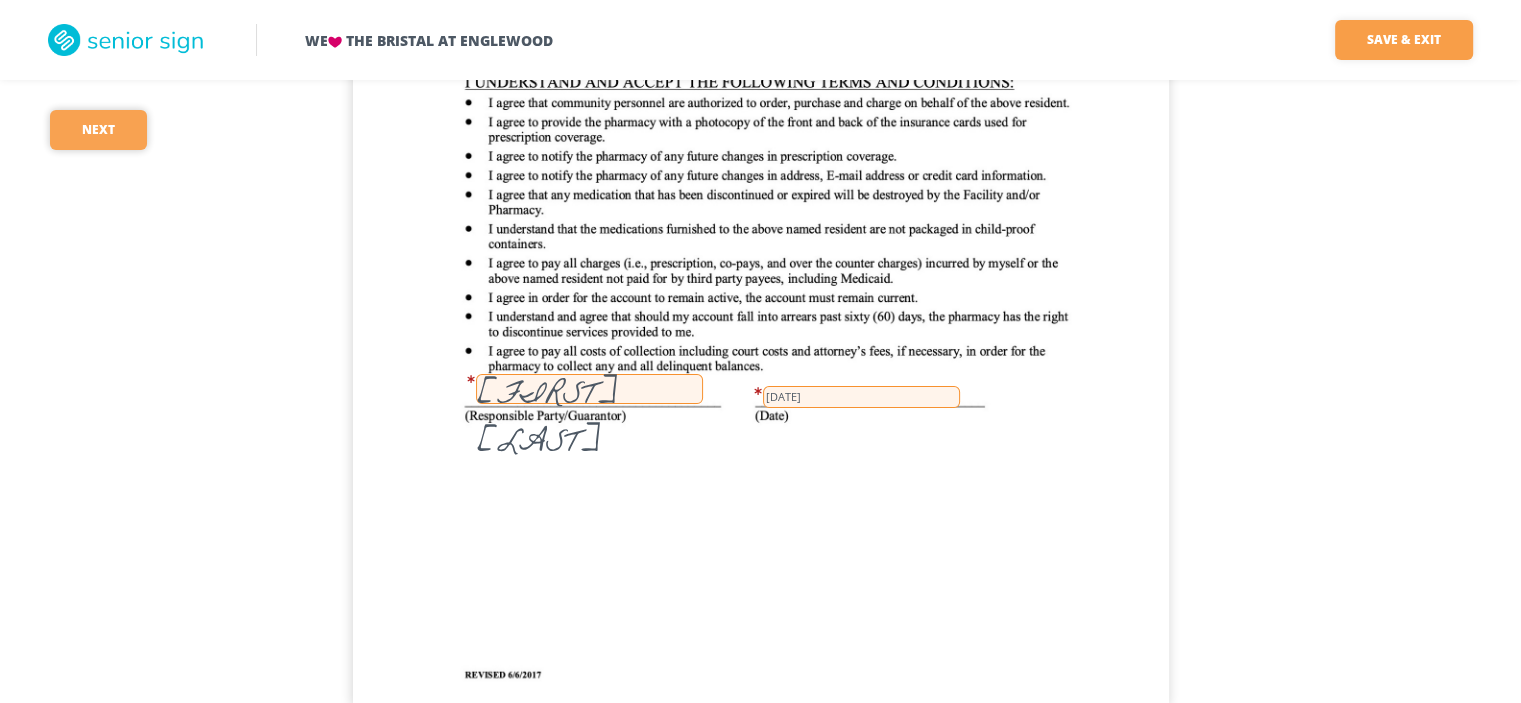 click on "[NEXT]" at bounding box center (98, 130) 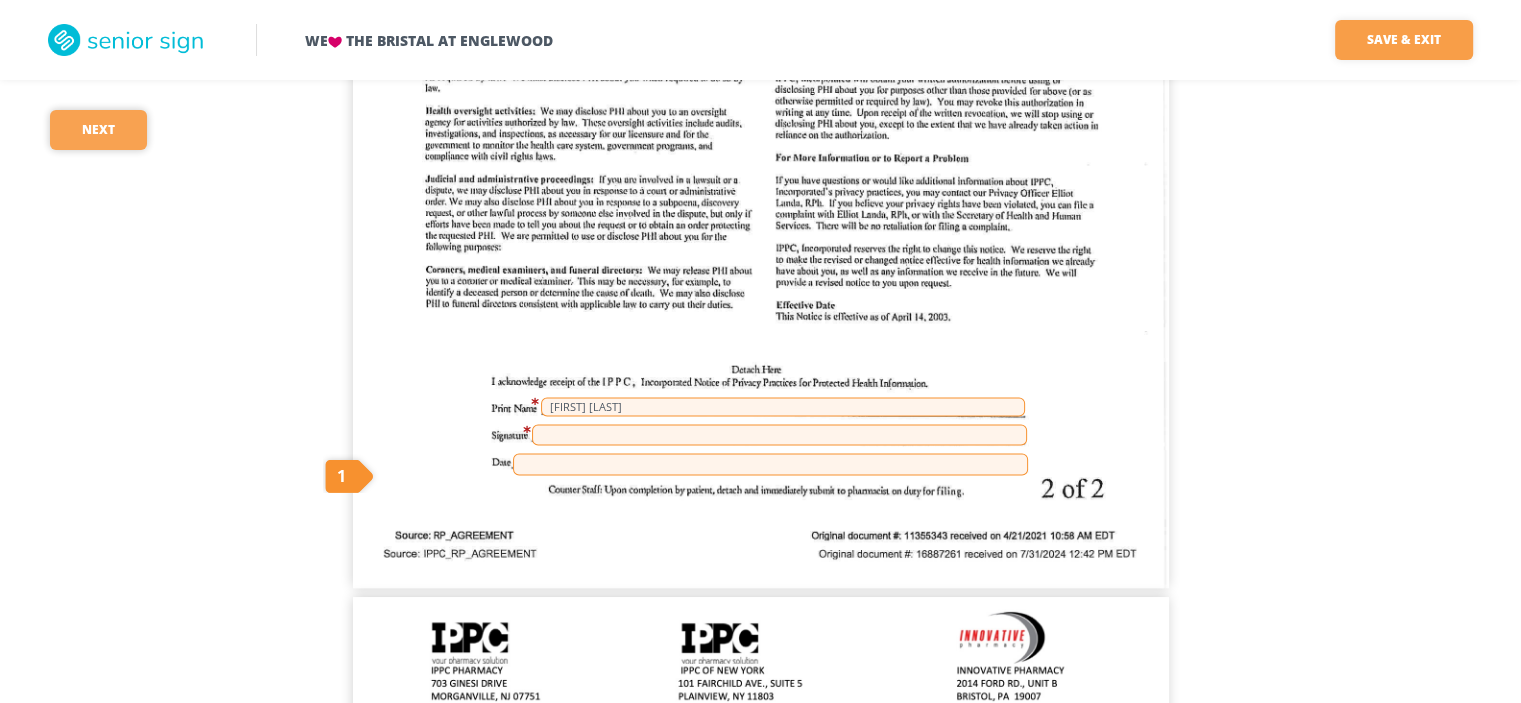 scroll, scrollTop: 2750, scrollLeft: 0, axis: vertical 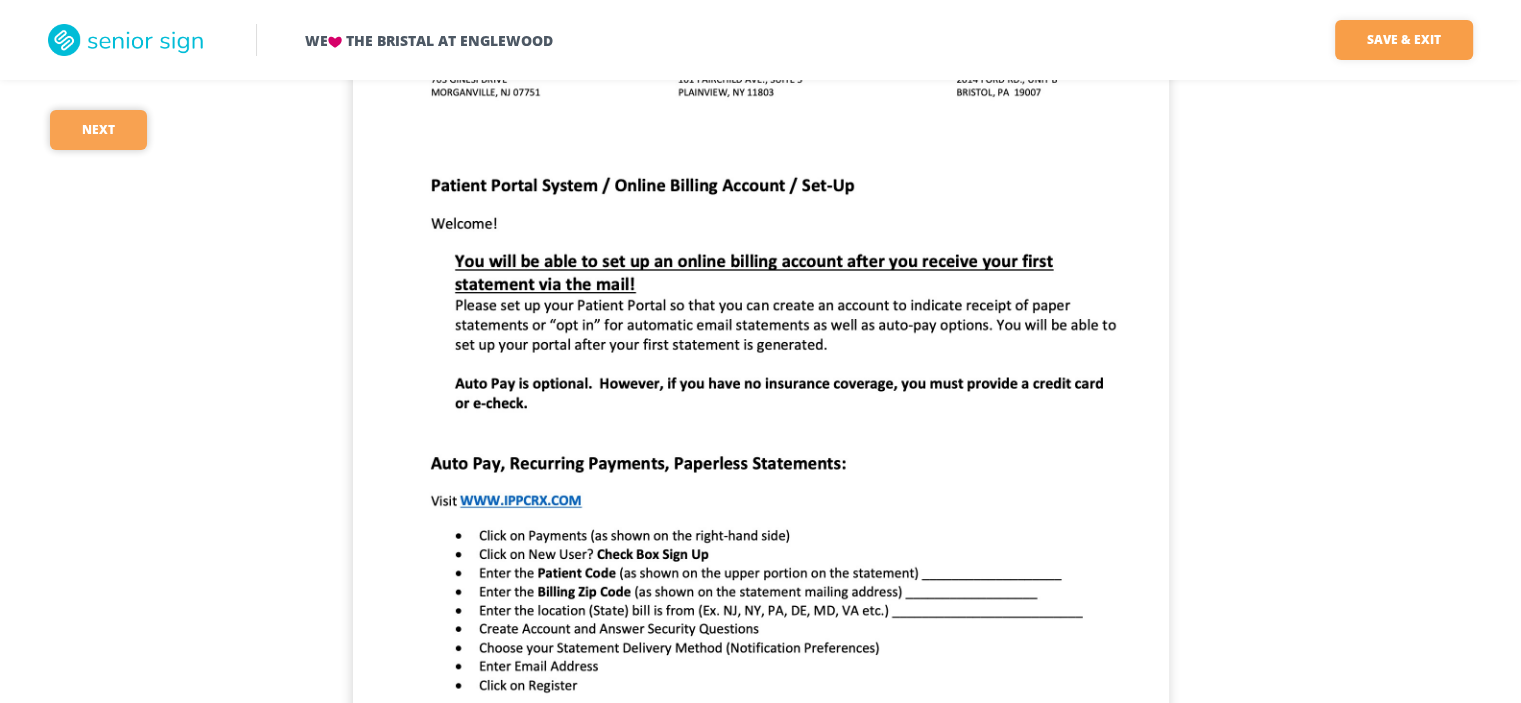 click on "[NEXT]" at bounding box center (98, 130) 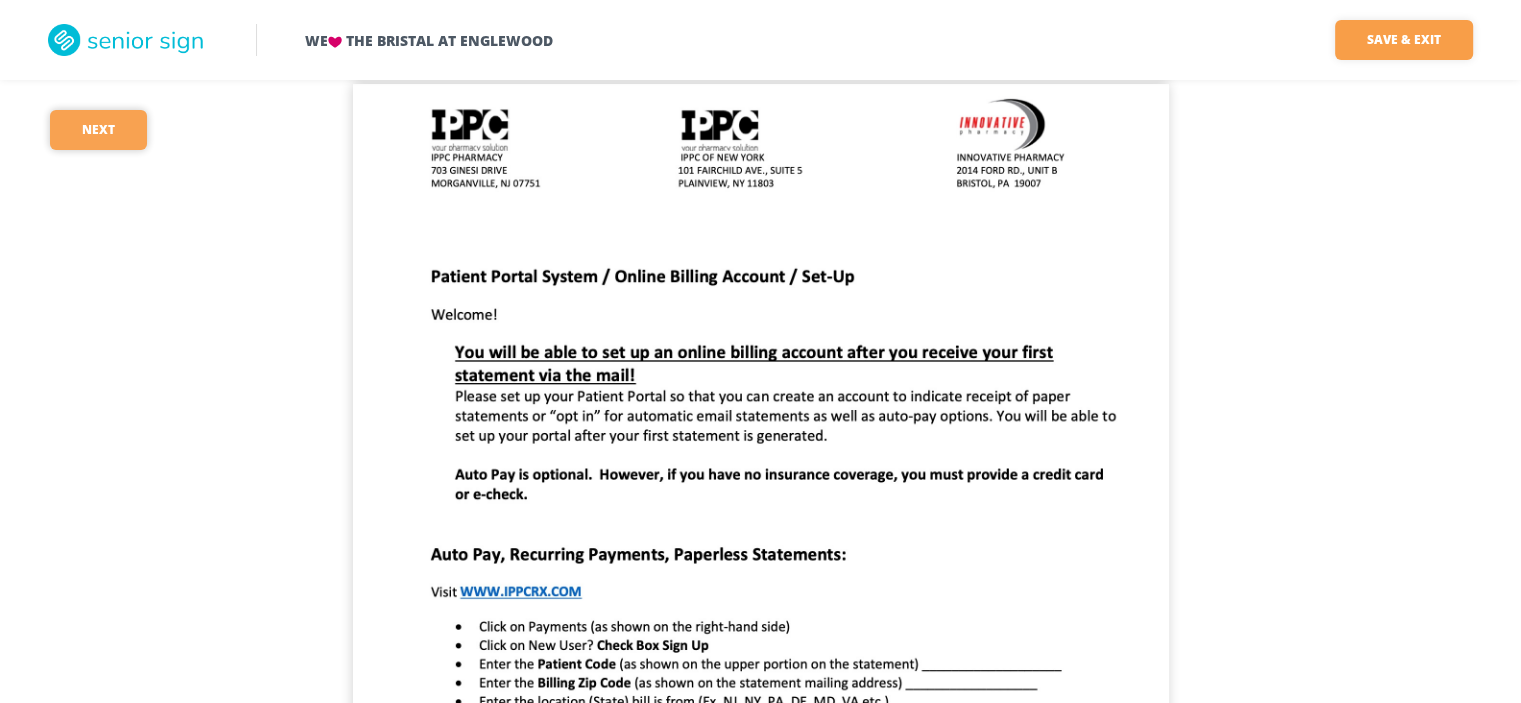 scroll, scrollTop: 3261, scrollLeft: 0, axis: vertical 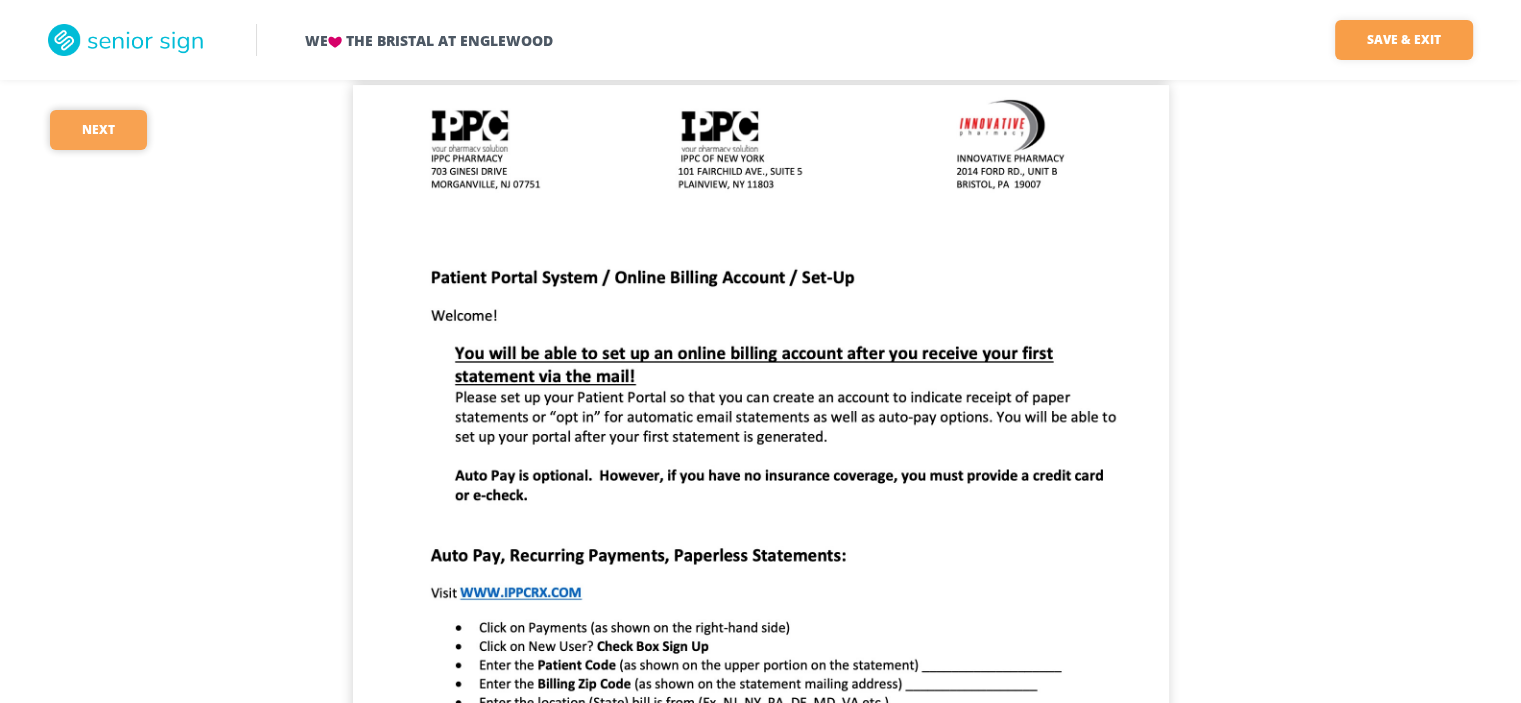 click on "[NEXT]" at bounding box center [98, 130] 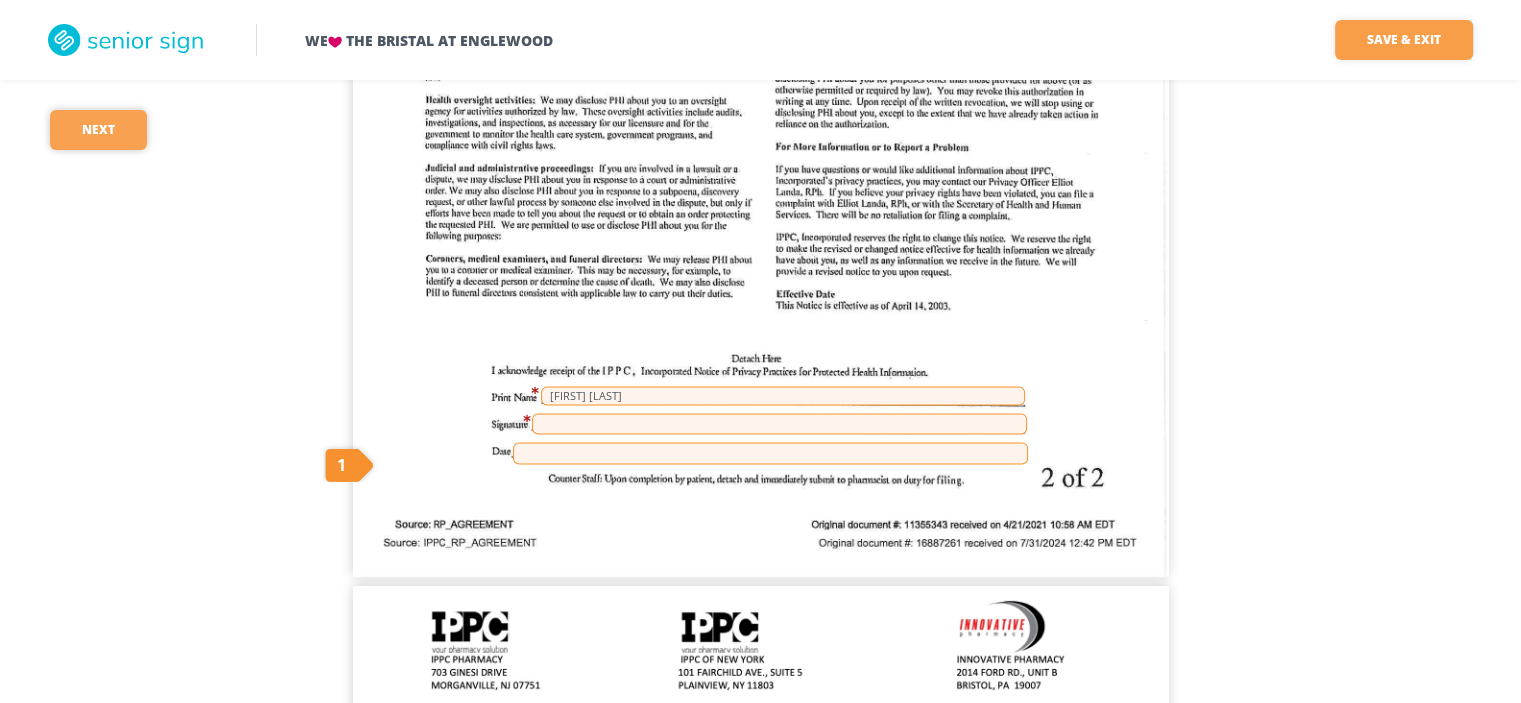 scroll, scrollTop: 2751, scrollLeft: 0, axis: vertical 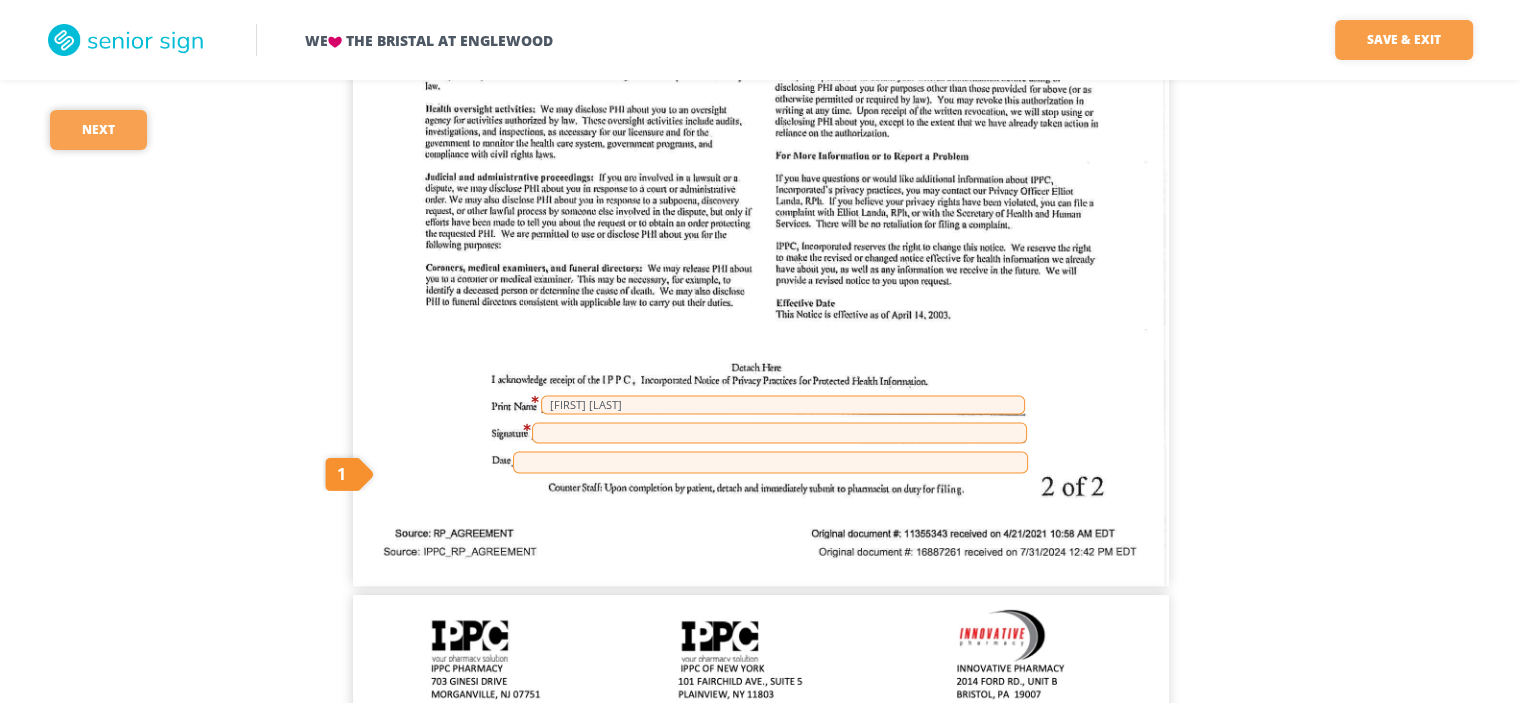 click on "[NEXT]" at bounding box center [98, 130] 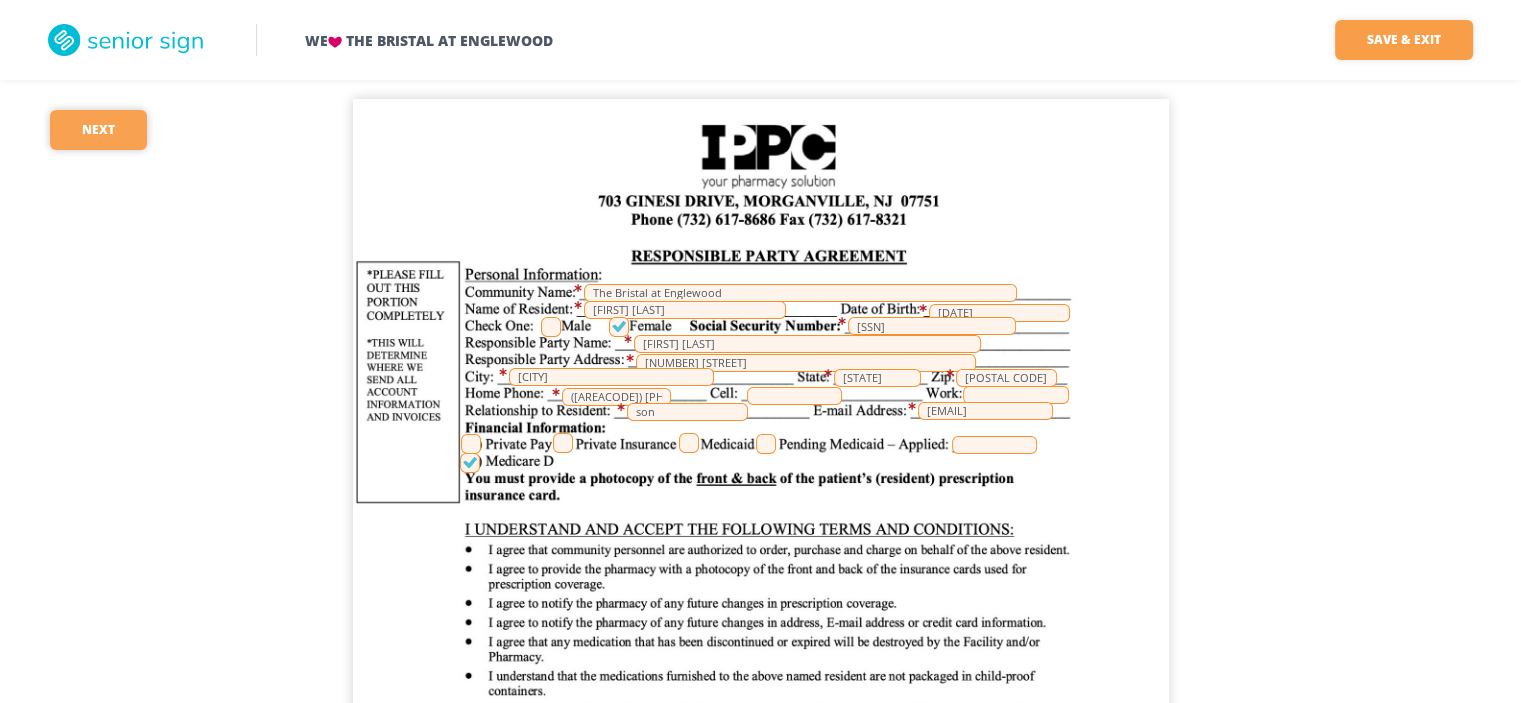 scroll, scrollTop: 51, scrollLeft: 0, axis: vertical 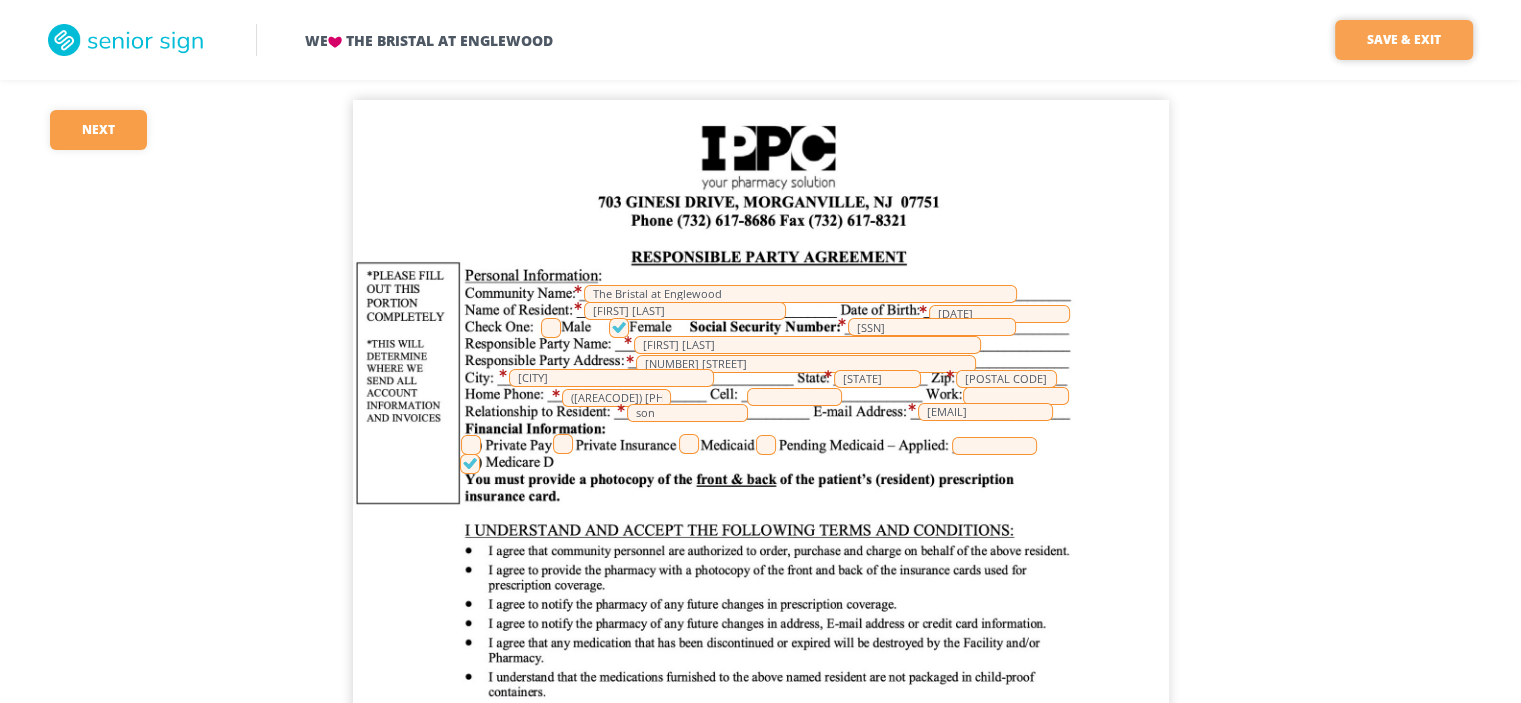 click on "Save & Exit" at bounding box center (1404, 40) 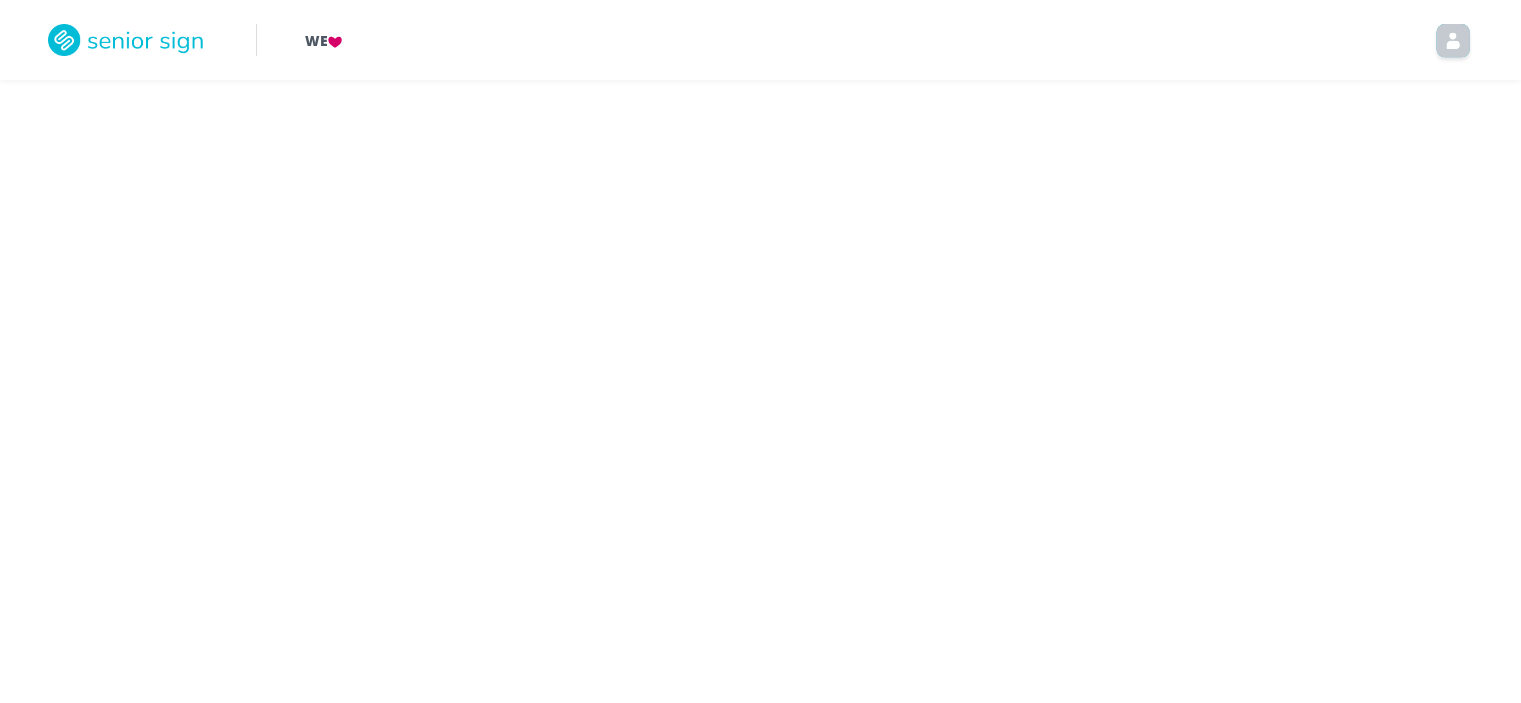 scroll, scrollTop: 0, scrollLeft: 0, axis: both 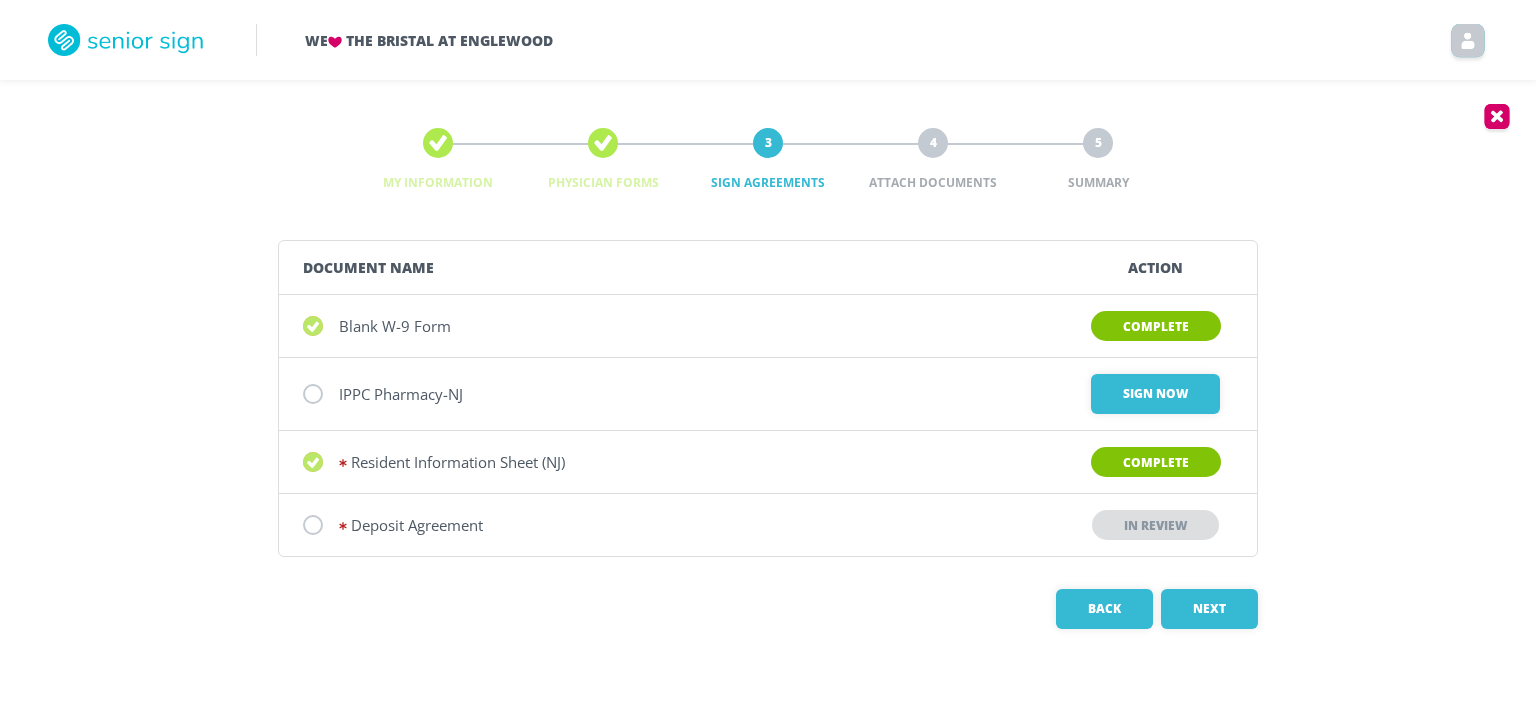 click at bounding box center (313, 326) 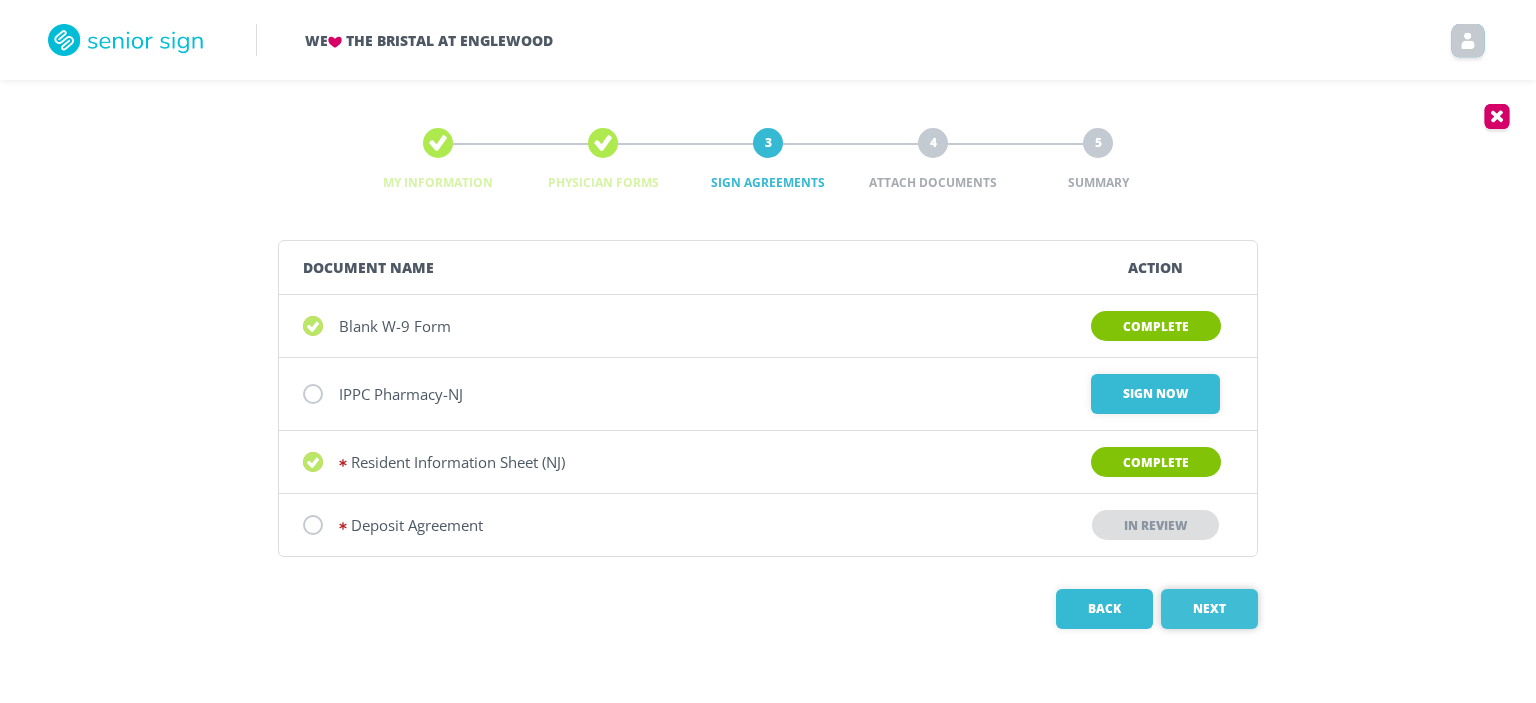 click on "[NEXT]" at bounding box center (1209, 609) 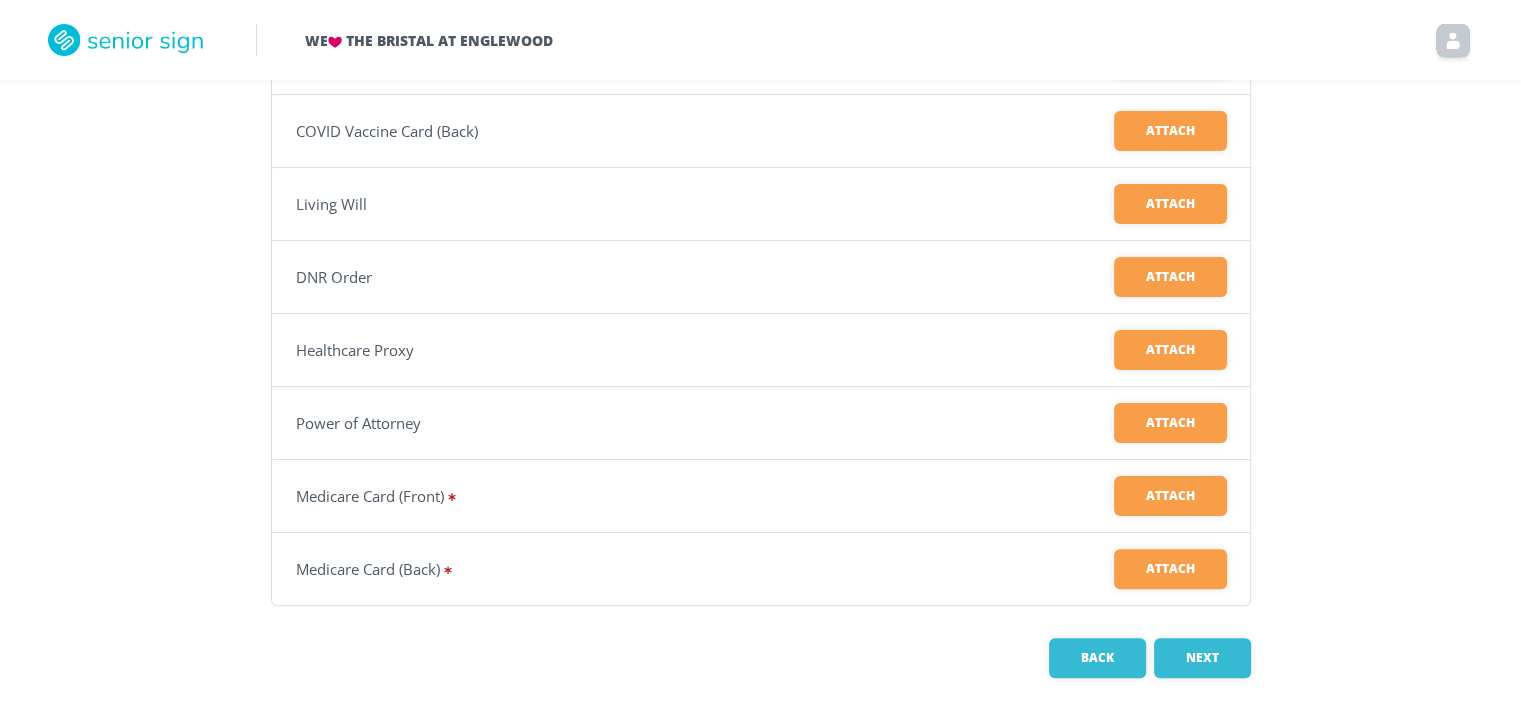 scroll, scrollTop: 440, scrollLeft: 0, axis: vertical 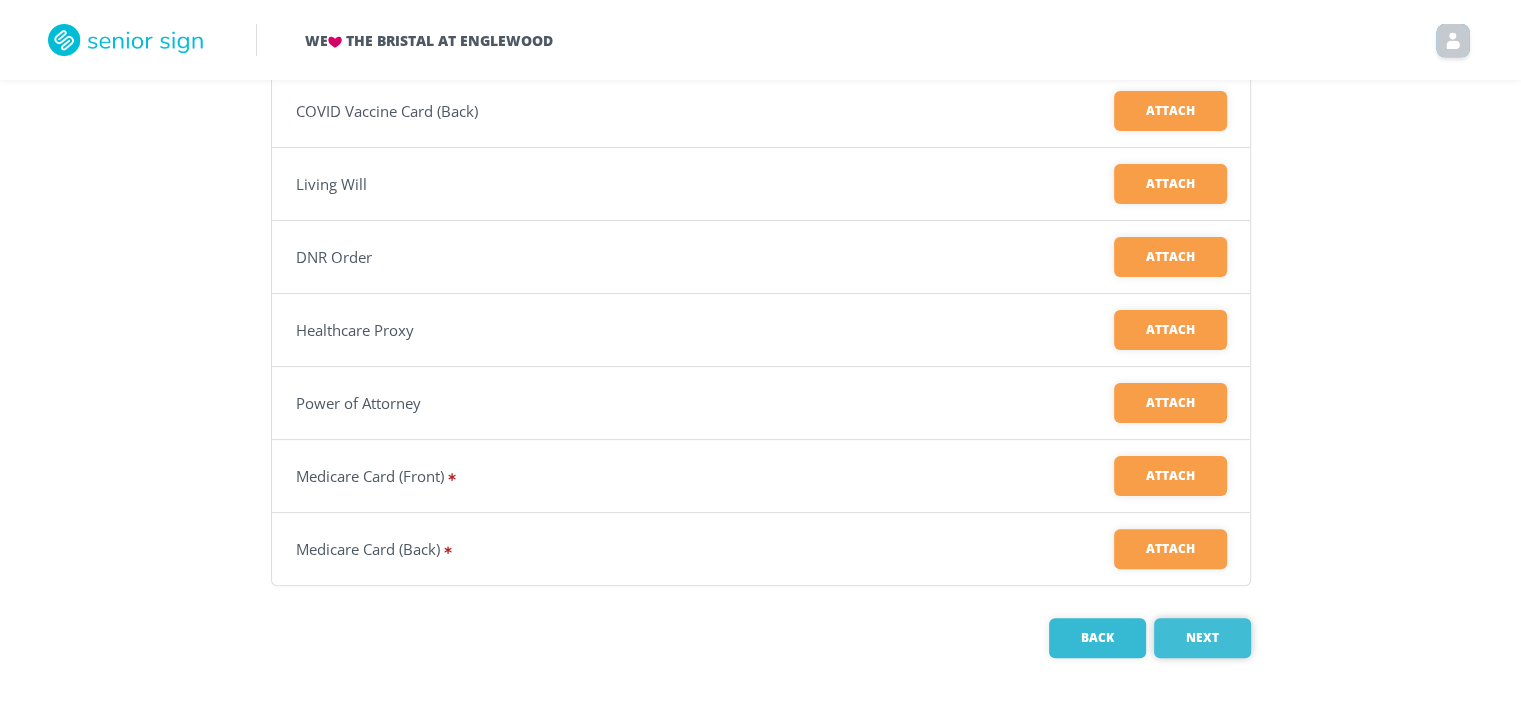 click on "[NEXT]" at bounding box center (1202, 638) 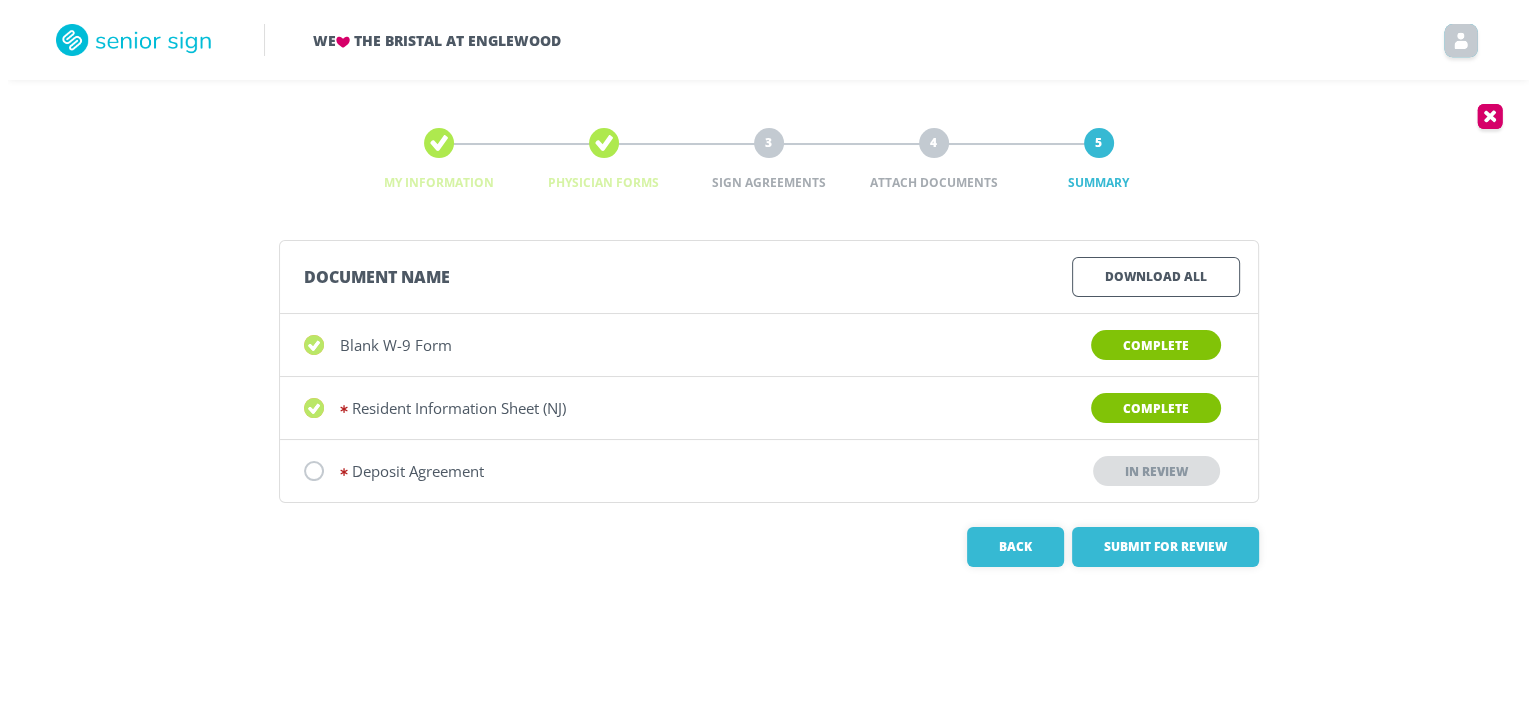 scroll, scrollTop: 0, scrollLeft: 0, axis: both 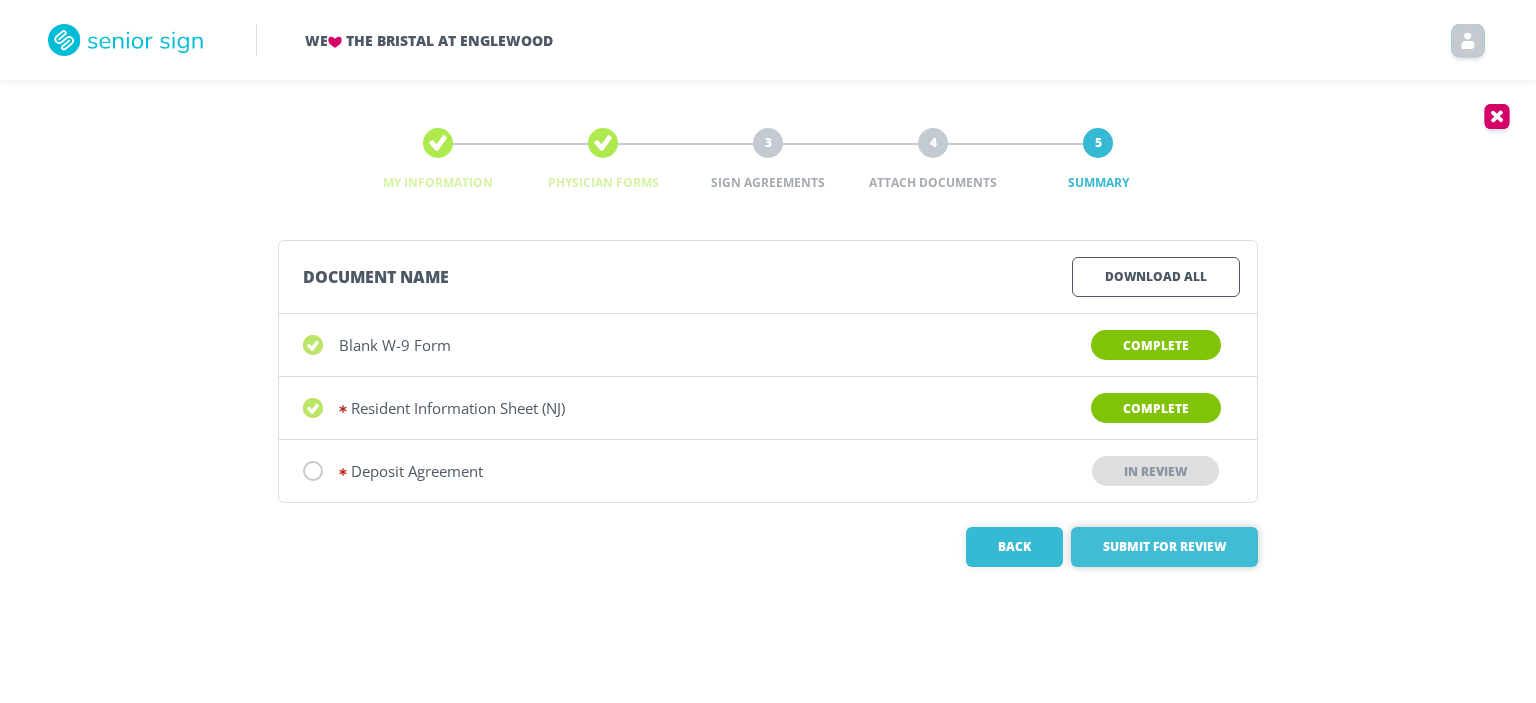 click on "Submit for Review" at bounding box center (1164, 547) 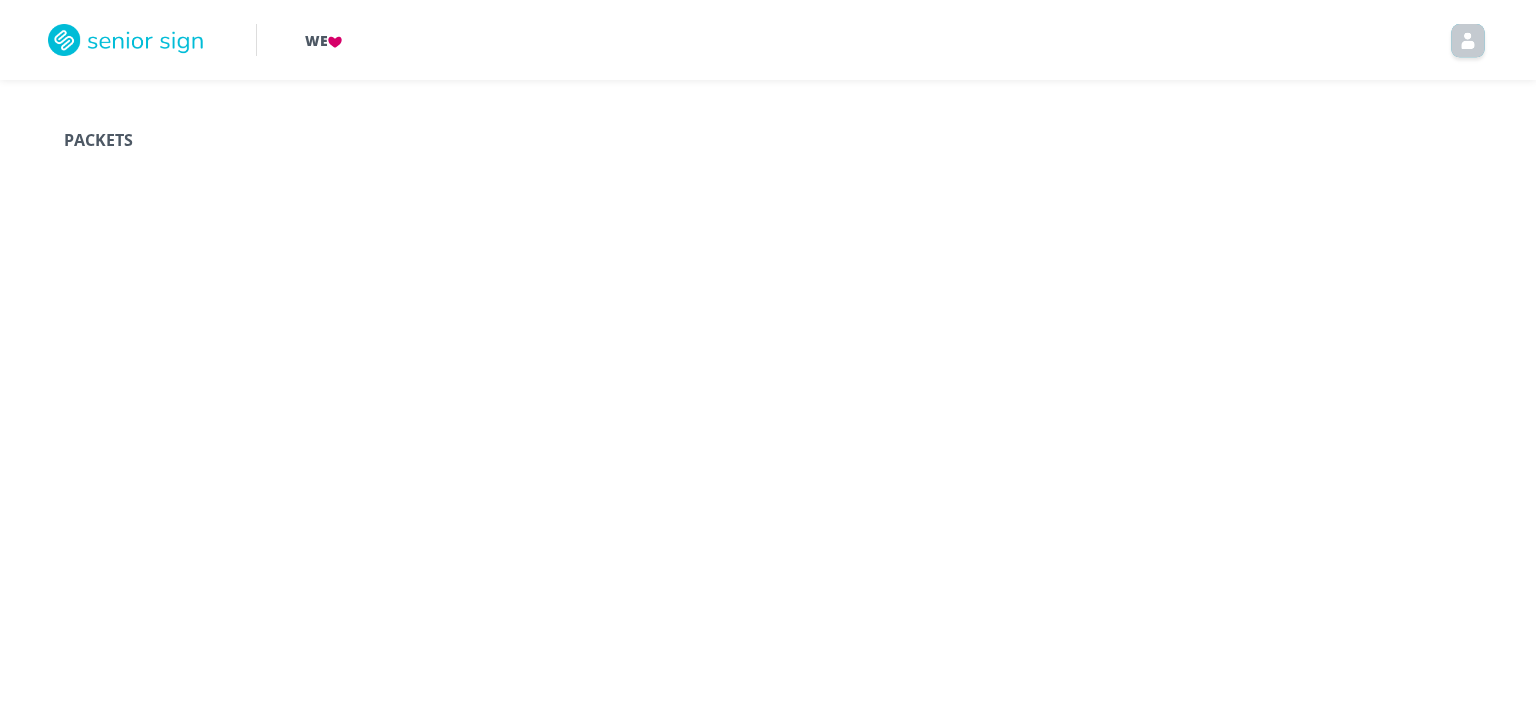 scroll, scrollTop: 0, scrollLeft: 0, axis: both 